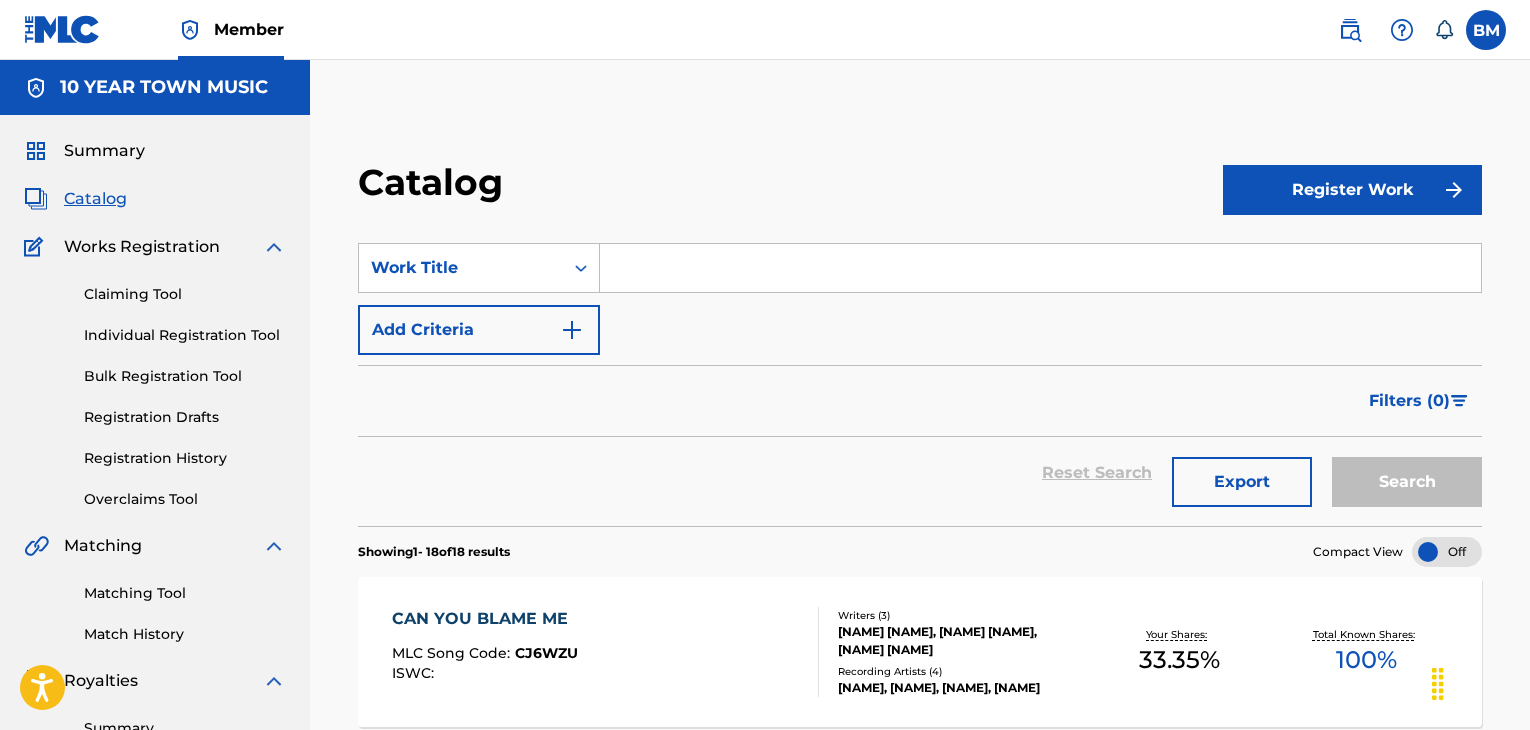 scroll, scrollTop: 0, scrollLeft: 0, axis: both 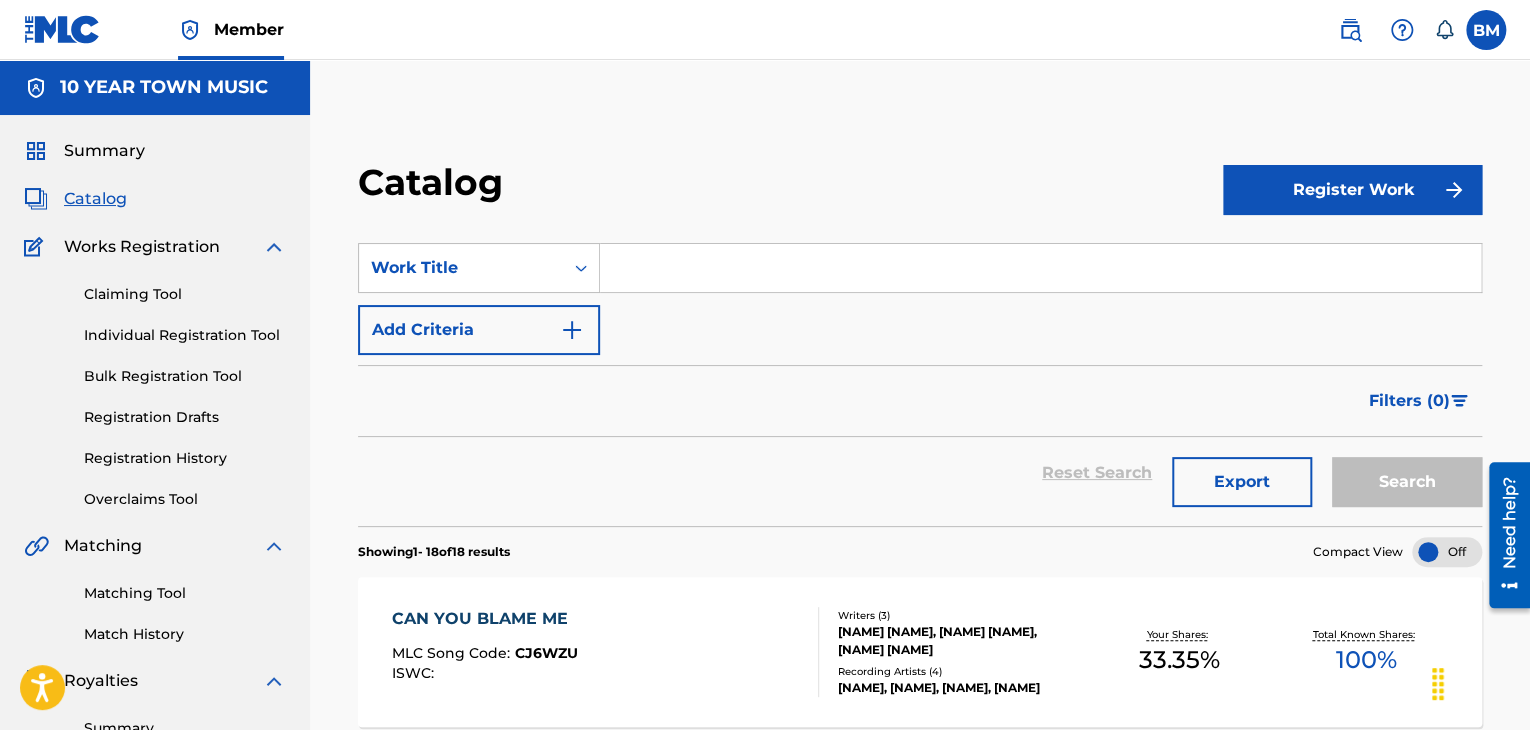 click on "Register Work" at bounding box center [1352, 190] 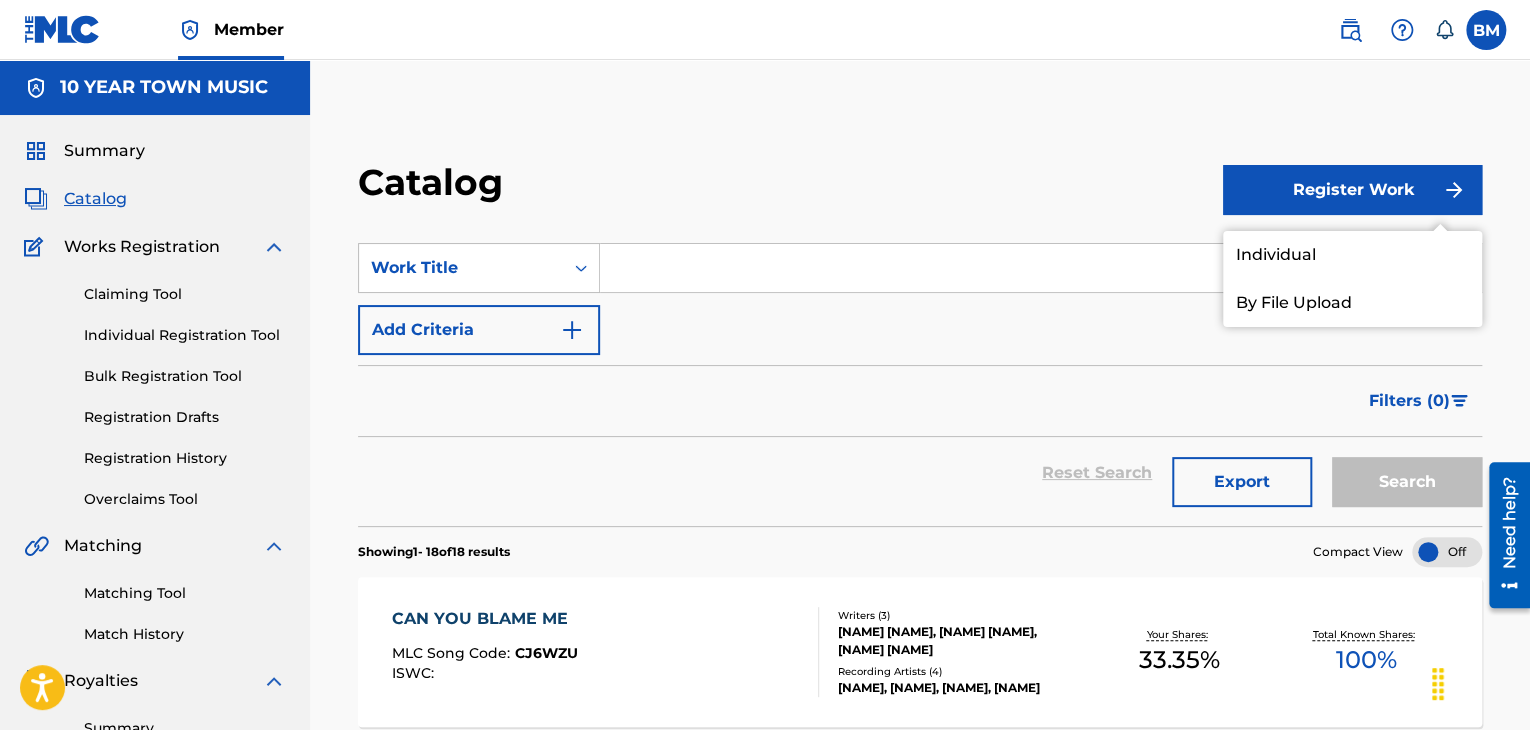 click on "Catalog" at bounding box center (790, 189) 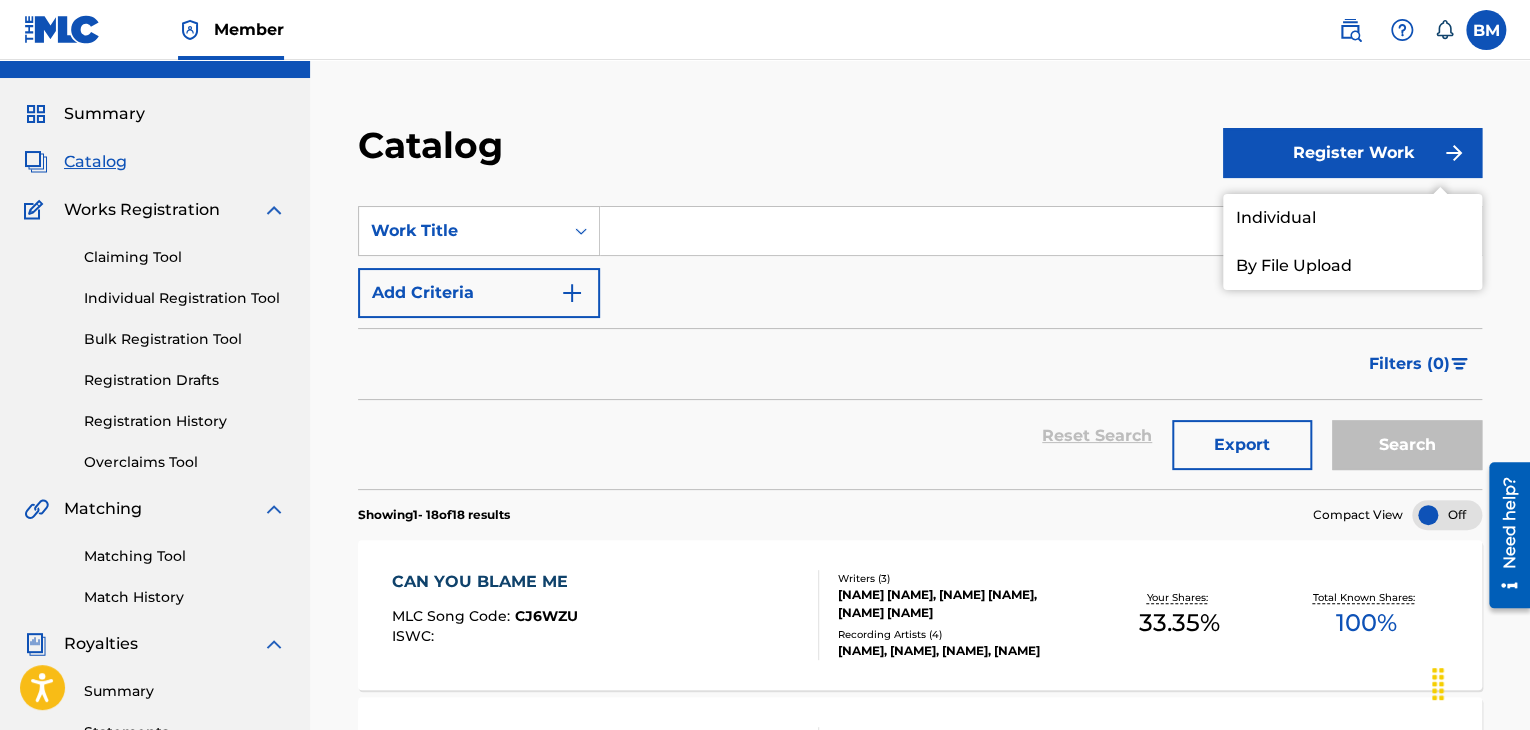scroll, scrollTop: 0, scrollLeft: 0, axis: both 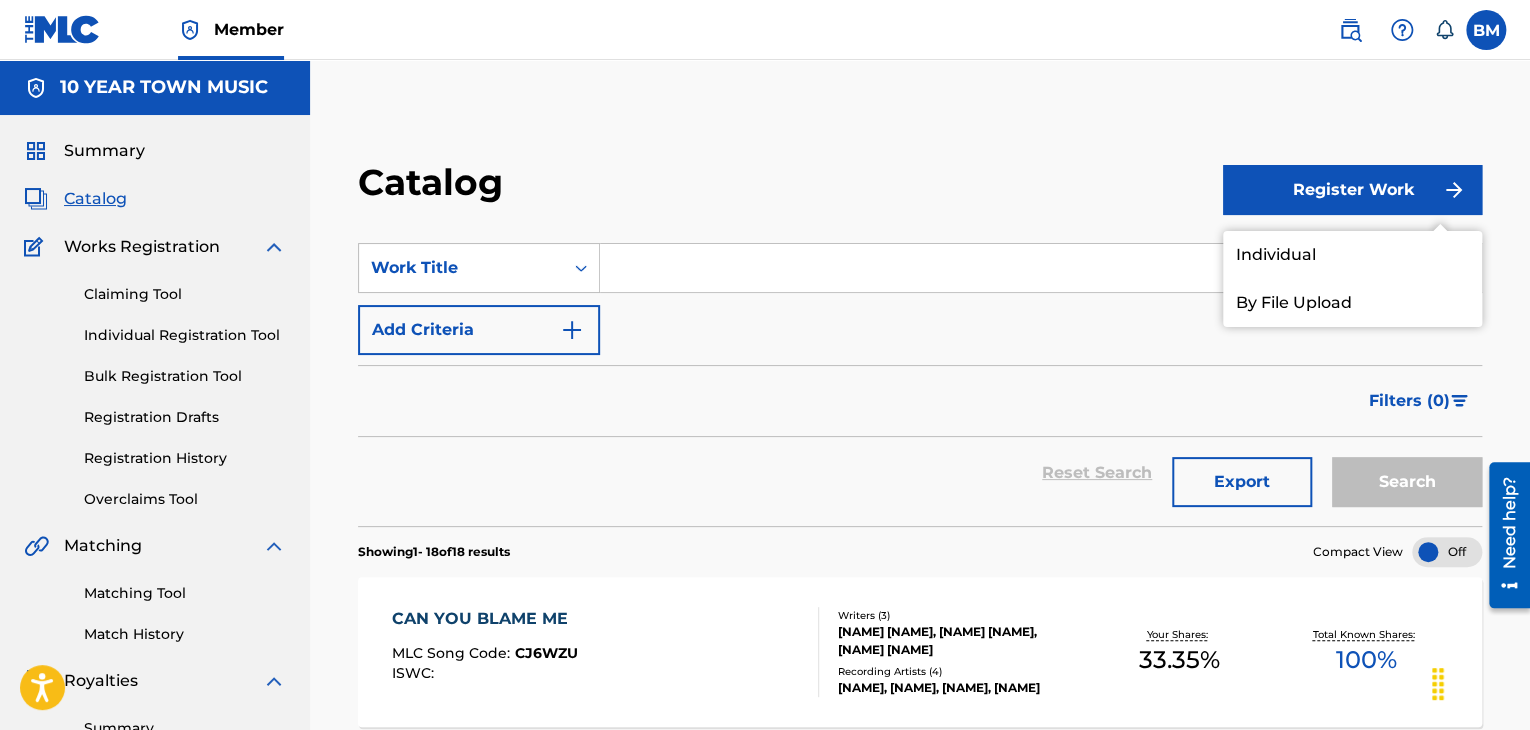 click on "Matching Tool" at bounding box center [185, 593] 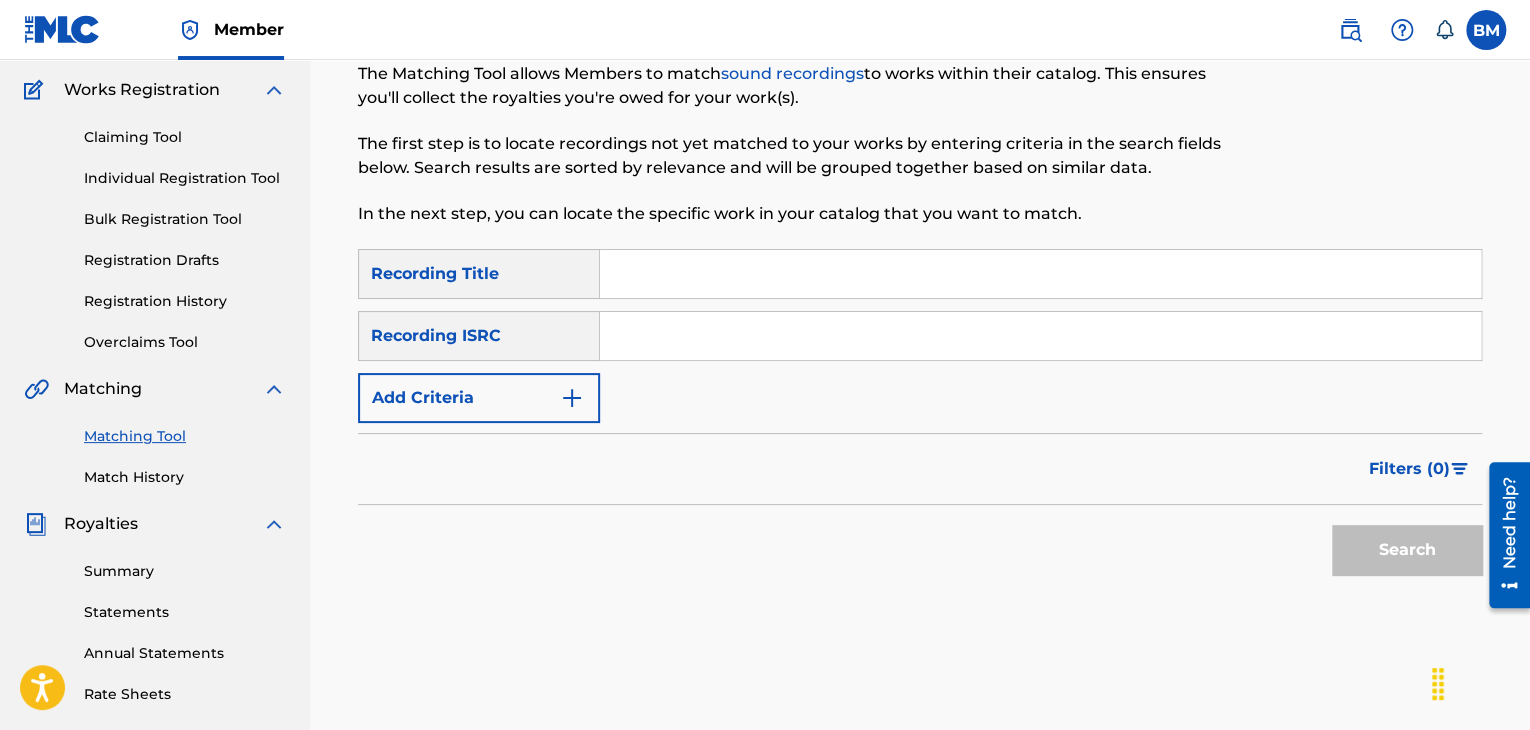 scroll, scrollTop: 300, scrollLeft: 0, axis: vertical 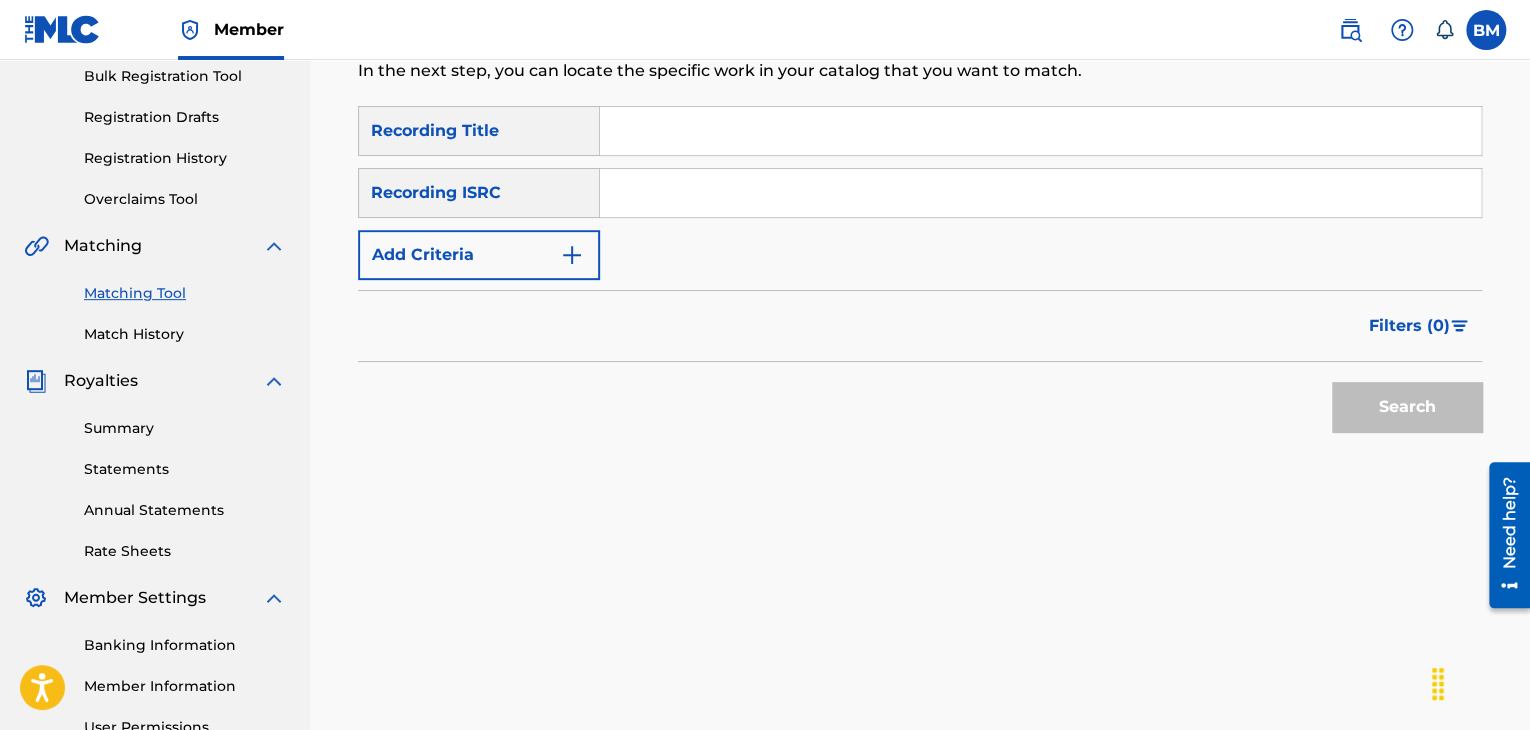 click at bounding box center (572, 255) 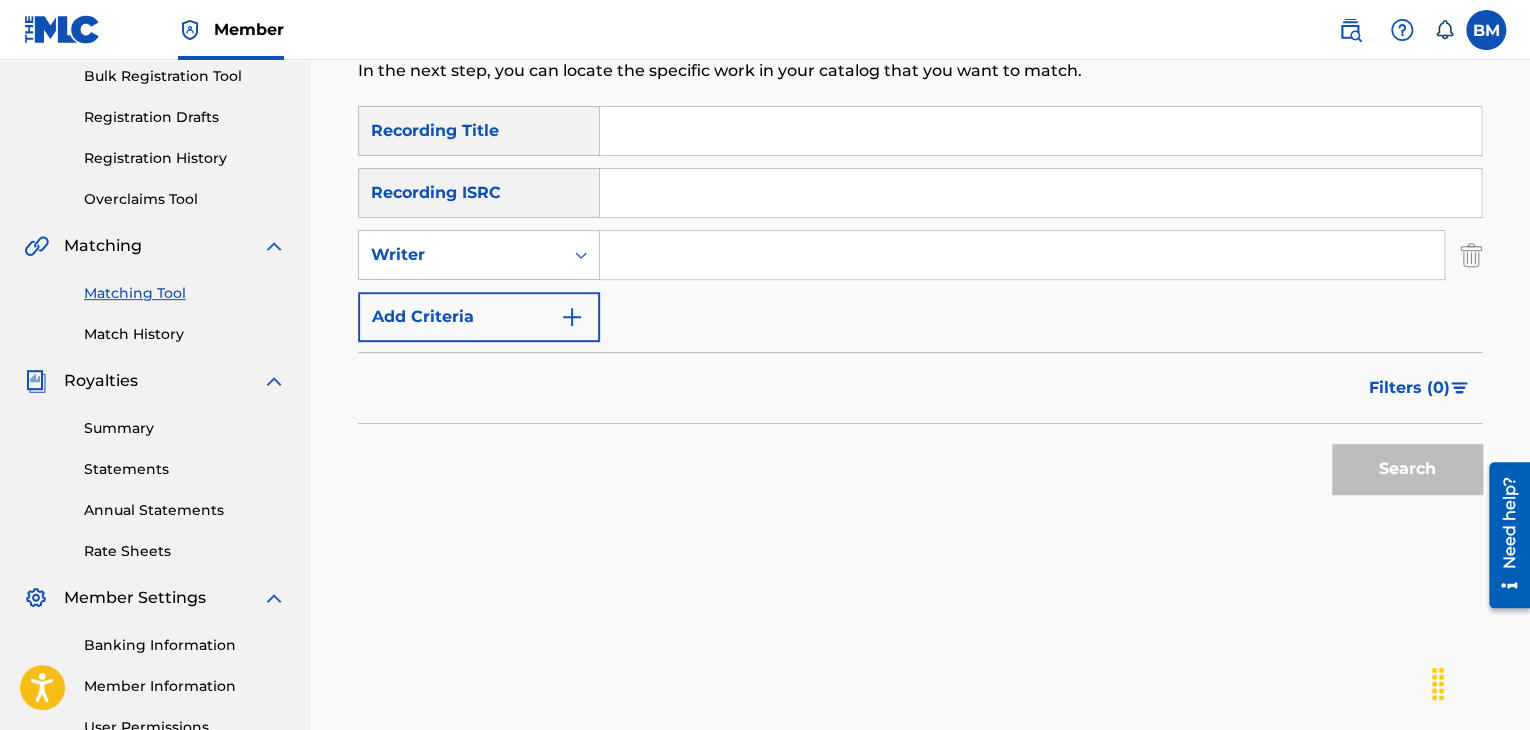 click at bounding box center [1022, 255] 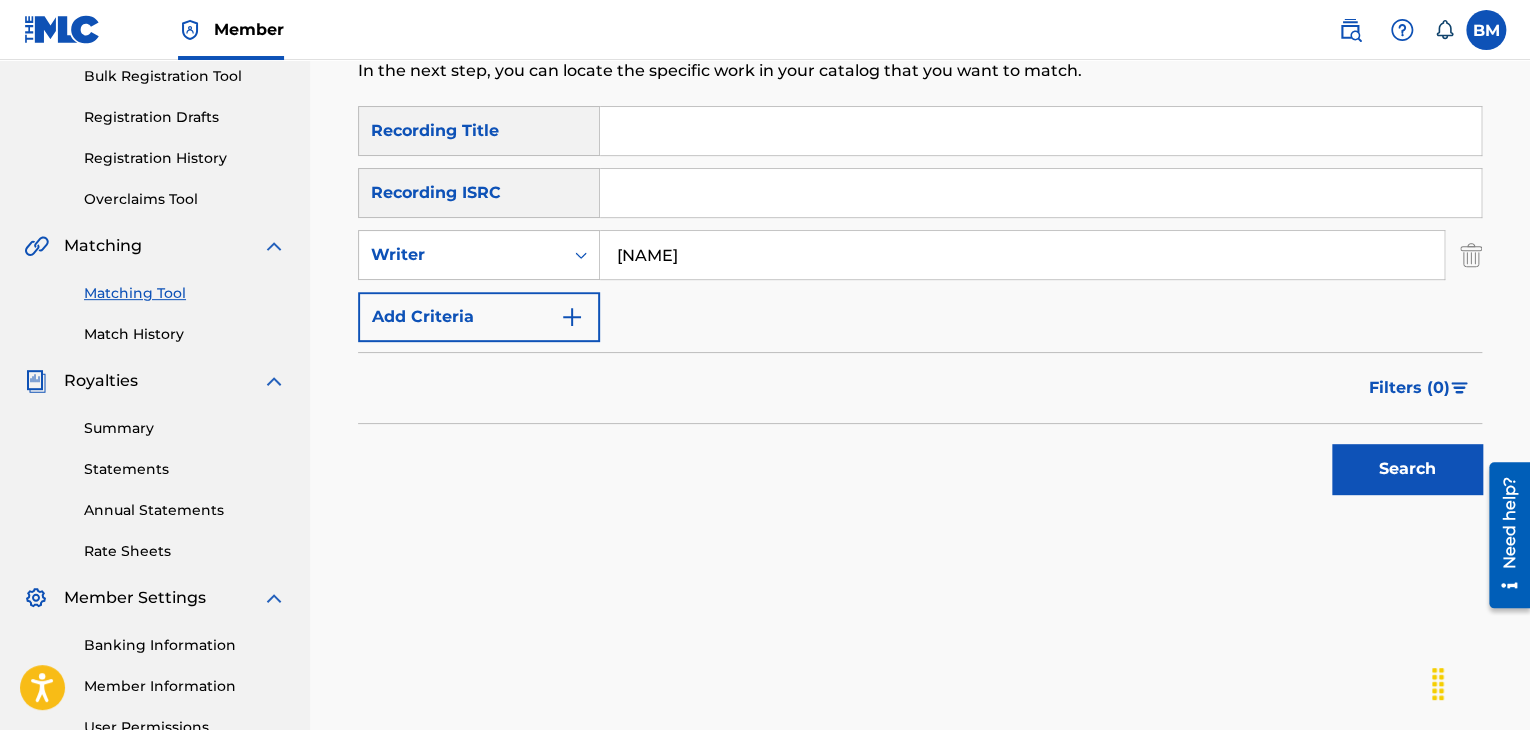 click on "Search" at bounding box center (1407, 469) 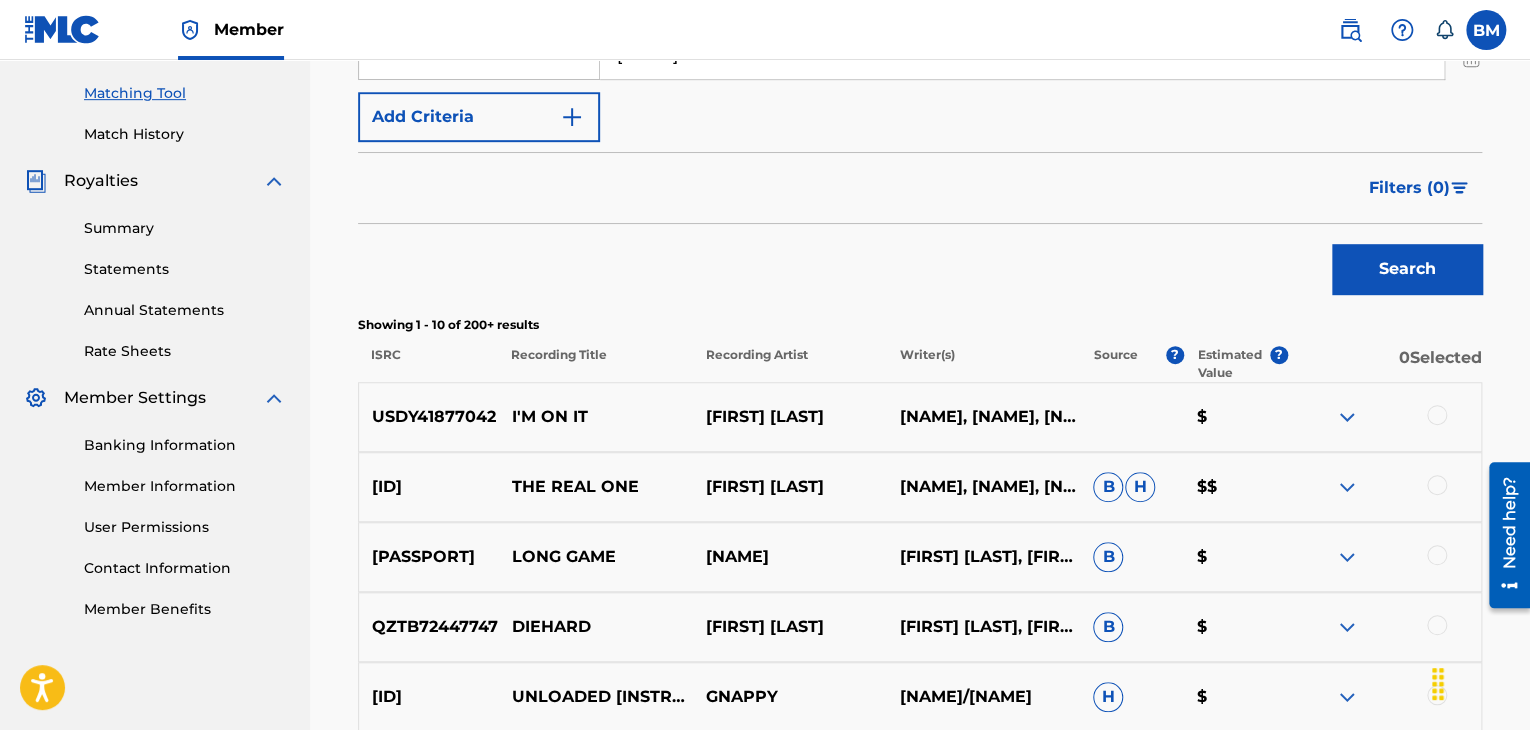 scroll, scrollTop: 600, scrollLeft: 0, axis: vertical 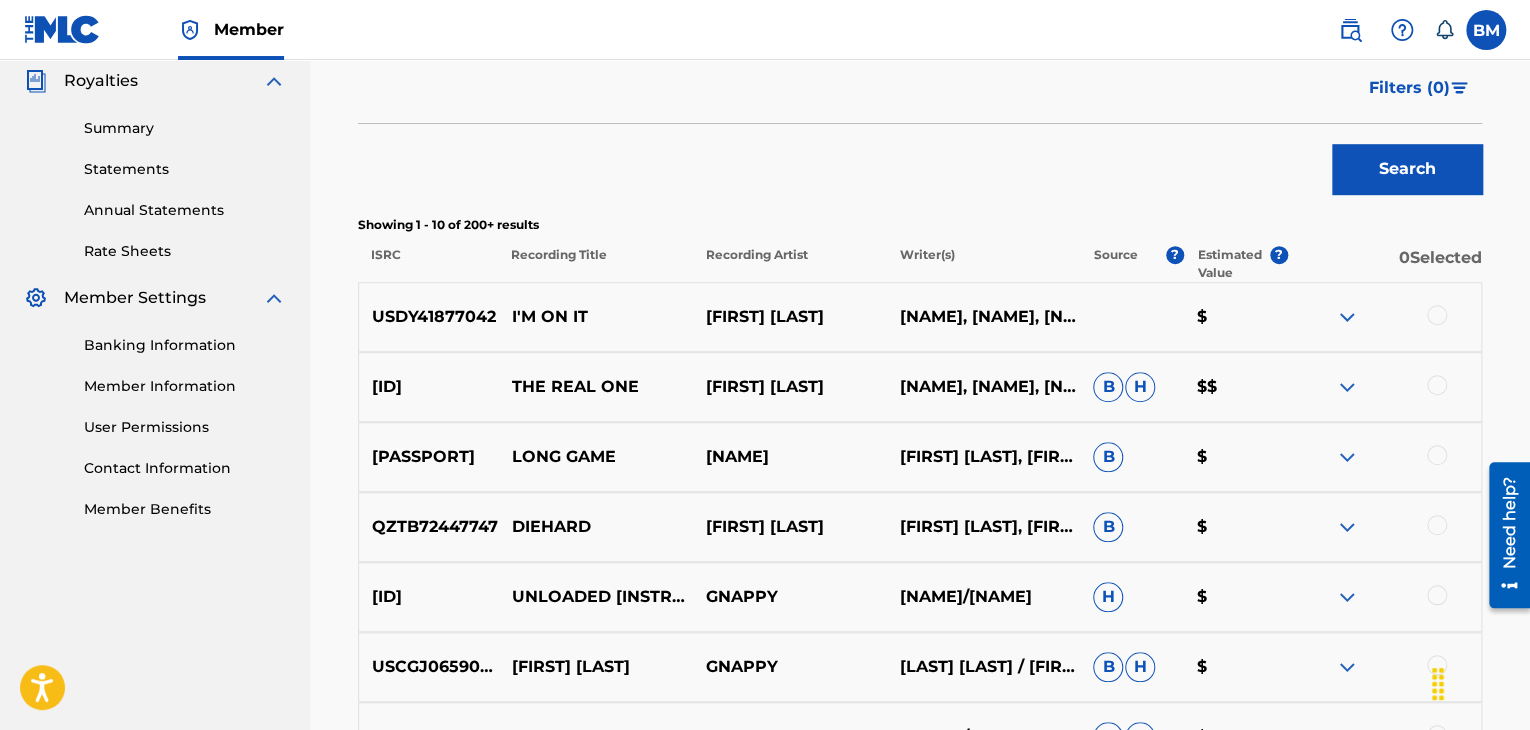 click at bounding box center [1437, 315] 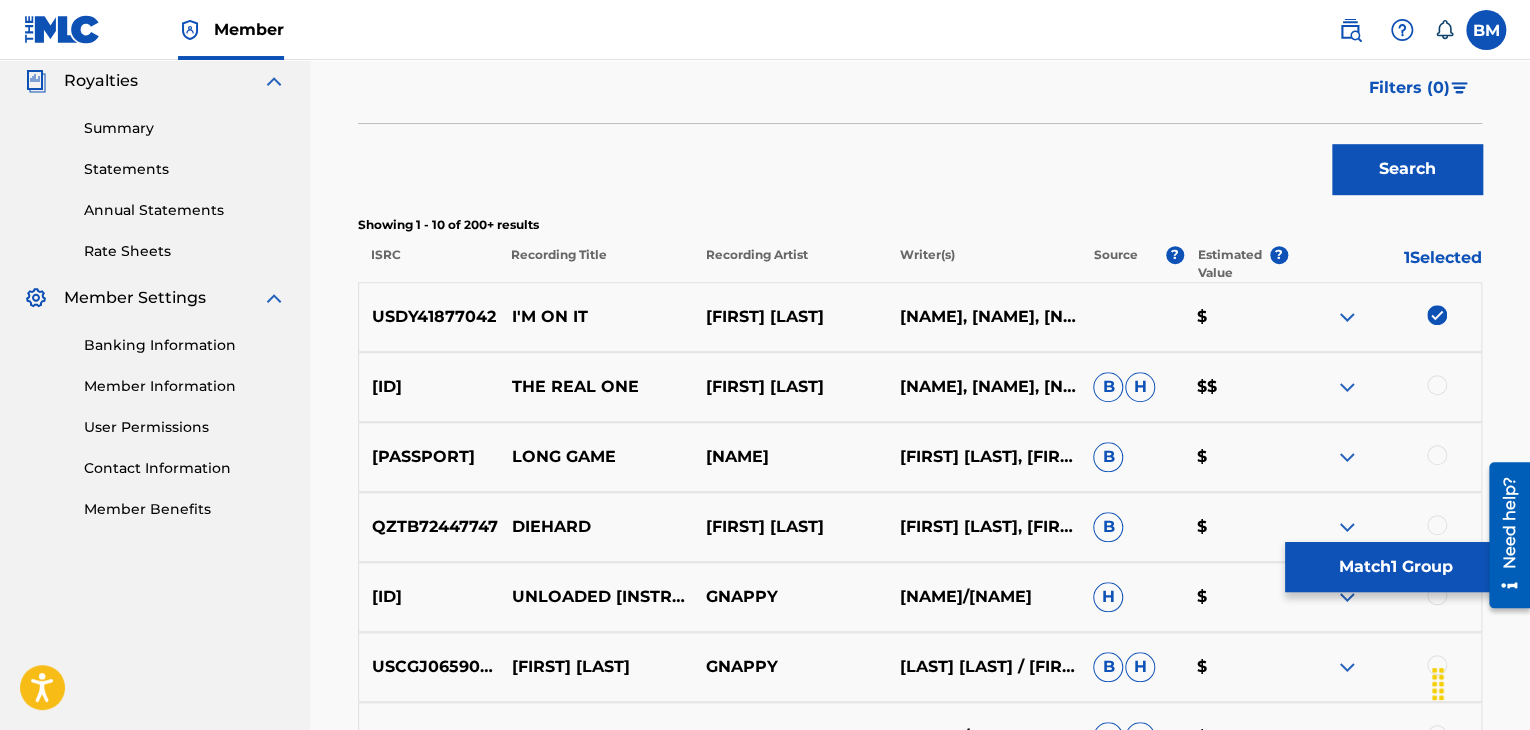 click on "Match  1 Group" at bounding box center (1395, 567) 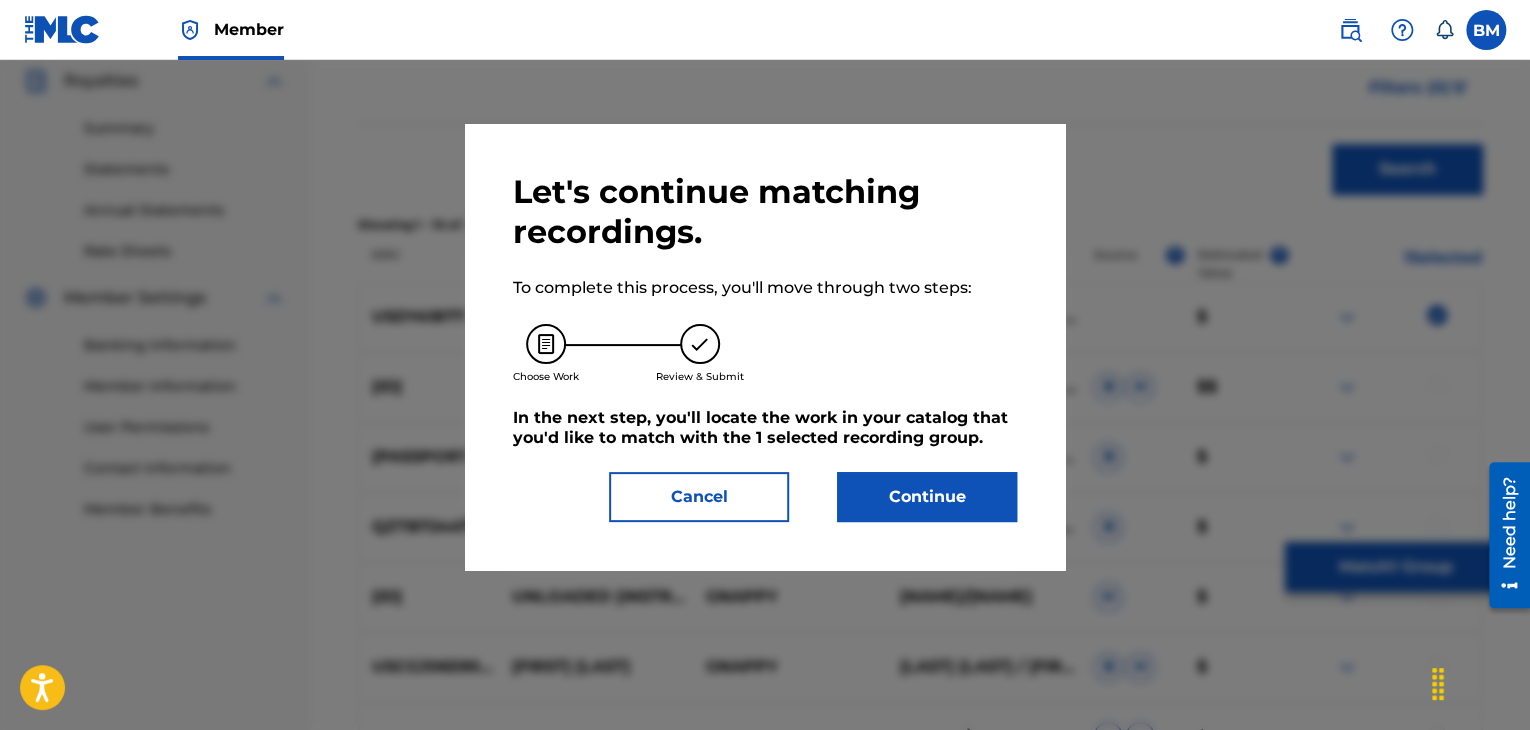 click on "Continue" at bounding box center [927, 497] 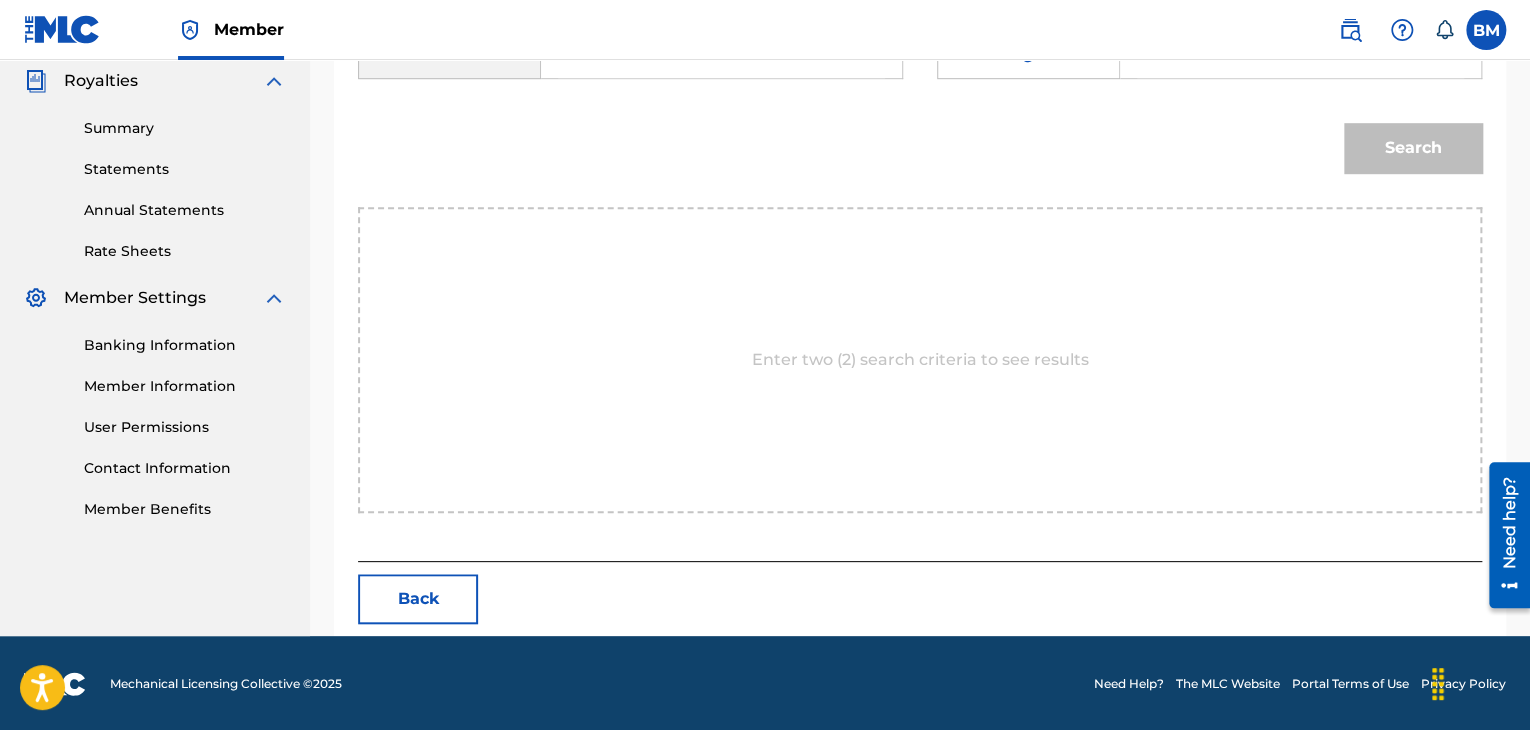 scroll, scrollTop: 100, scrollLeft: 0, axis: vertical 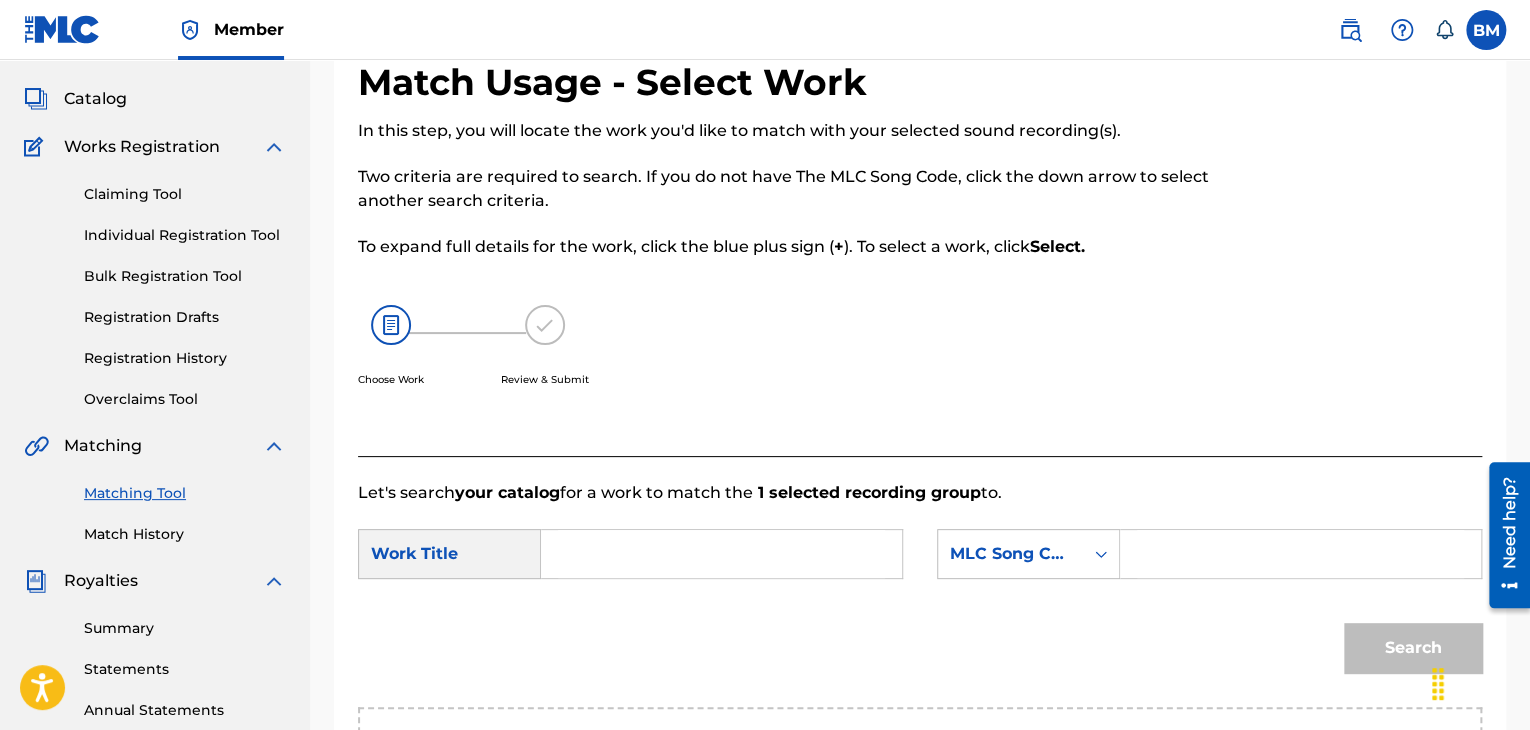 click on "Claiming Tool" at bounding box center (185, 194) 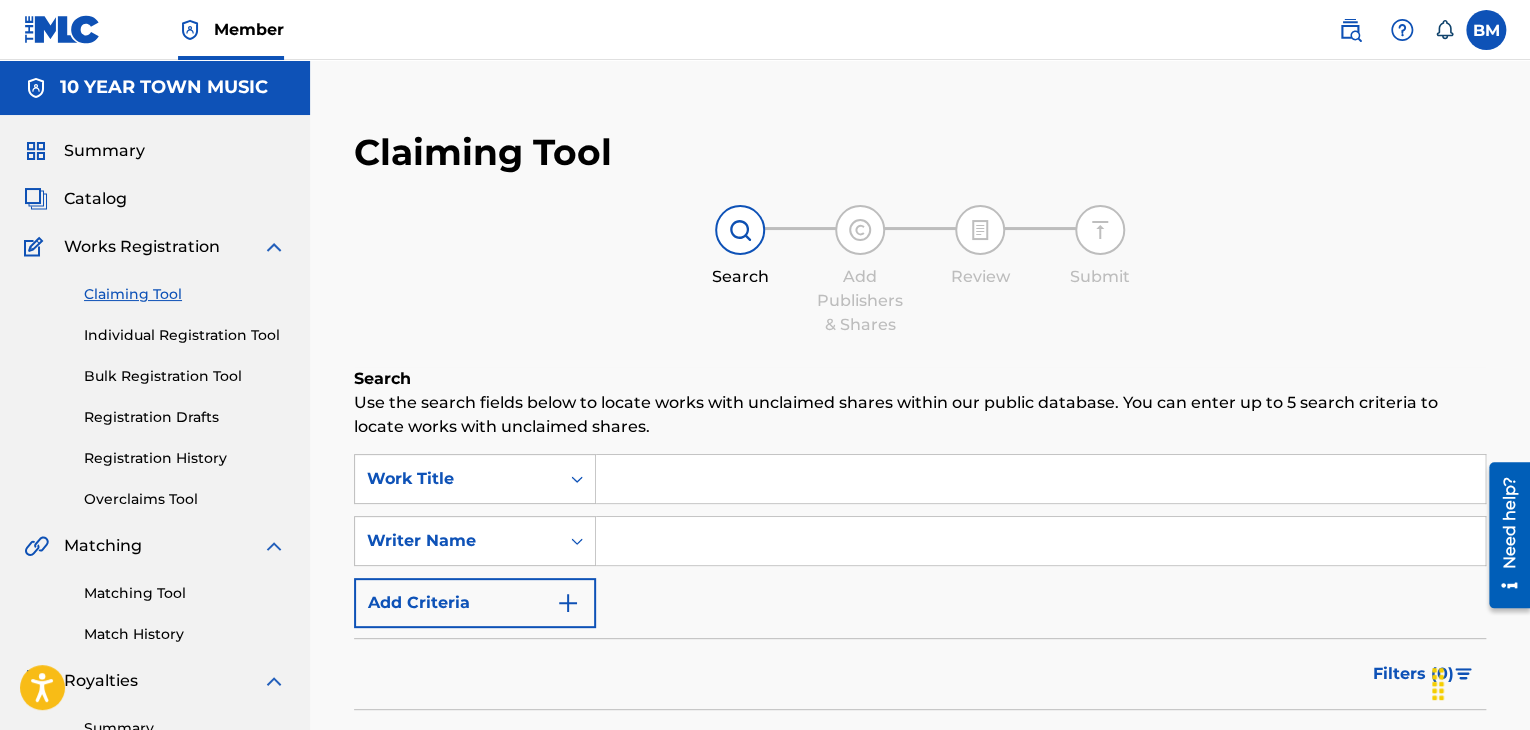 click at bounding box center (1040, 541) 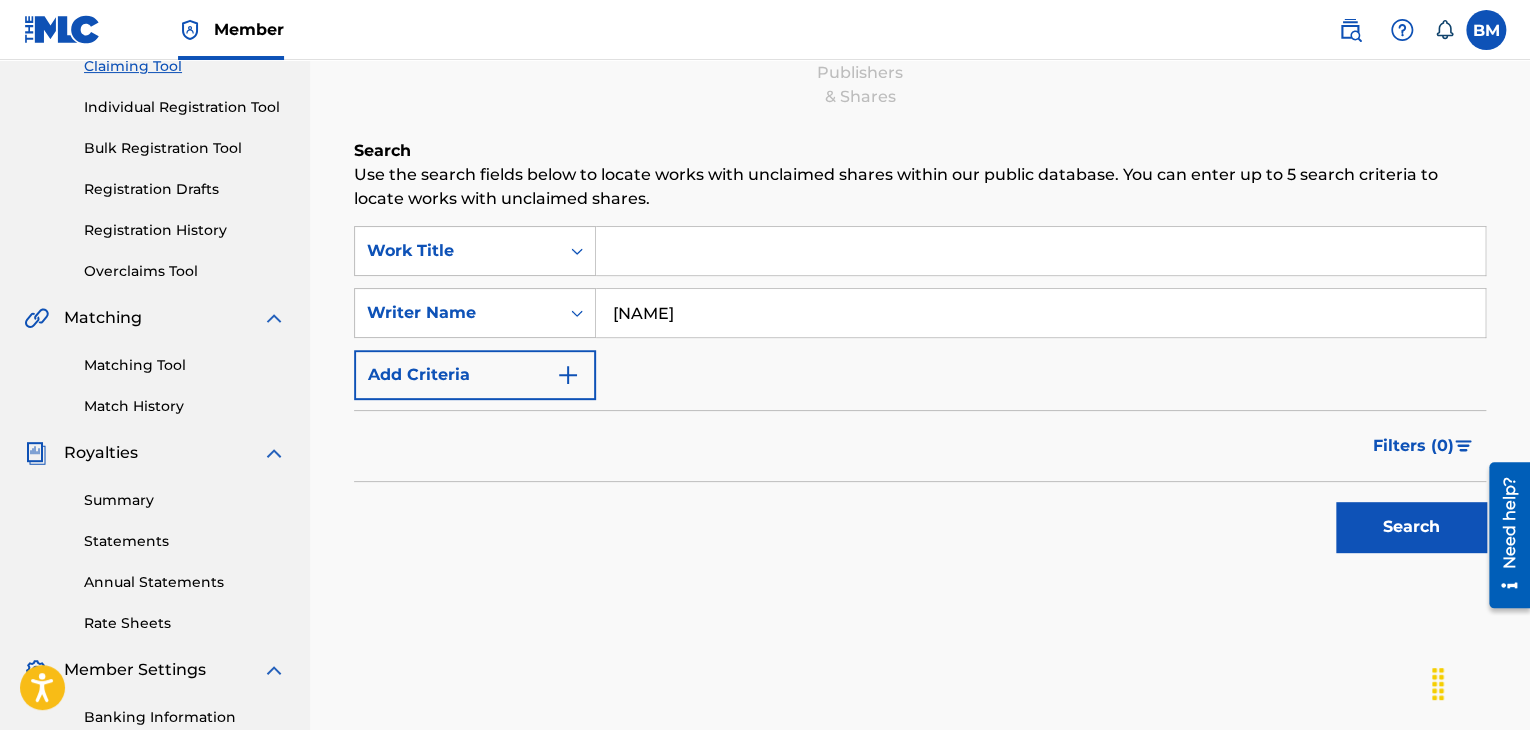 scroll, scrollTop: 300, scrollLeft: 0, axis: vertical 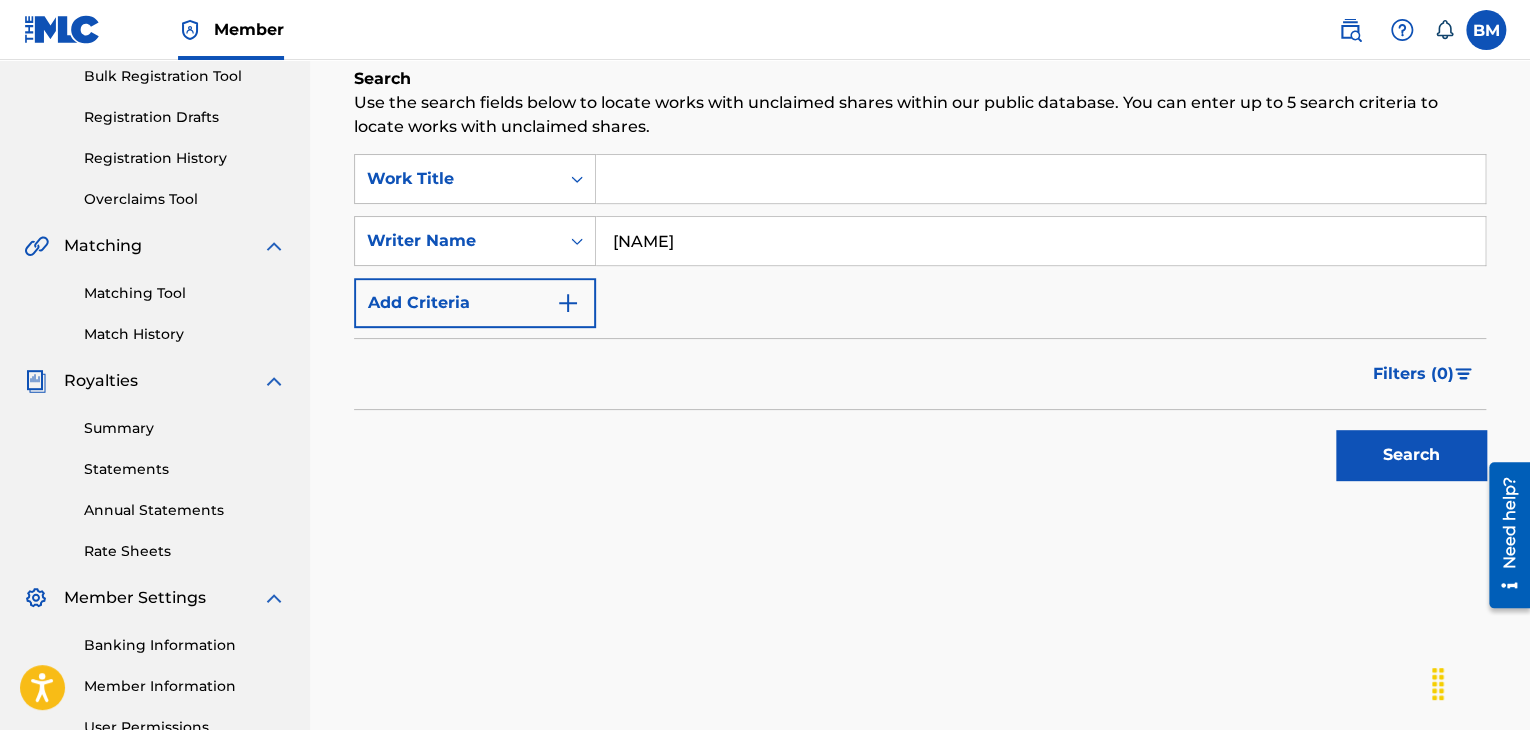 click on "Search" at bounding box center [1411, 455] 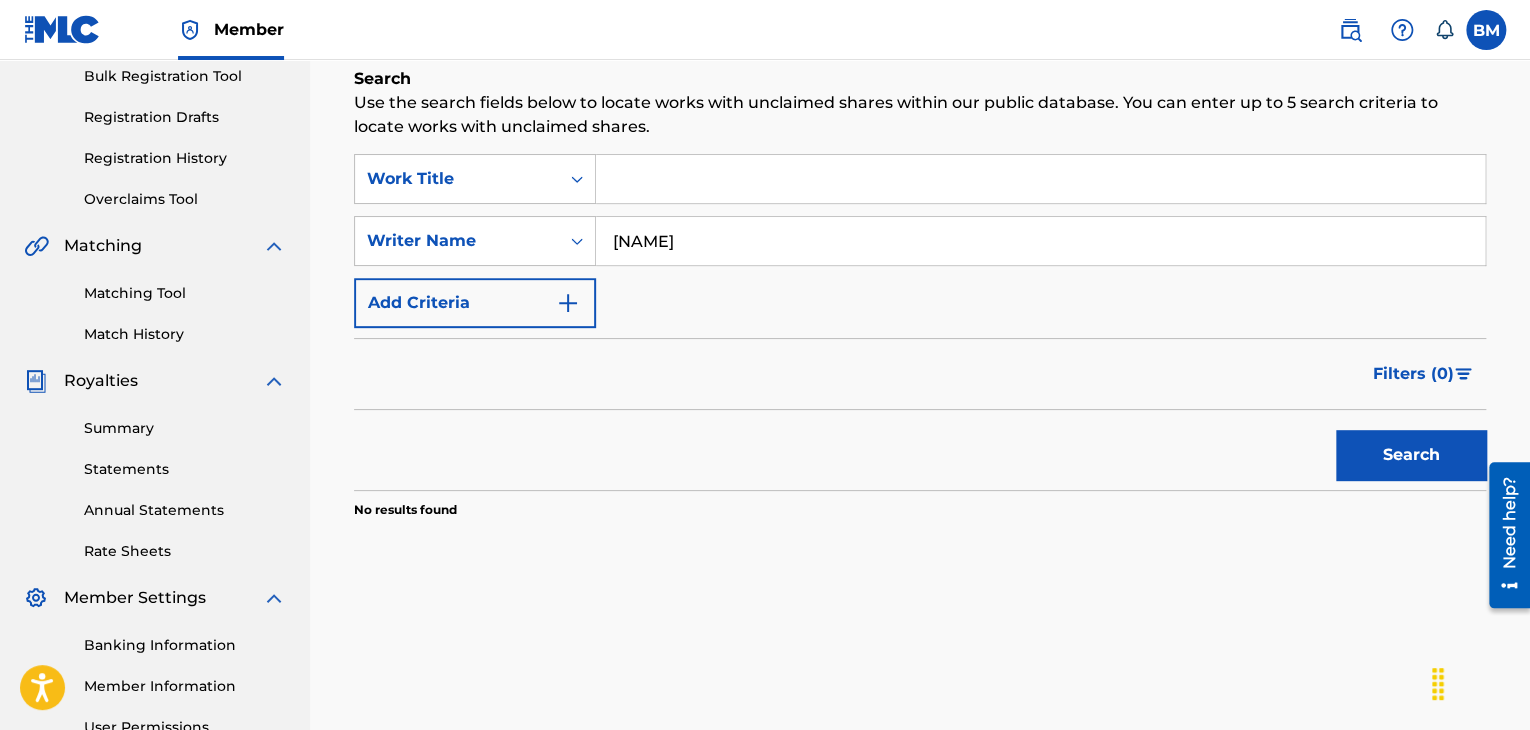click at bounding box center [568, 303] 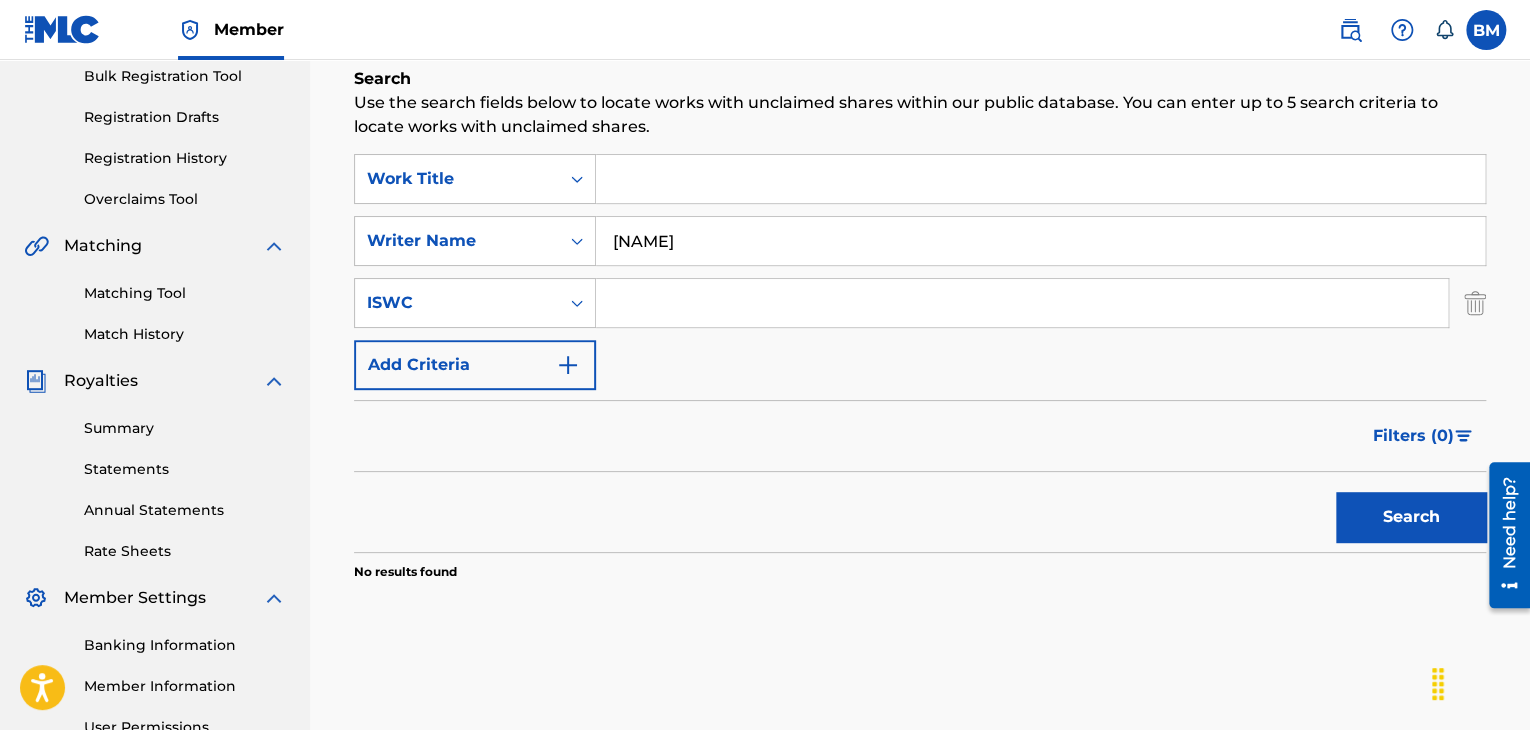 drag, startPoint x: 788, startPoint y: 241, endPoint x: 143, endPoint y: 282, distance: 646.30176 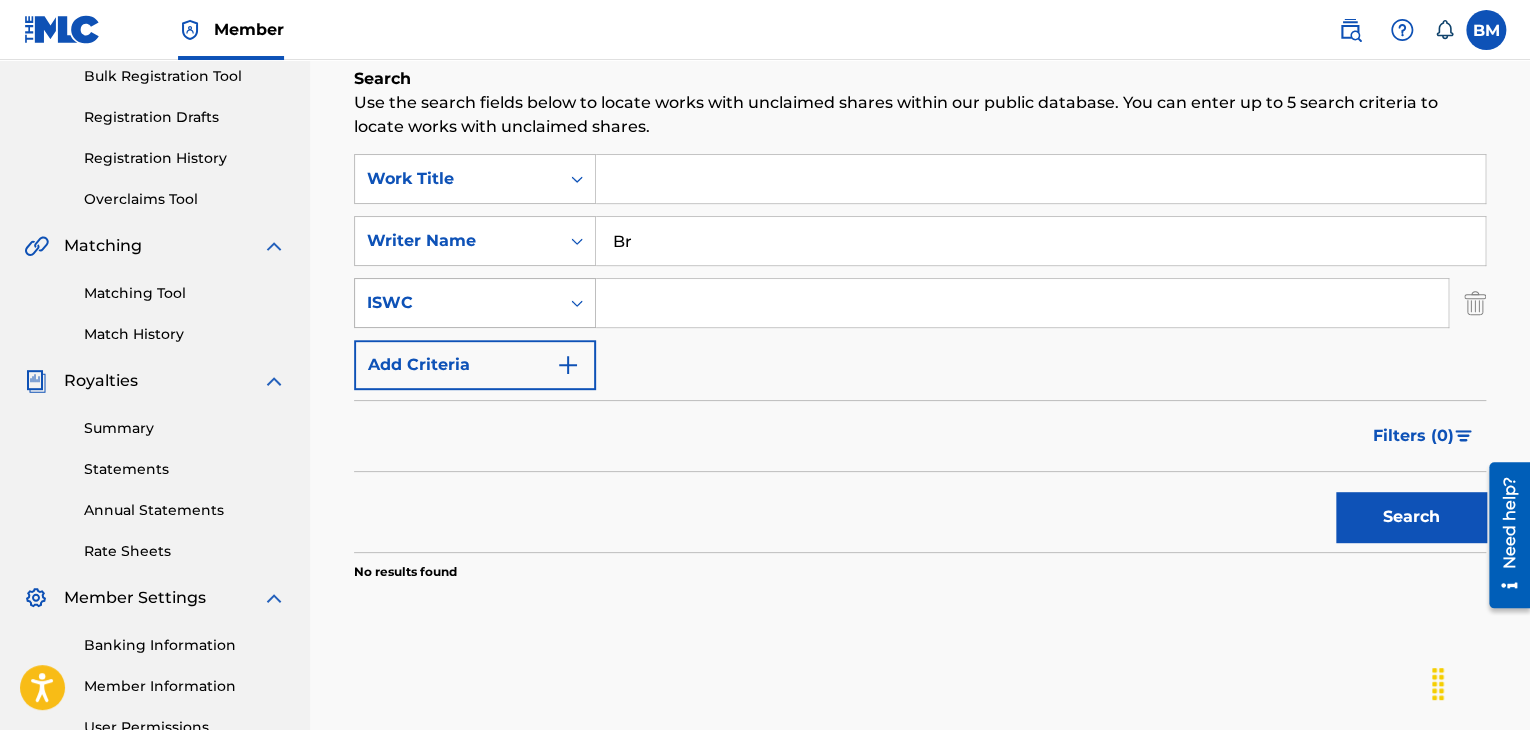 type on "B" 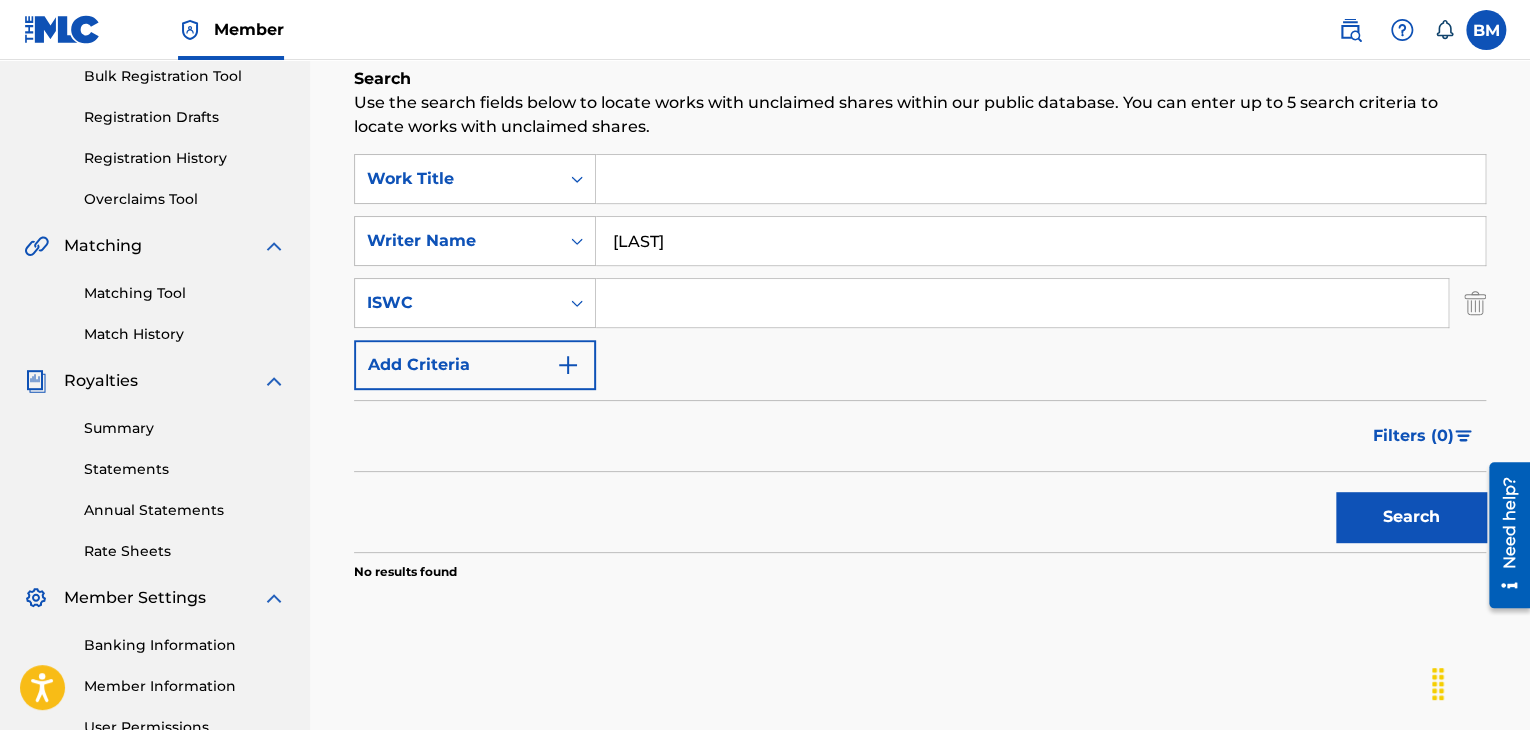 click on "Search" at bounding box center [1411, 517] 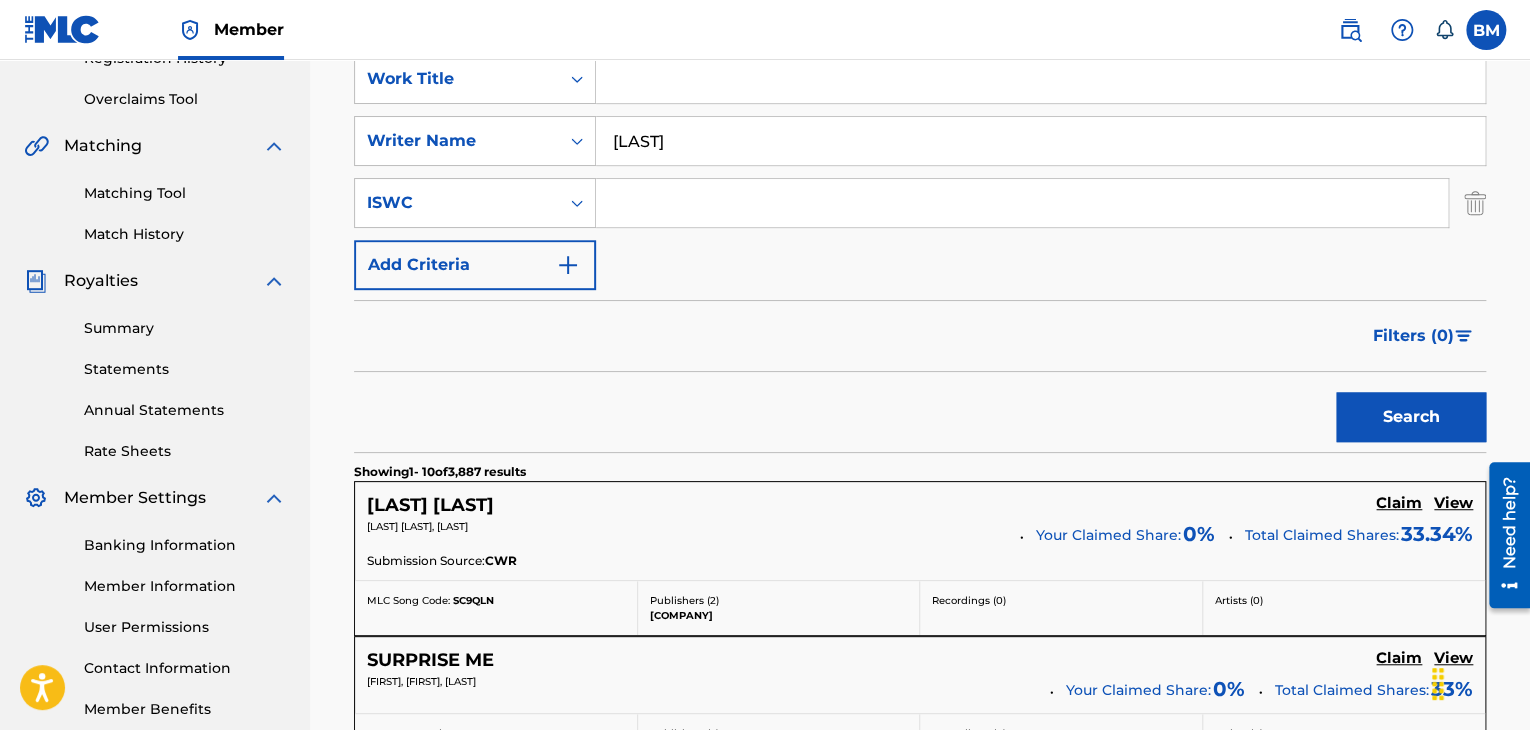 scroll, scrollTop: 100, scrollLeft: 0, axis: vertical 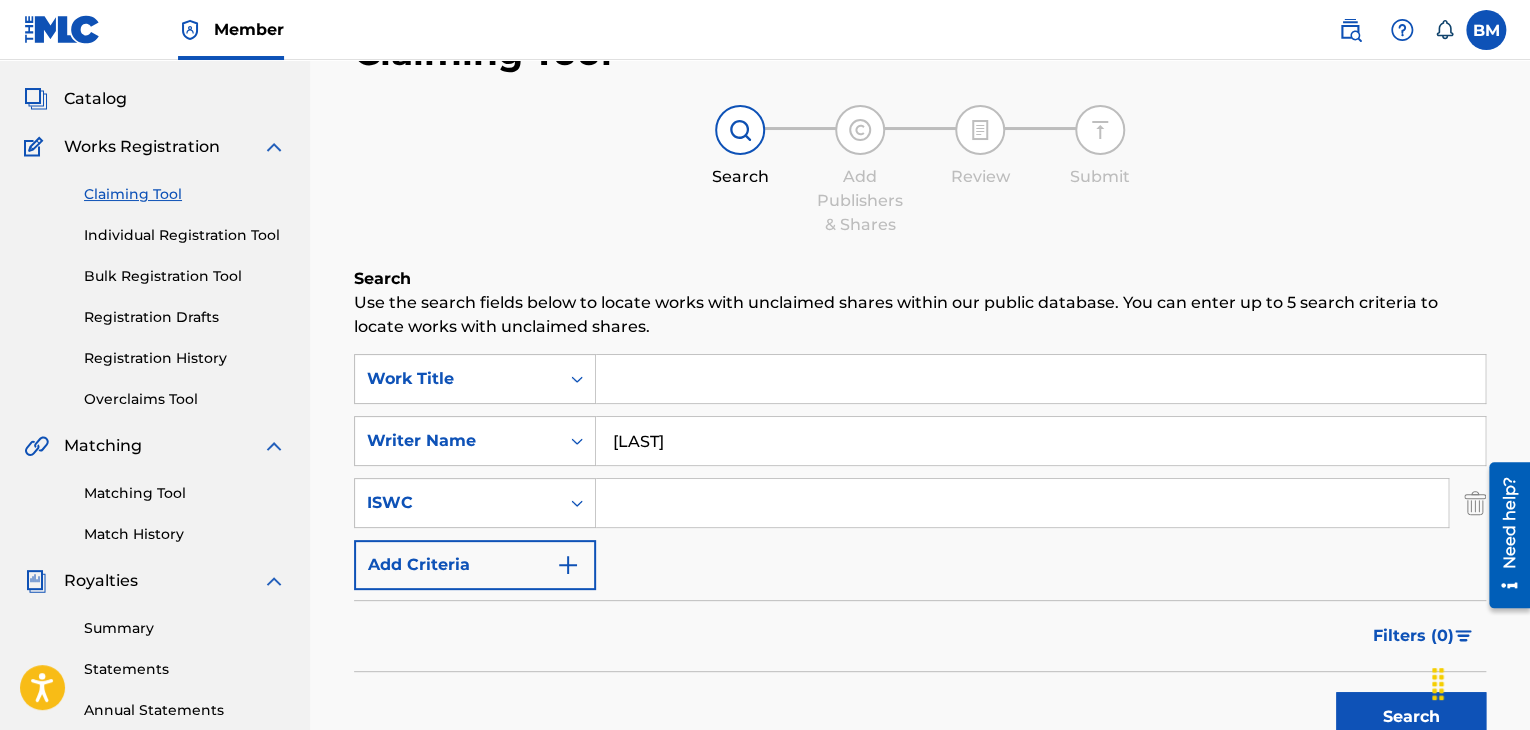 click on "[LAST]" at bounding box center [1040, 441] 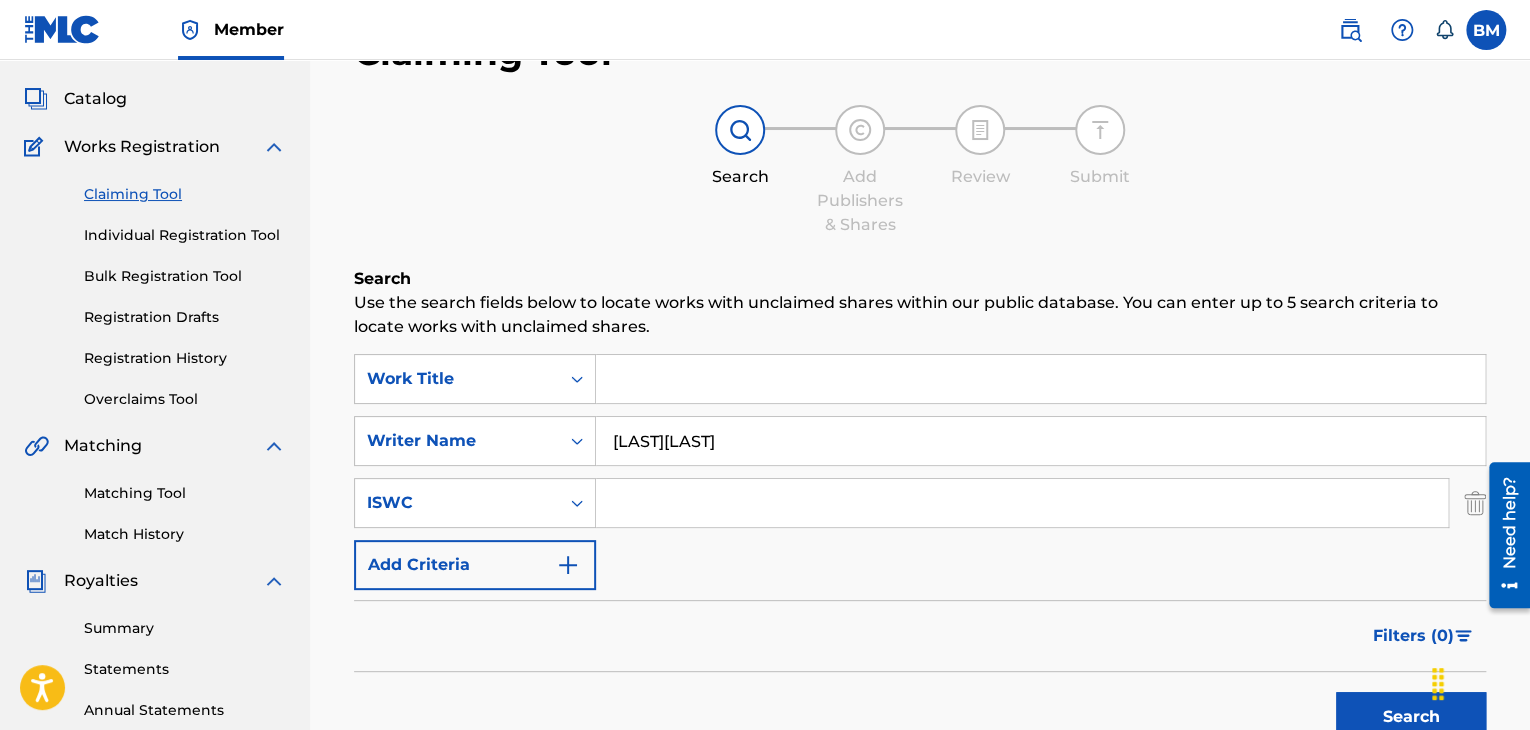 click on "Search" at bounding box center [1411, 717] 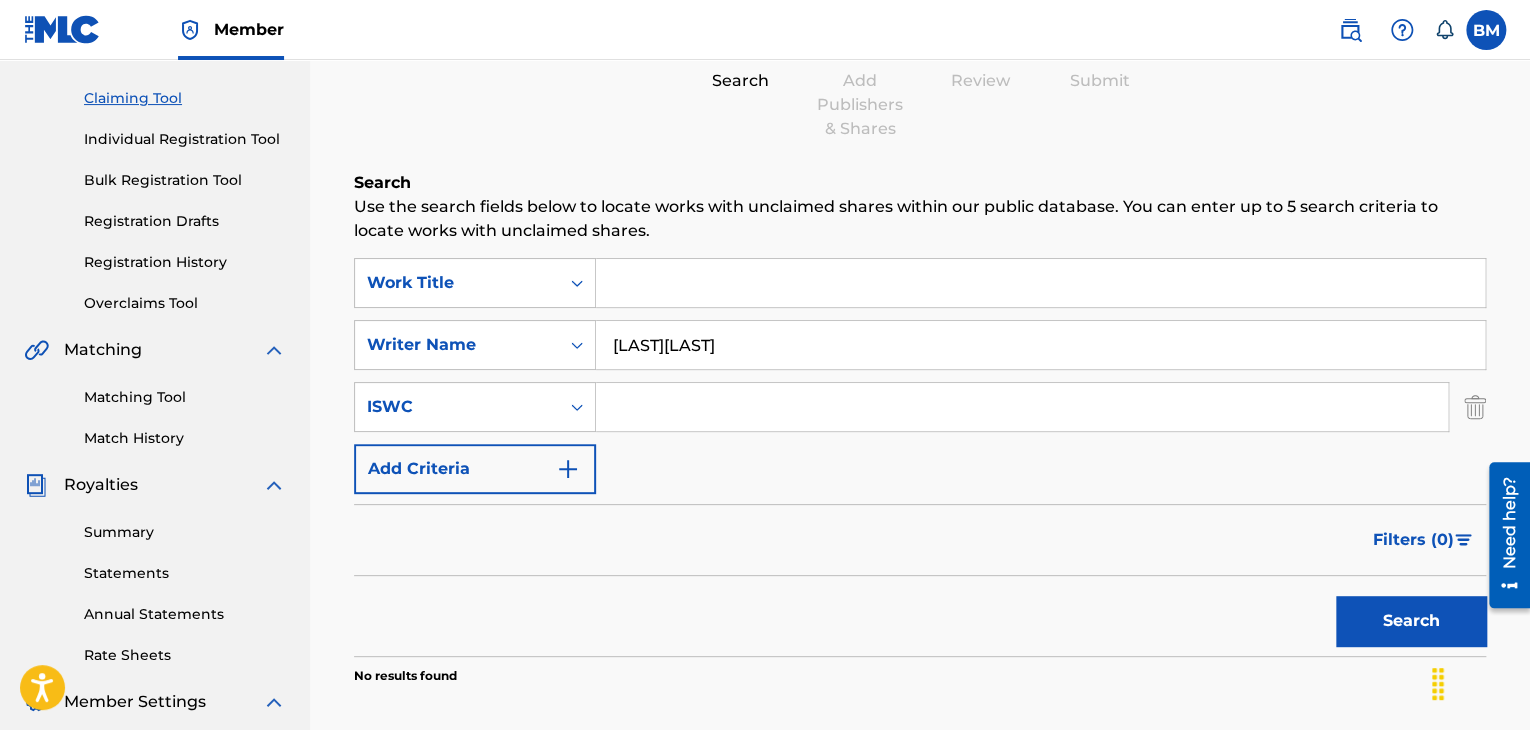 scroll, scrollTop: 110, scrollLeft: 0, axis: vertical 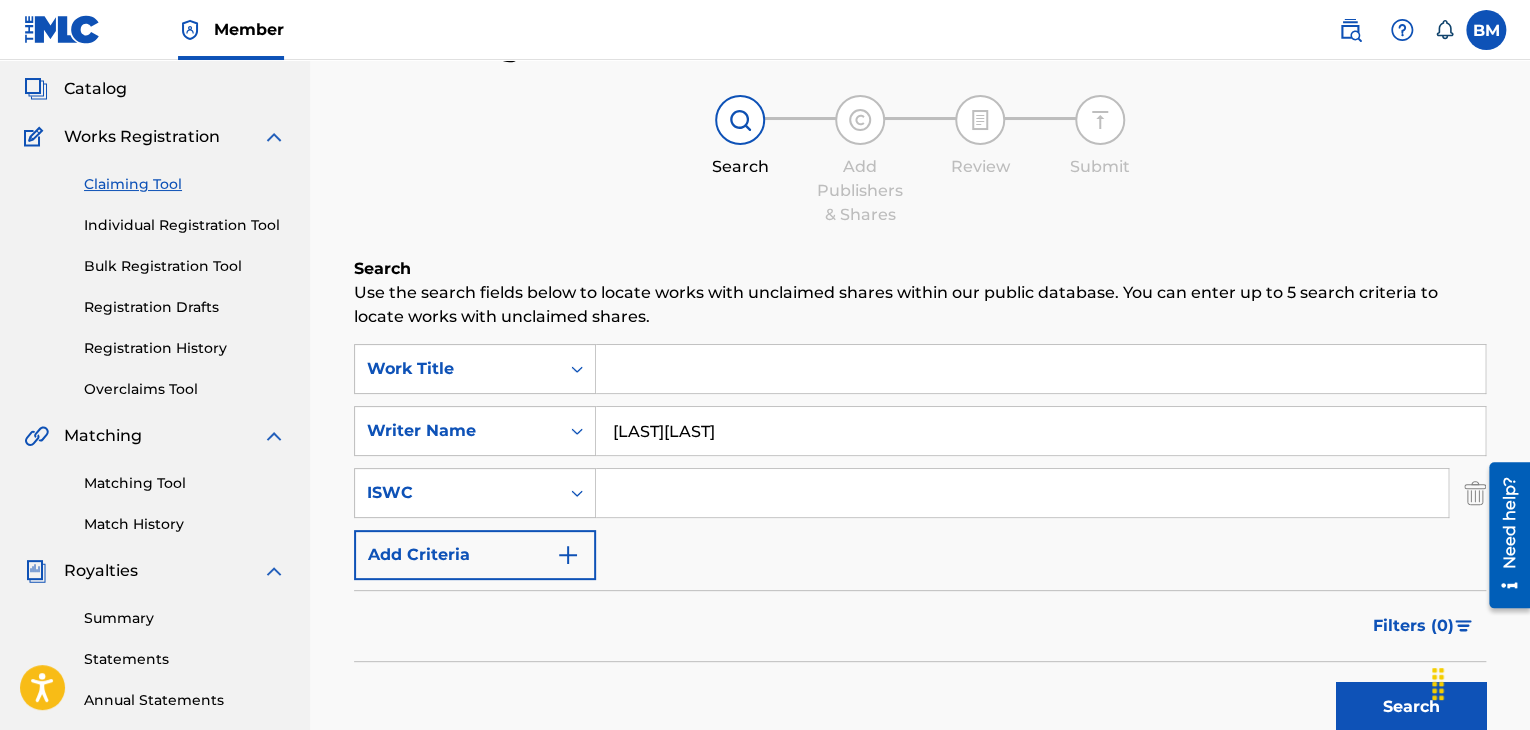drag, startPoint x: 671, startPoint y: 434, endPoint x: 674, endPoint y: 462, distance: 28.160255 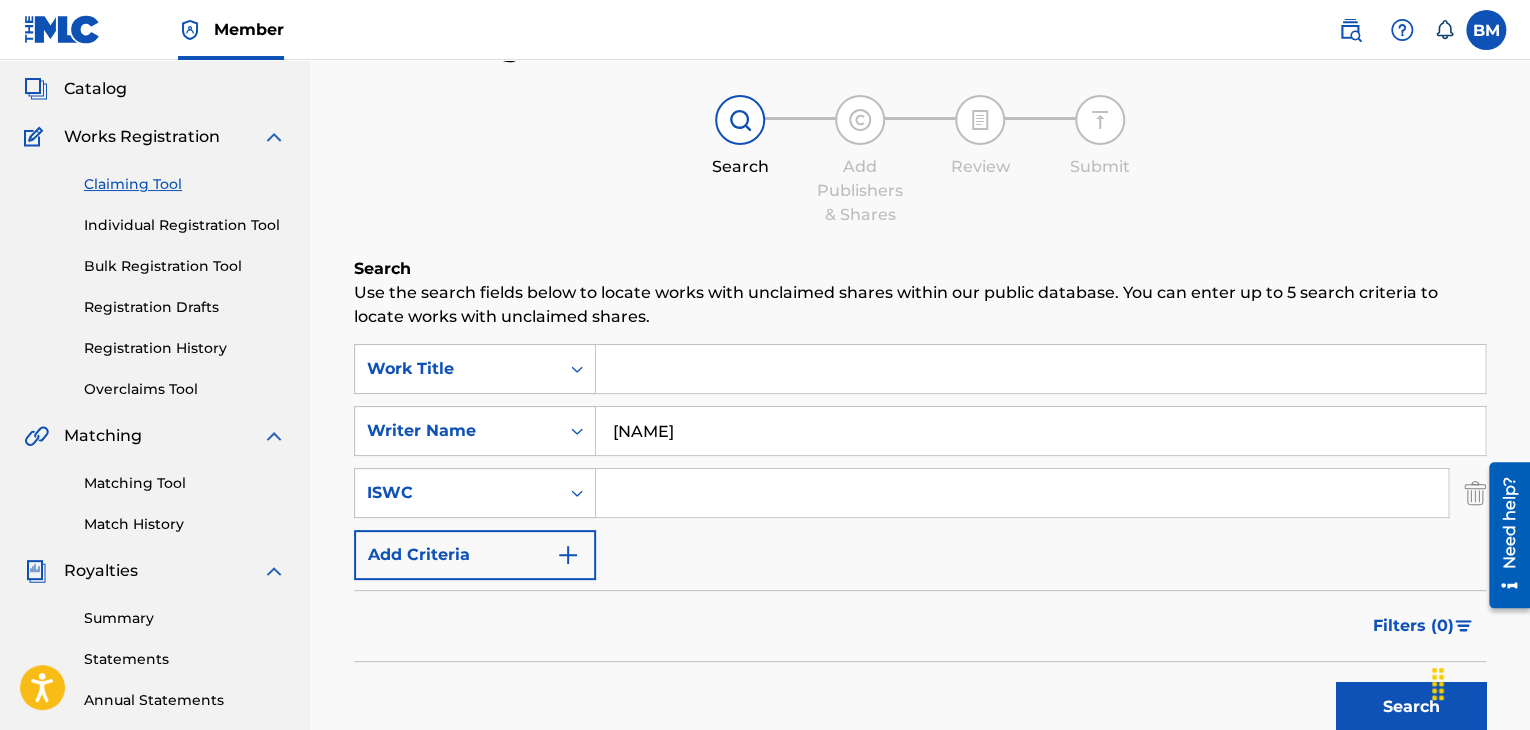 click on "Search" at bounding box center [1411, 707] 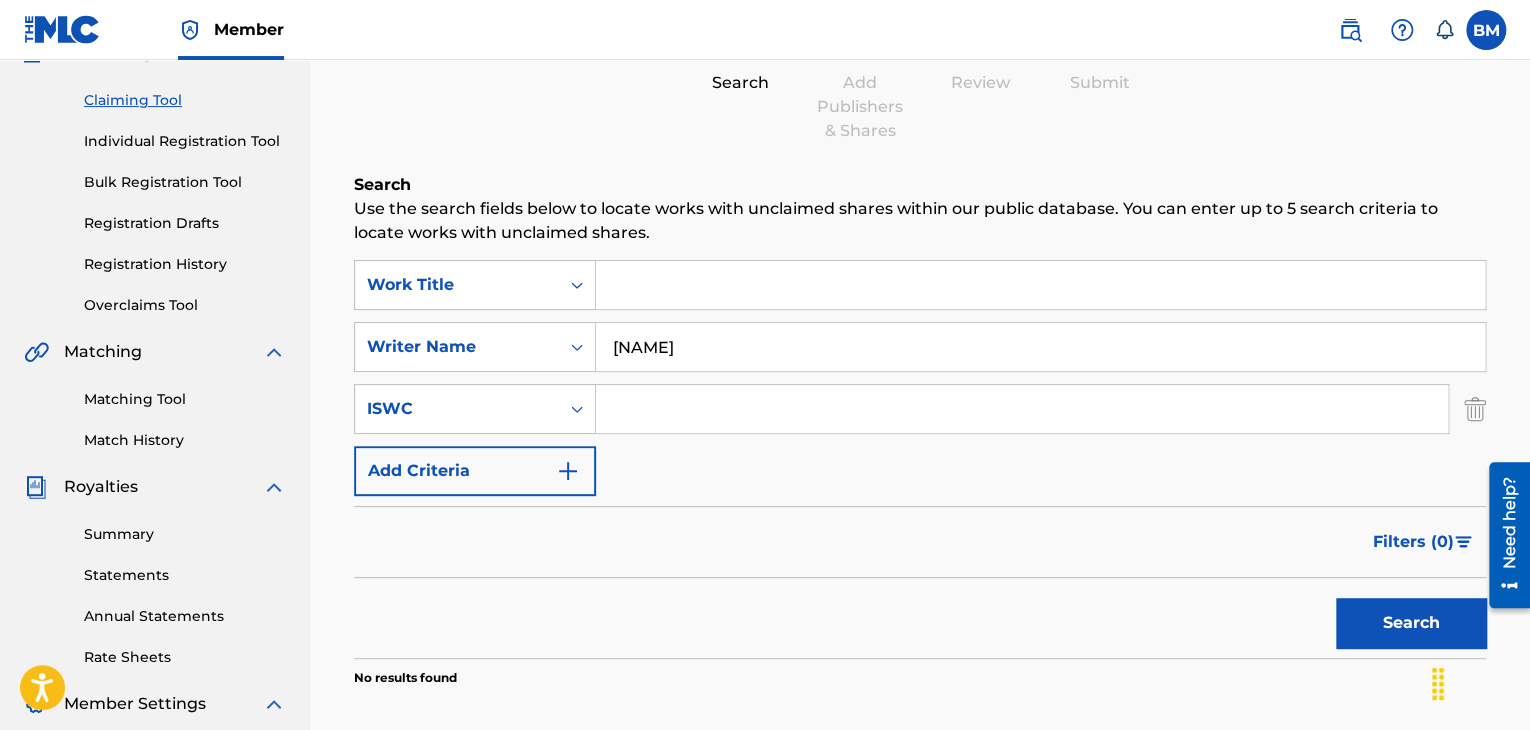 scroll, scrollTop: 310, scrollLeft: 0, axis: vertical 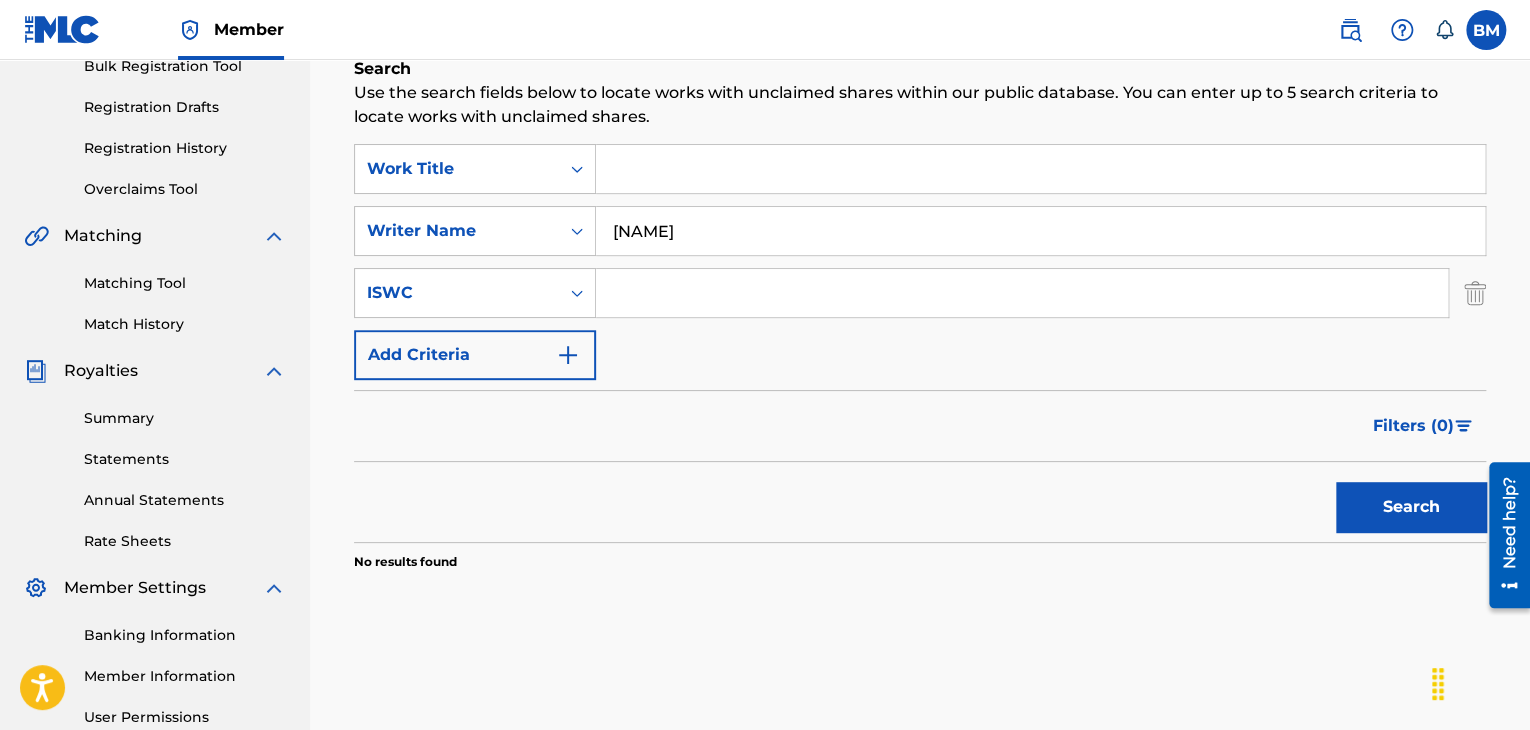 drag, startPoint x: 773, startPoint y: 229, endPoint x: 0, endPoint y: 151, distance: 776.92535 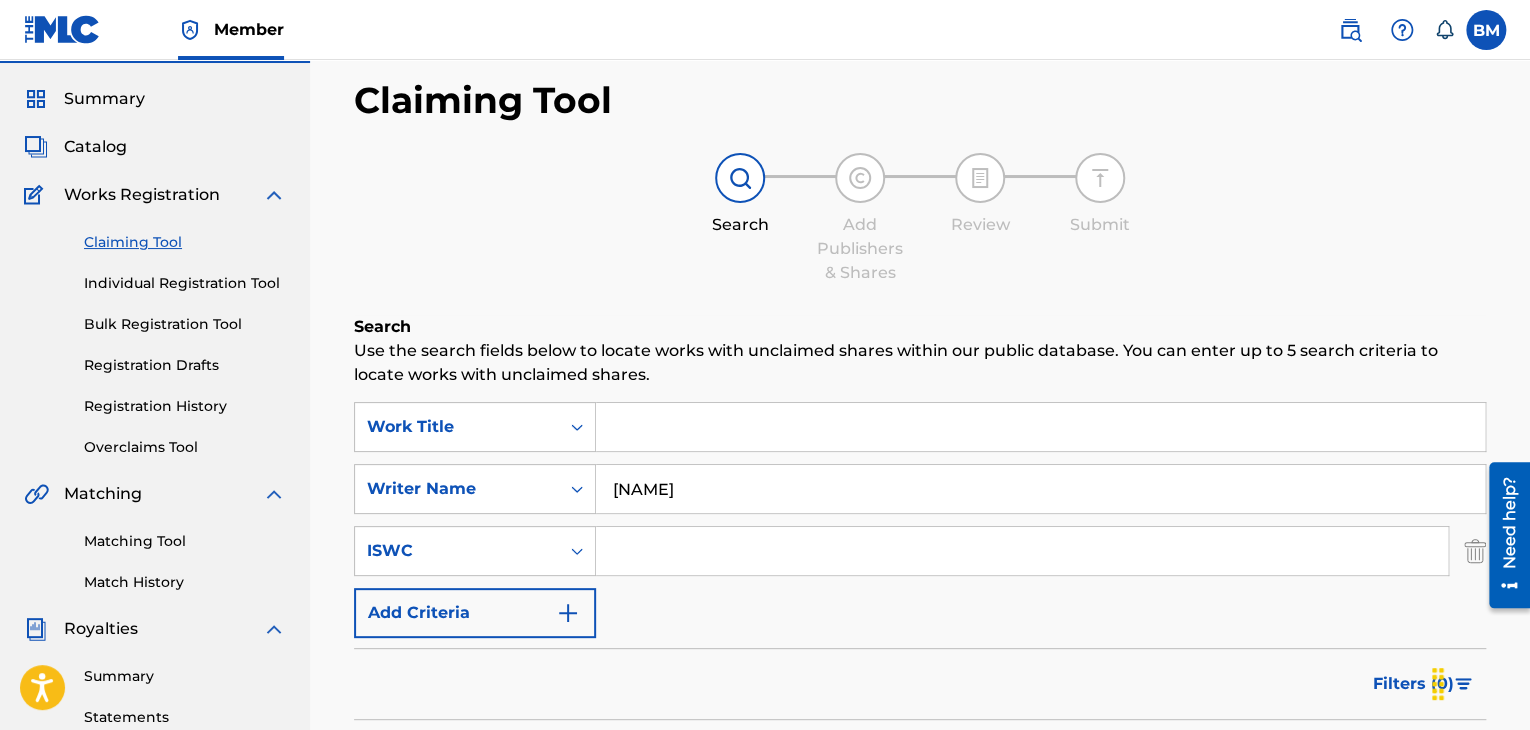 scroll, scrollTop: 0, scrollLeft: 0, axis: both 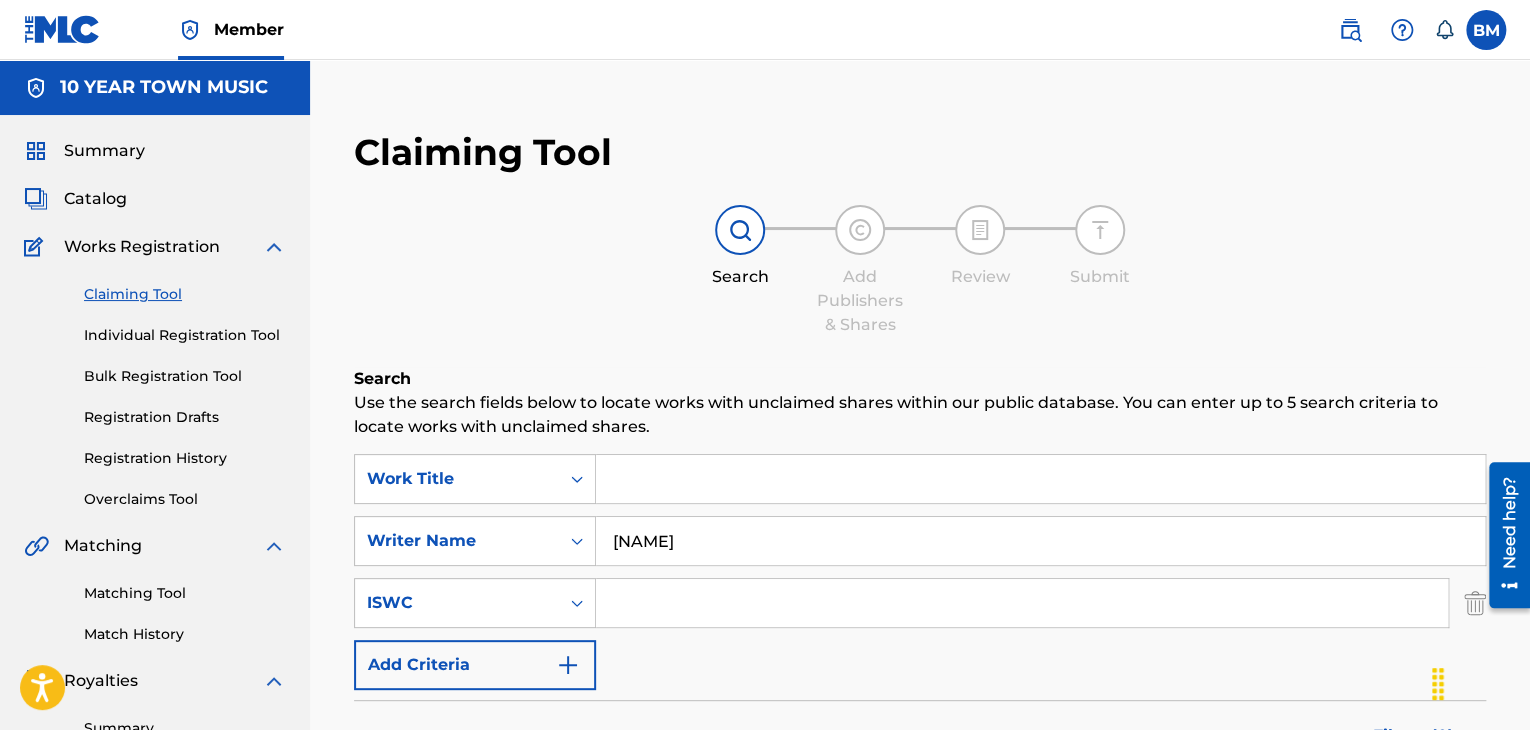 click on "Individual Registration Tool" at bounding box center [185, 335] 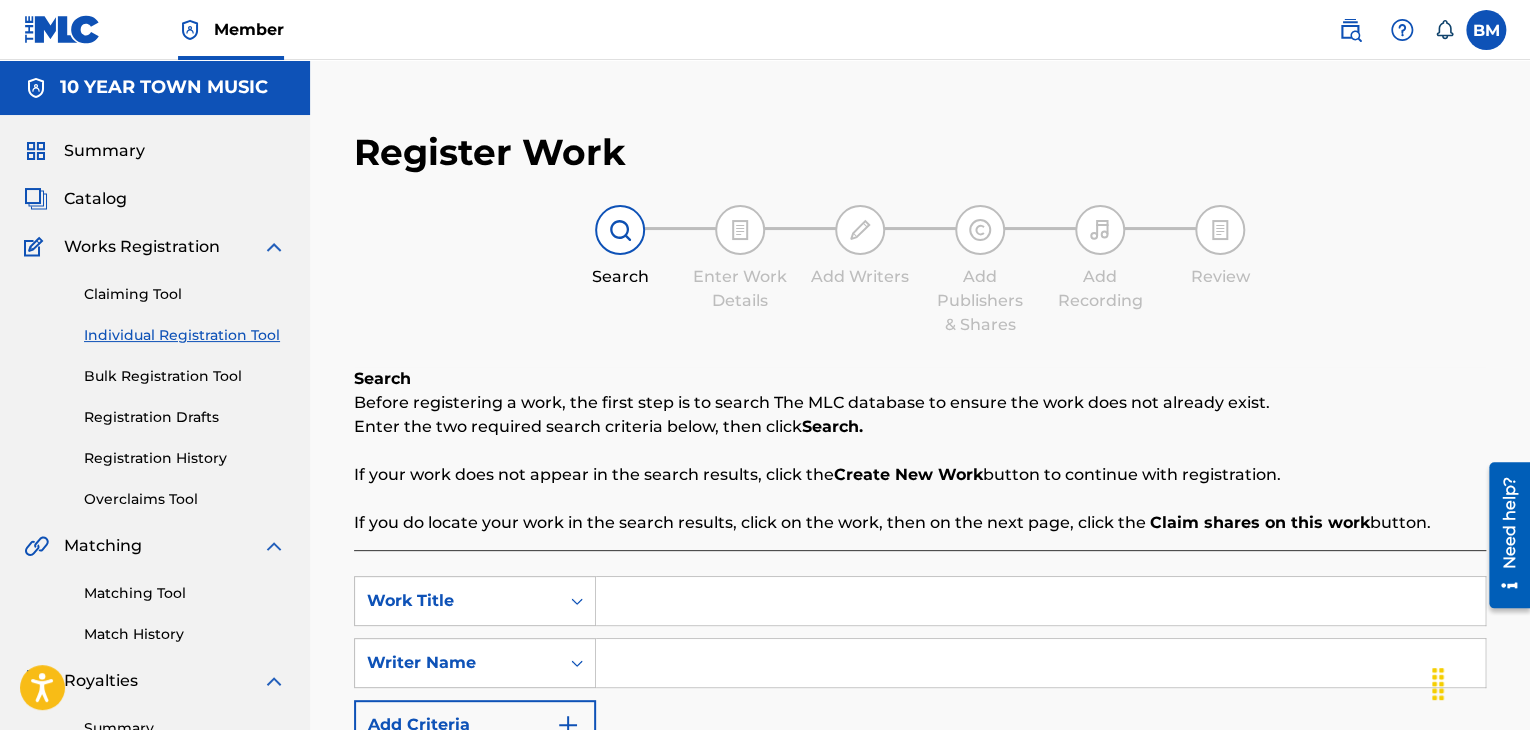 click on "Bulk Registration Tool" at bounding box center [185, 376] 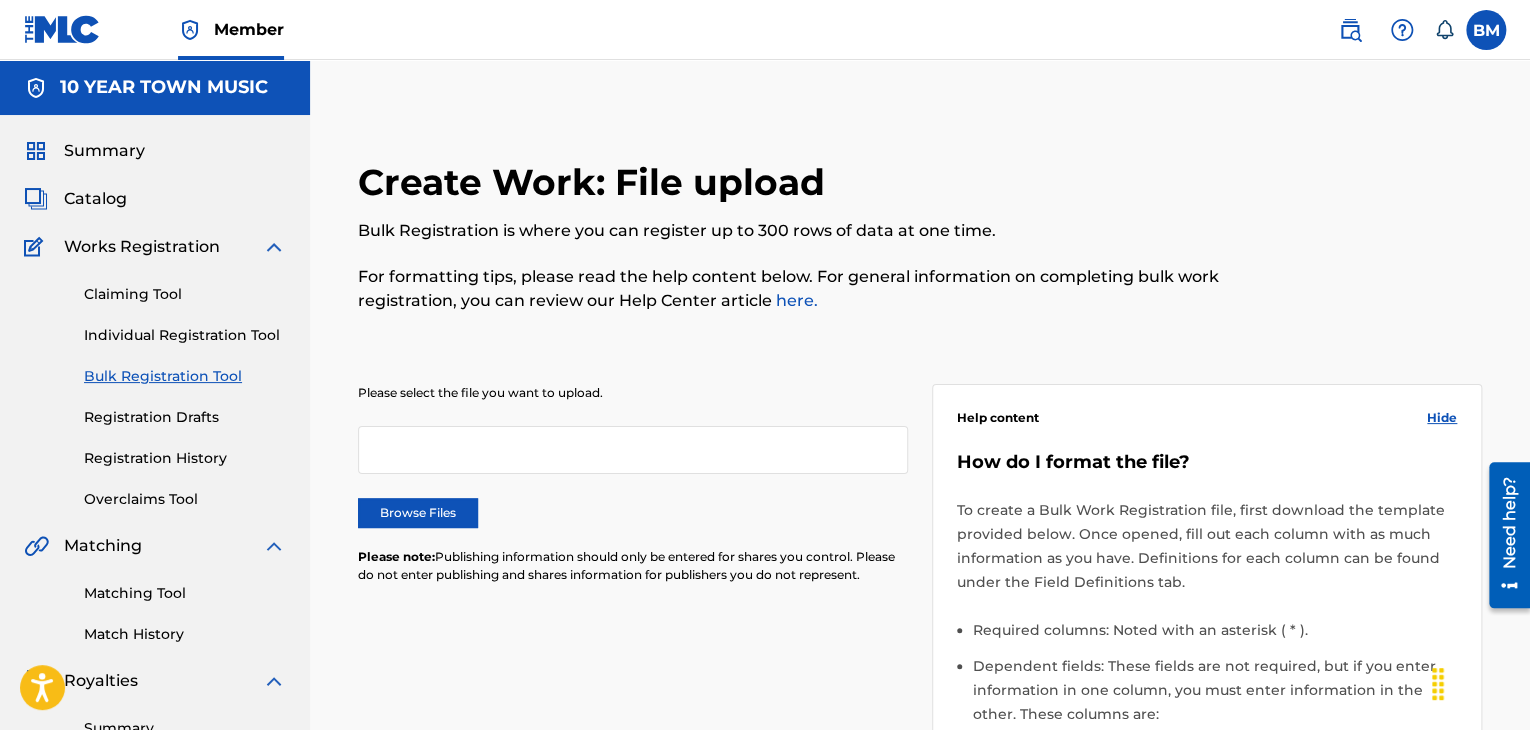 click on "Individual Registration Tool" at bounding box center (185, 335) 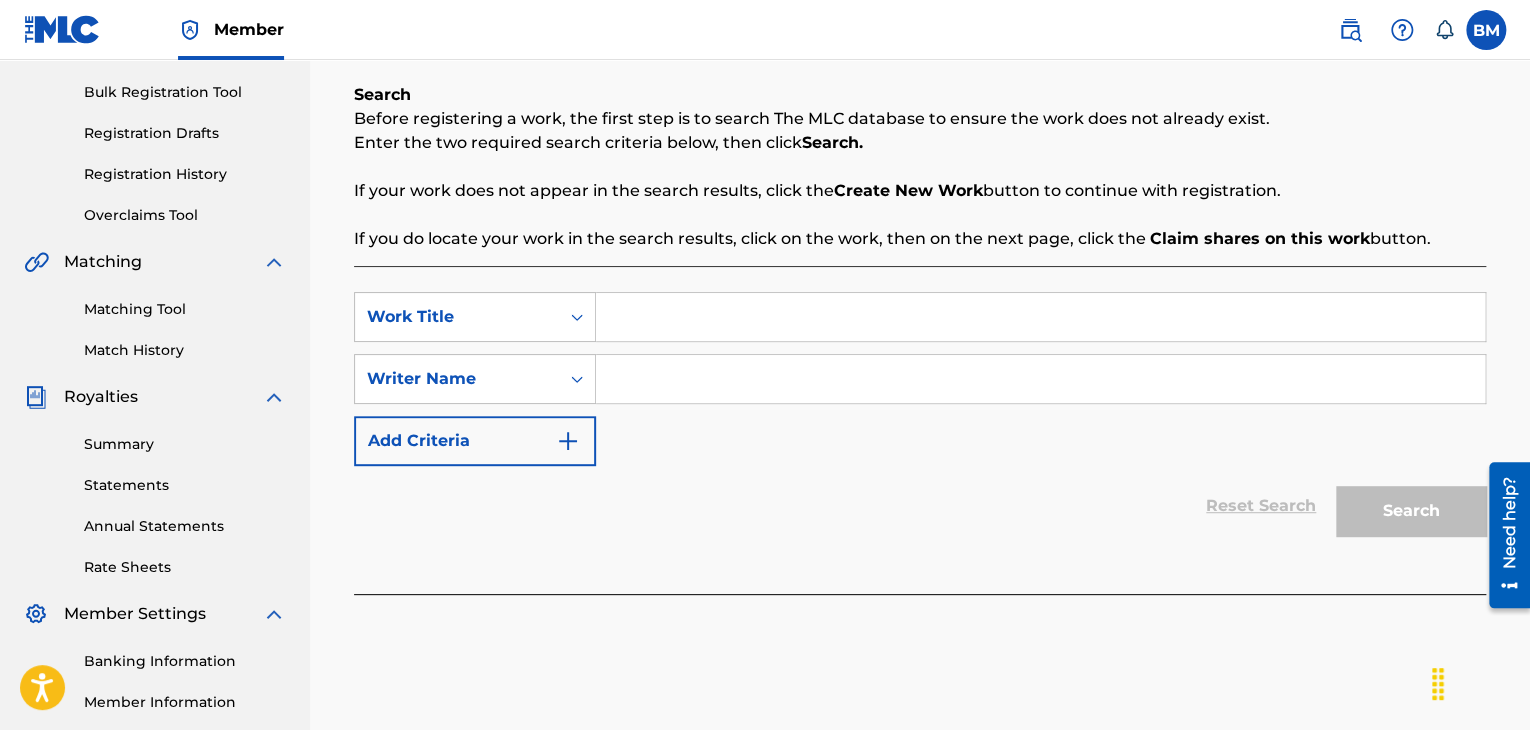 scroll, scrollTop: 300, scrollLeft: 0, axis: vertical 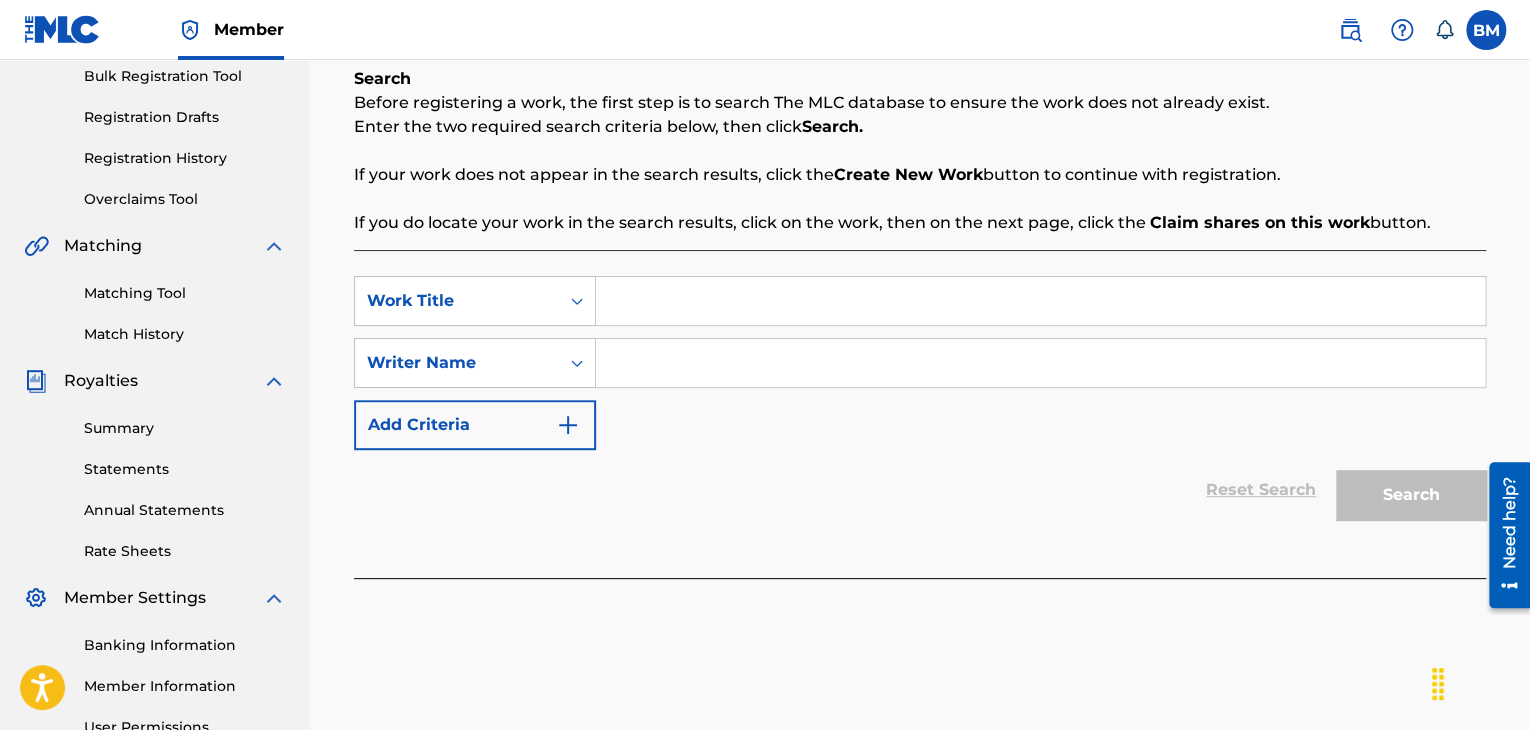 click at bounding box center (1040, 301) 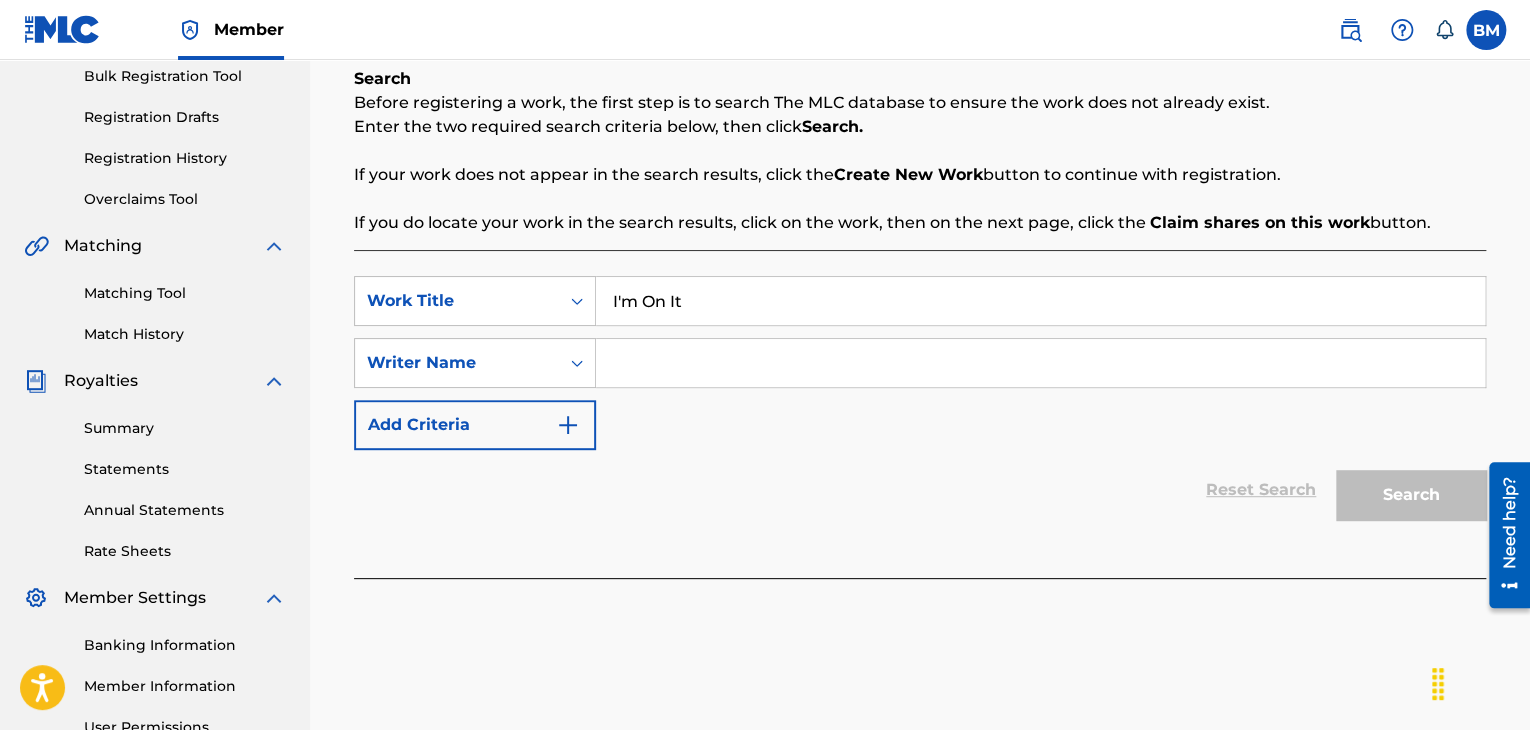 type on "I'm On It" 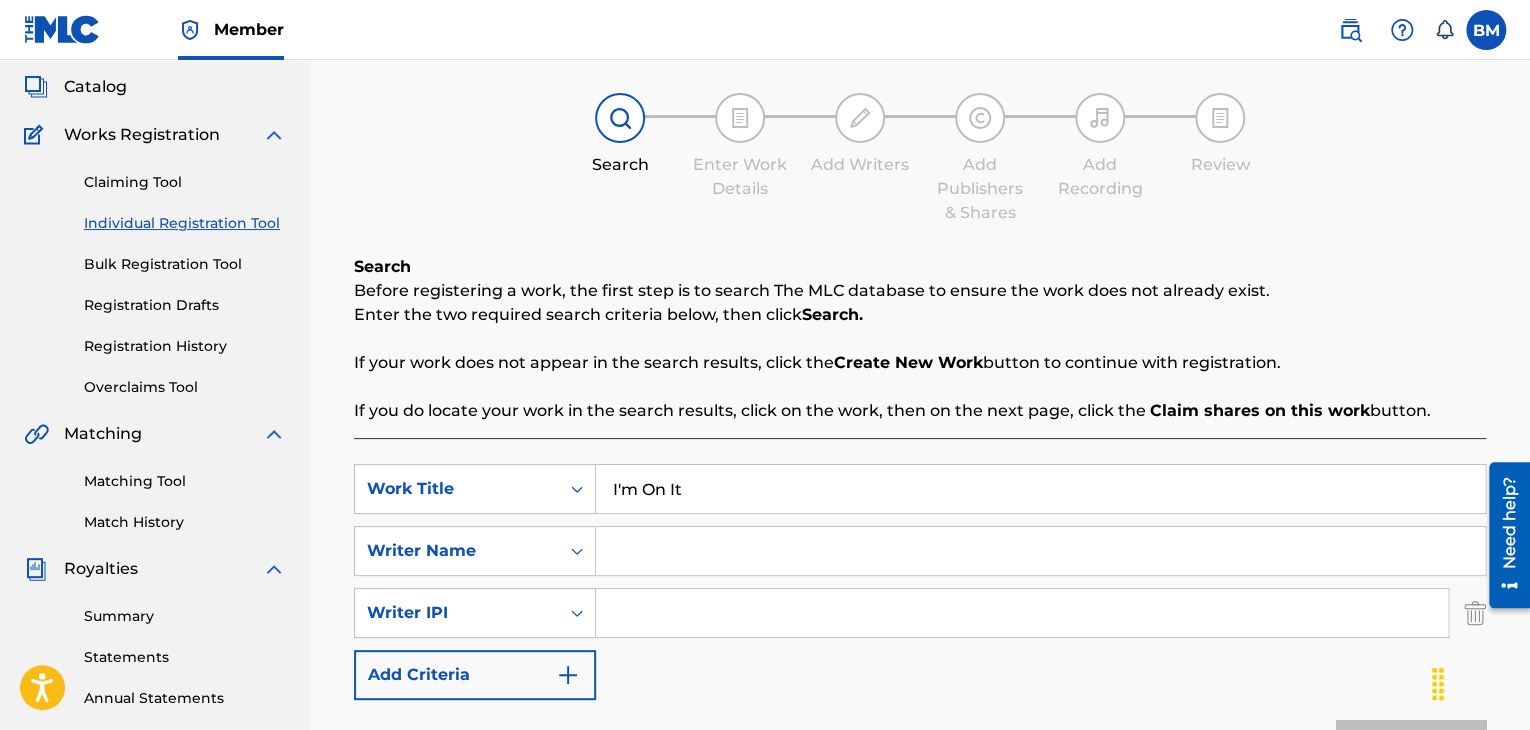 scroll, scrollTop: 110, scrollLeft: 0, axis: vertical 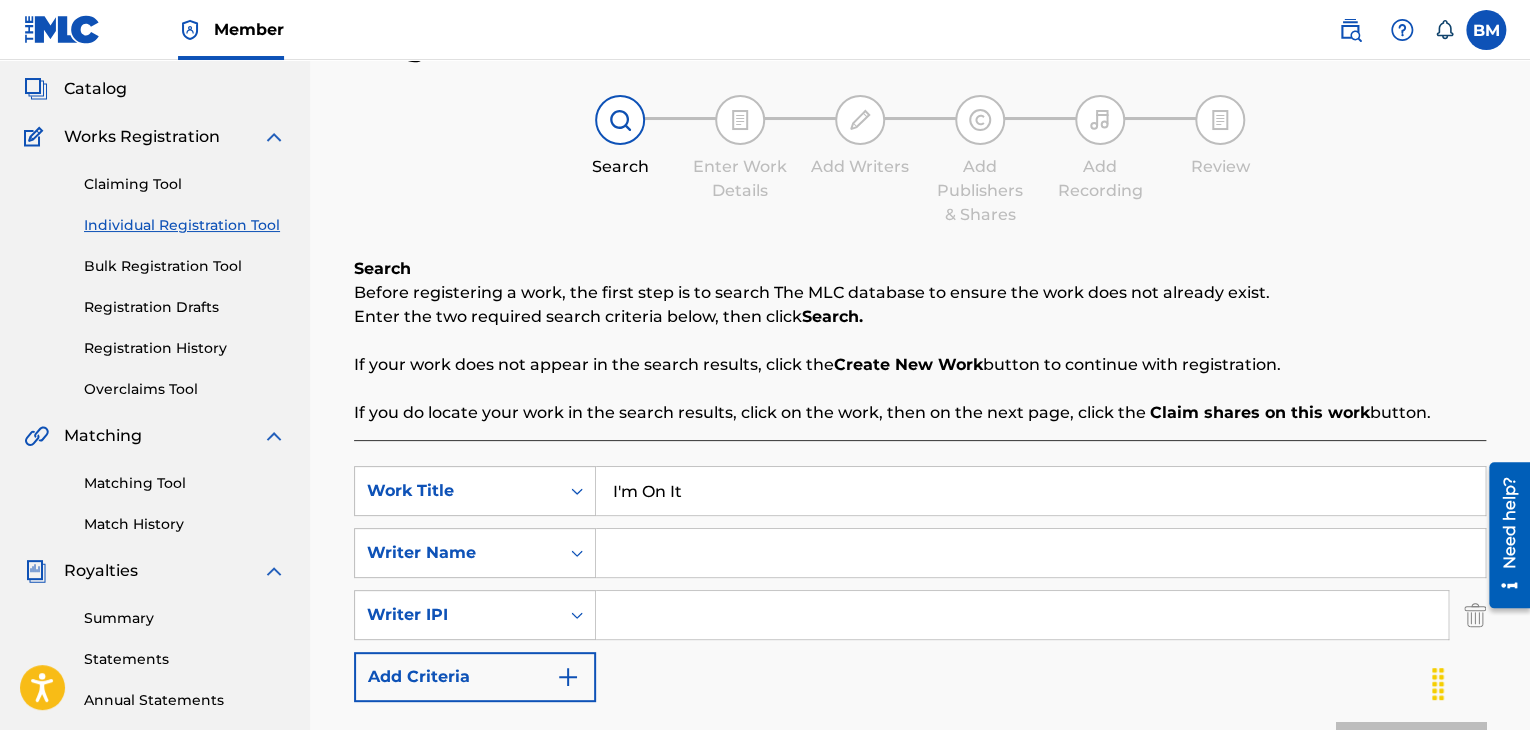 click at bounding box center [1040, 553] 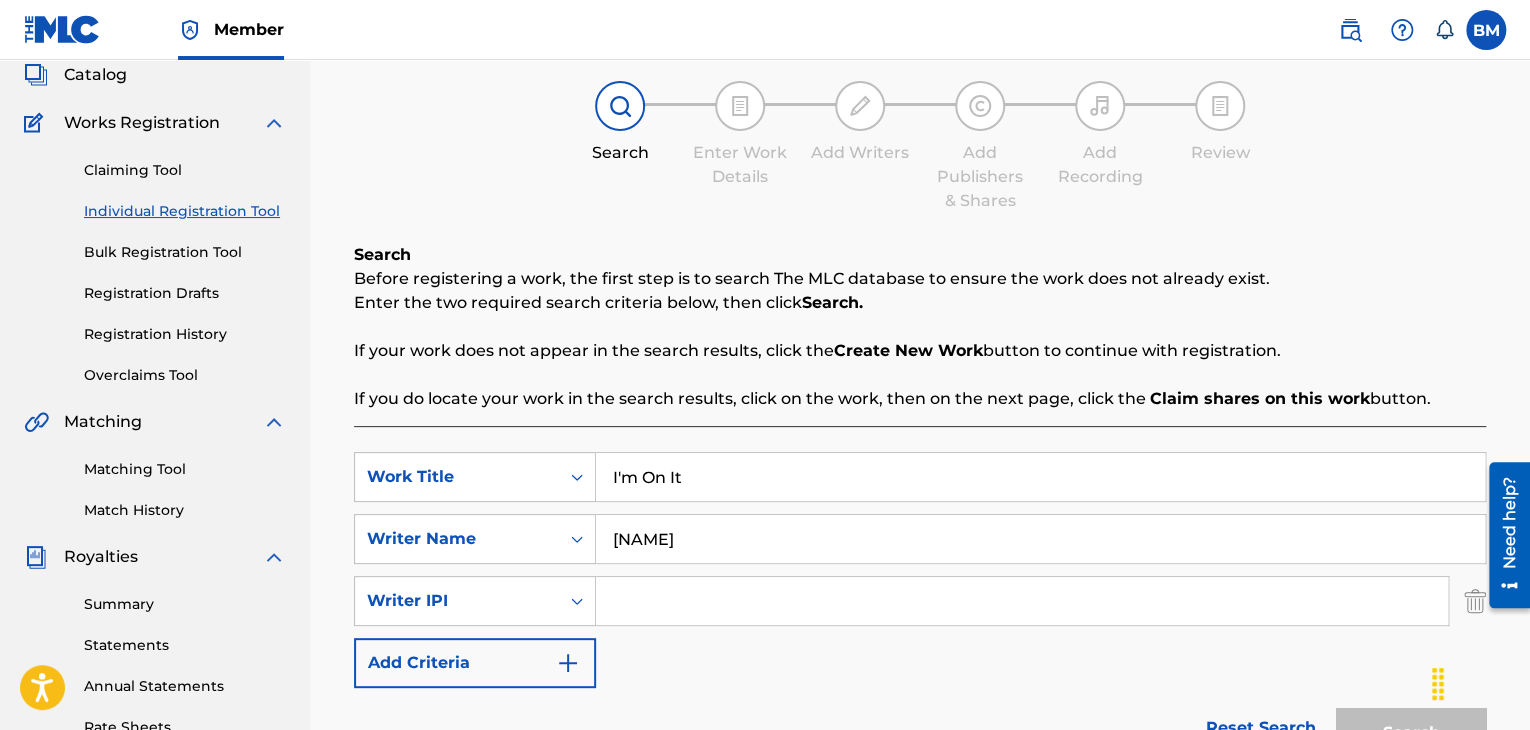 scroll, scrollTop: 310, scrollLeft: 0, axis: vertical 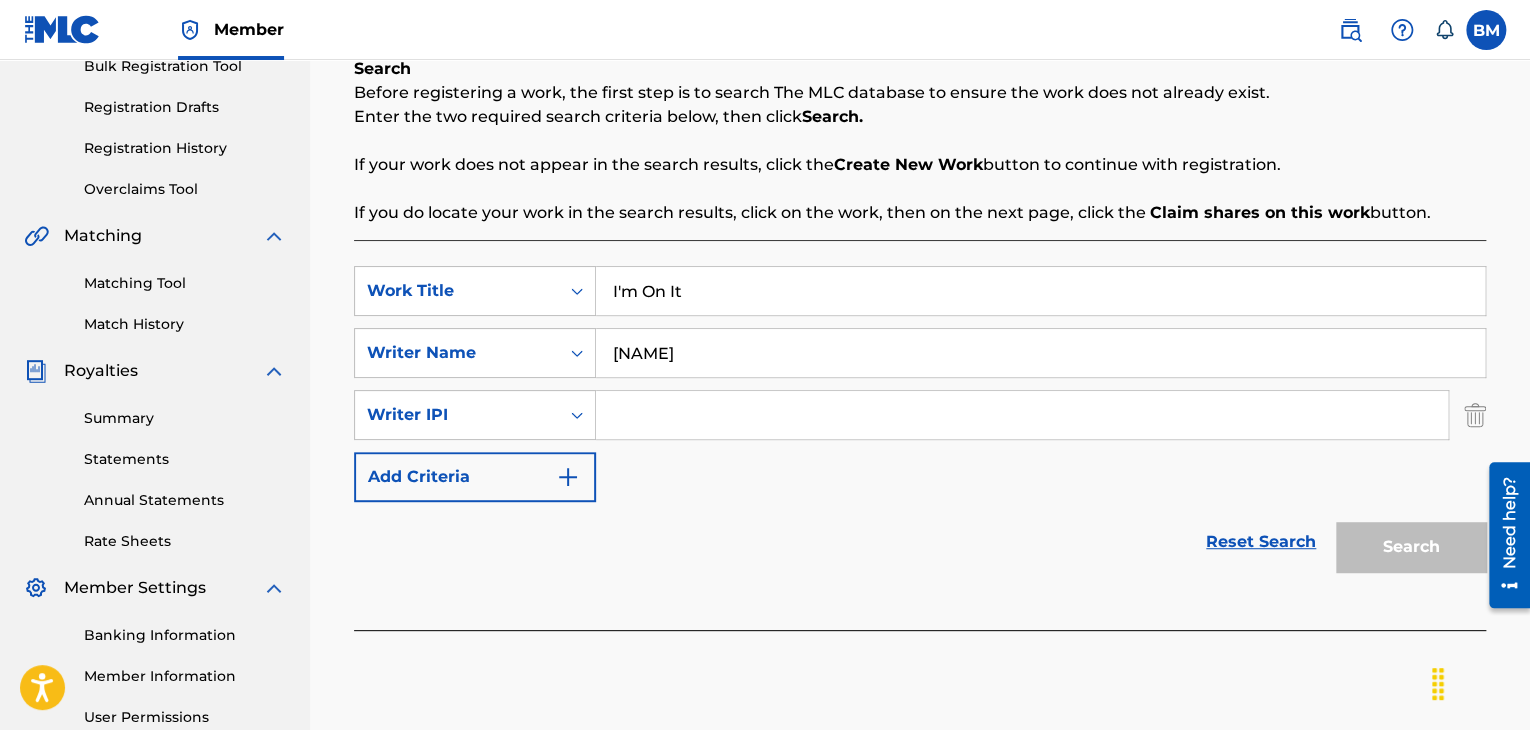 click on "[NAME]" at bounding box center (1040, 353) 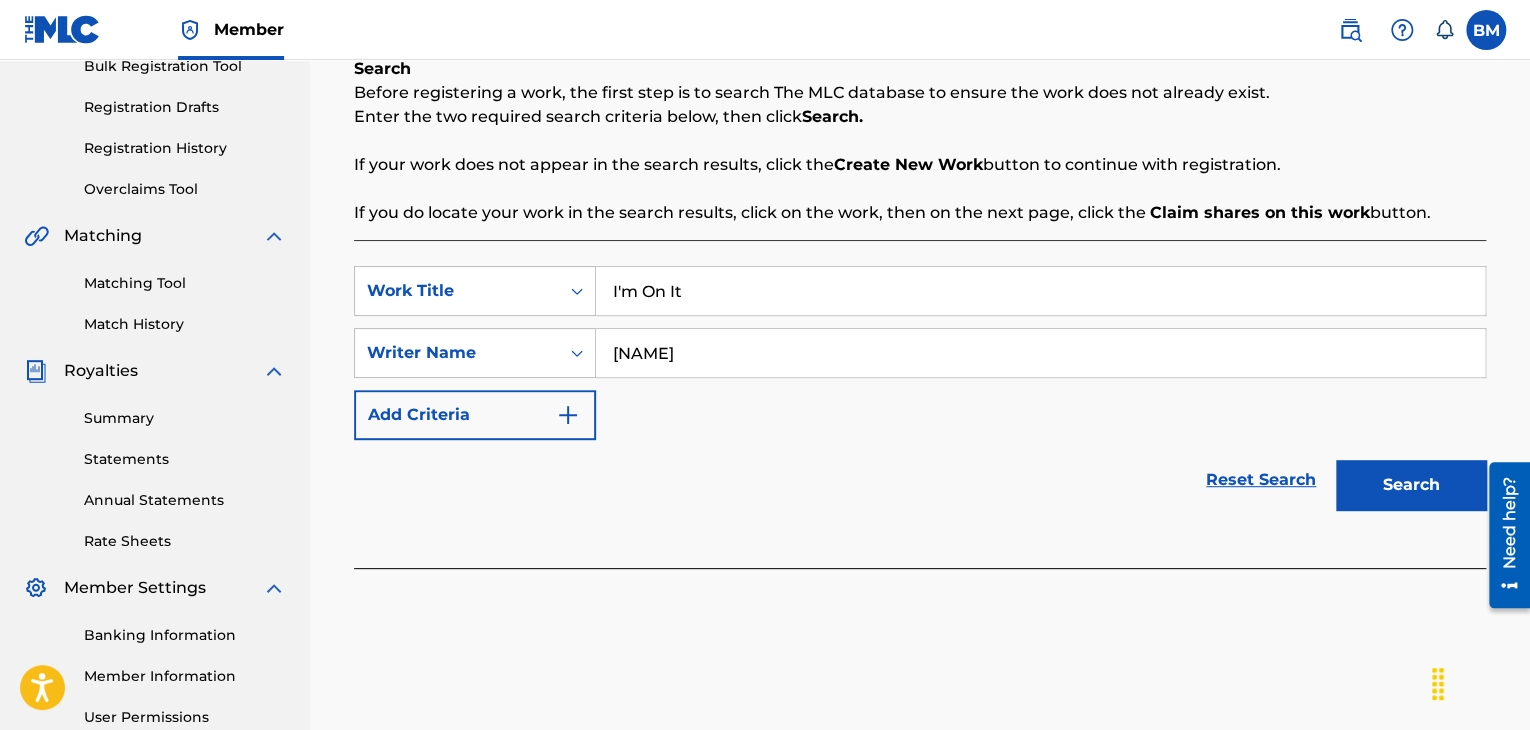 click on "Search" at bounding box center (1411, 485) 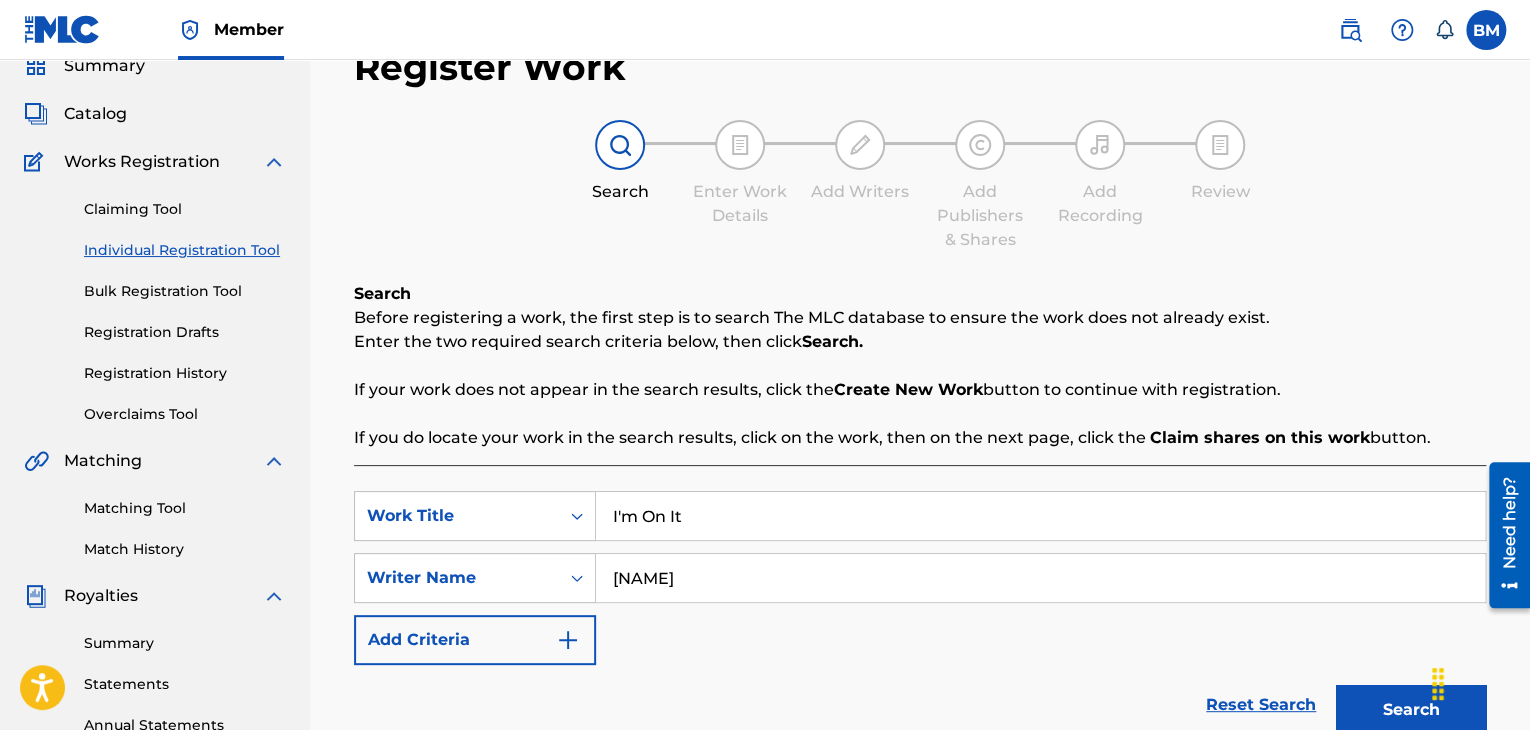 scroll, scrollTop: 385, scrollLeft: 0, axis: vertical 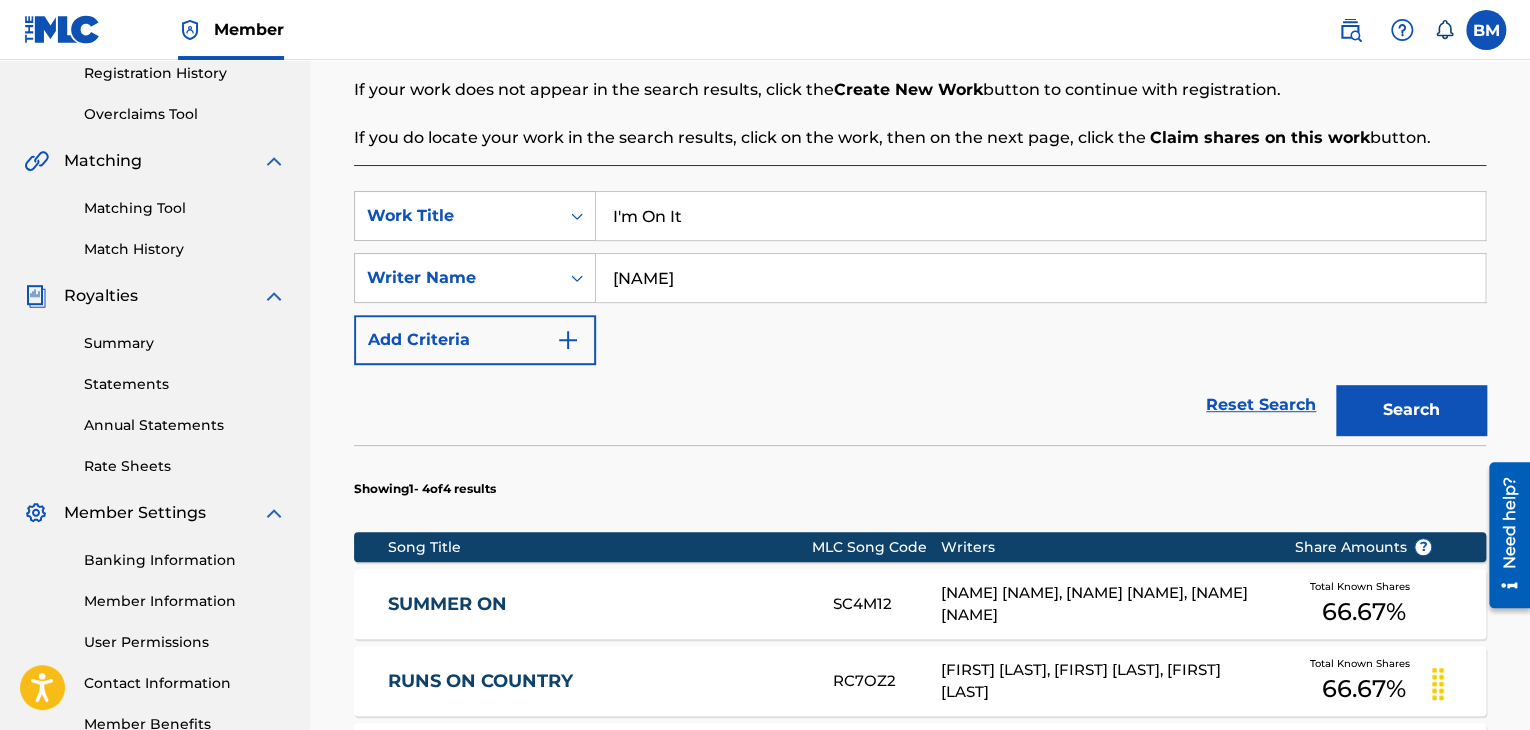 click on "[NAME]" at bounding box center (1040, 278) 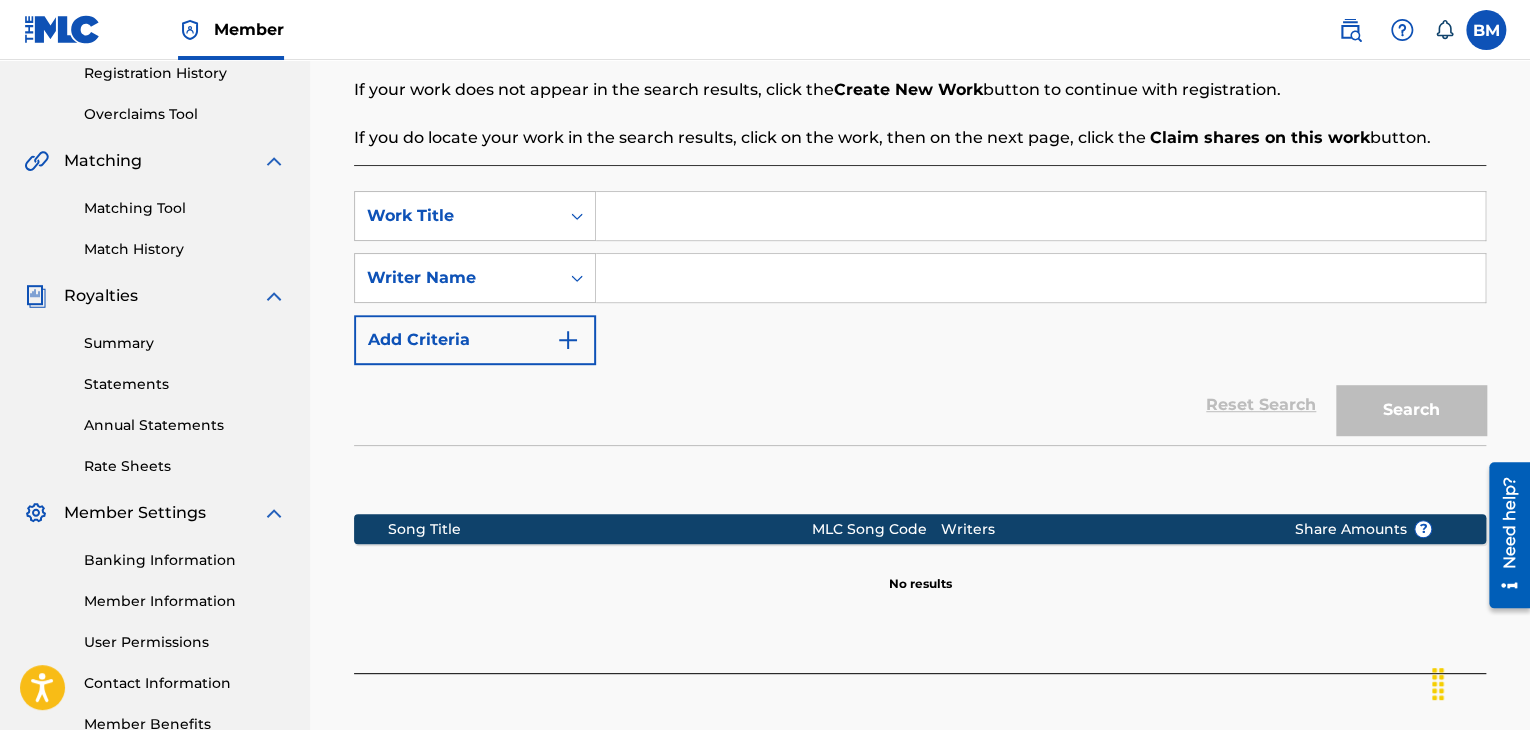 click at bounding box center (1040, 278) 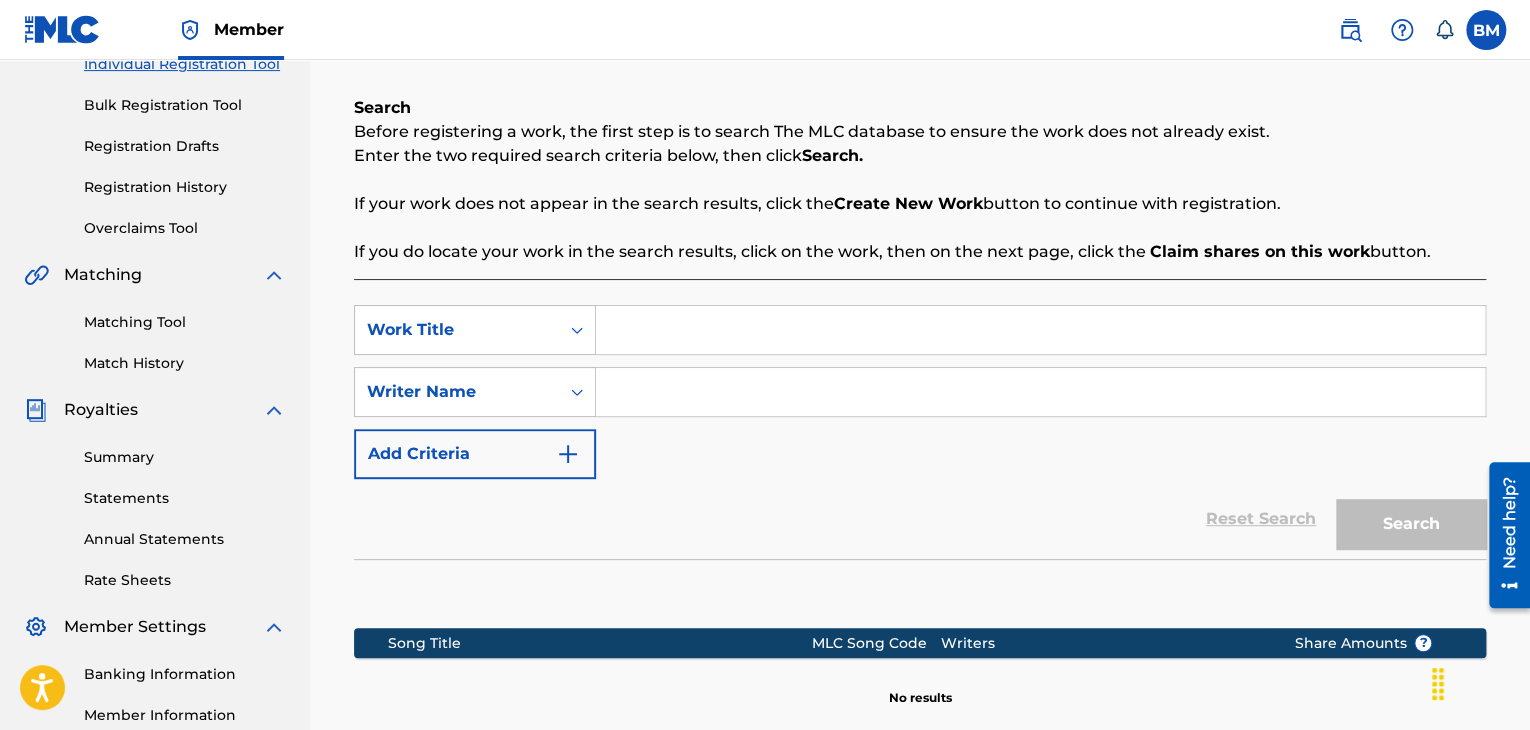 scroll, scrollTop: 300, scrollLeft: 0, axis: vertical 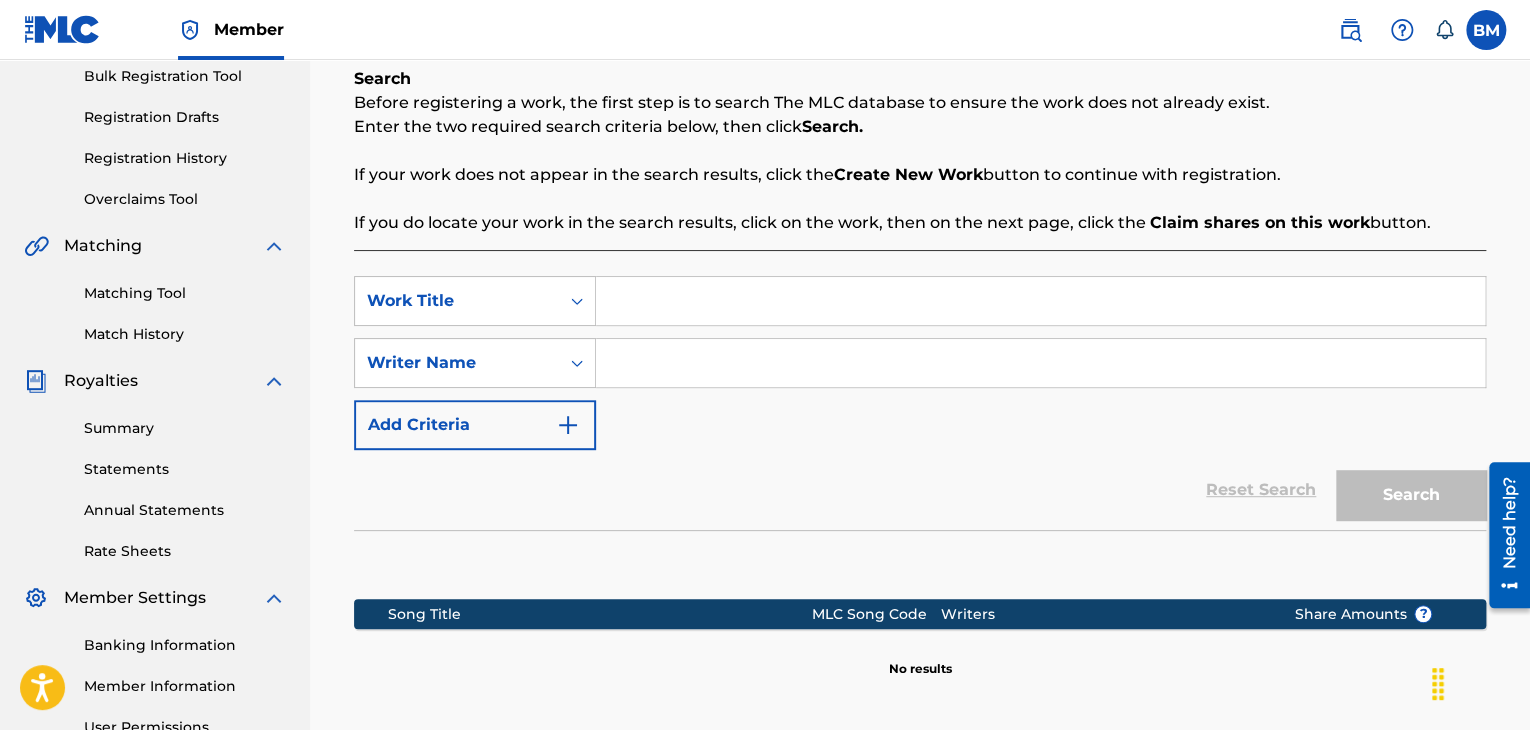 click at bounding box center [1040, 301] 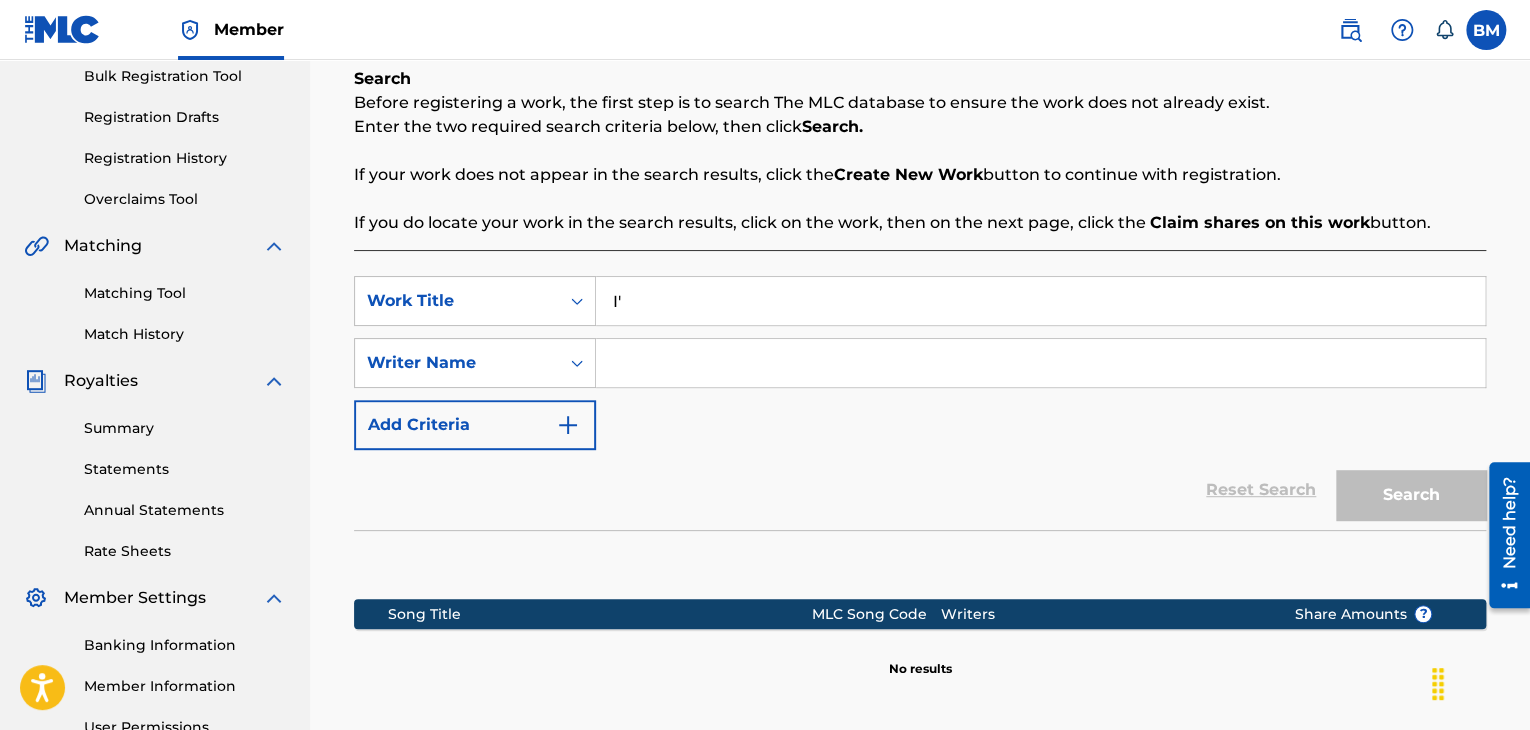 type on "I" 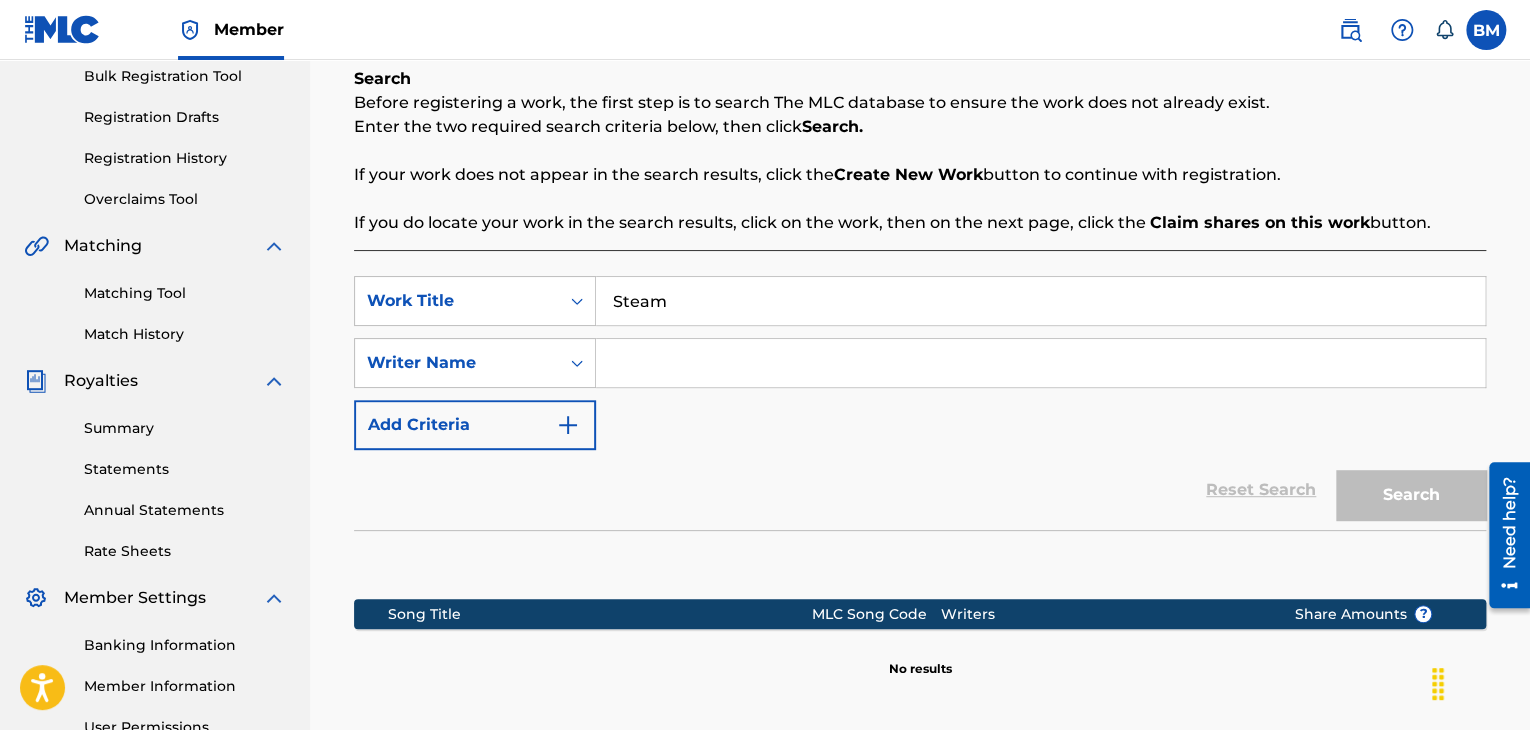 type on "Steam" 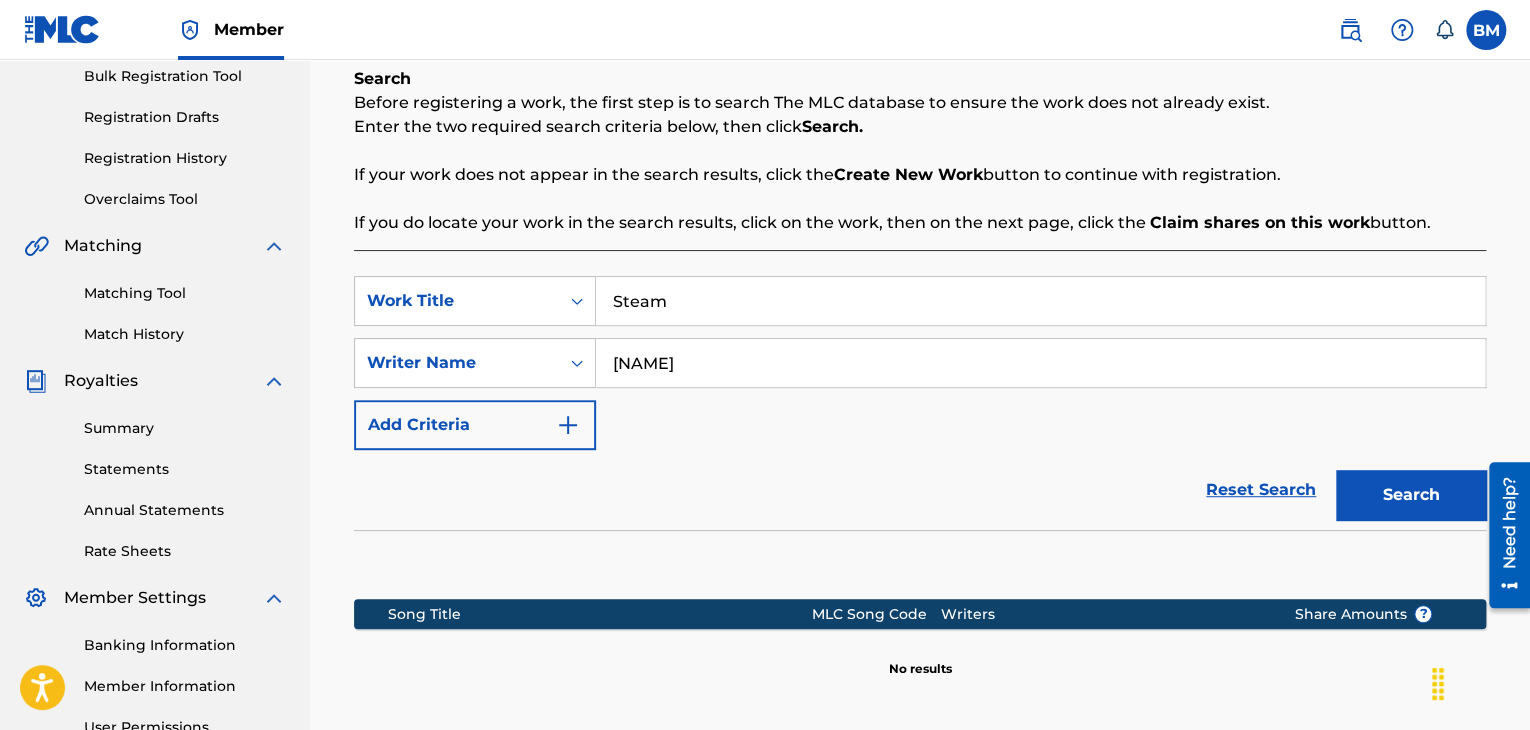 click on "Search" at bounding box center [1411, 495] 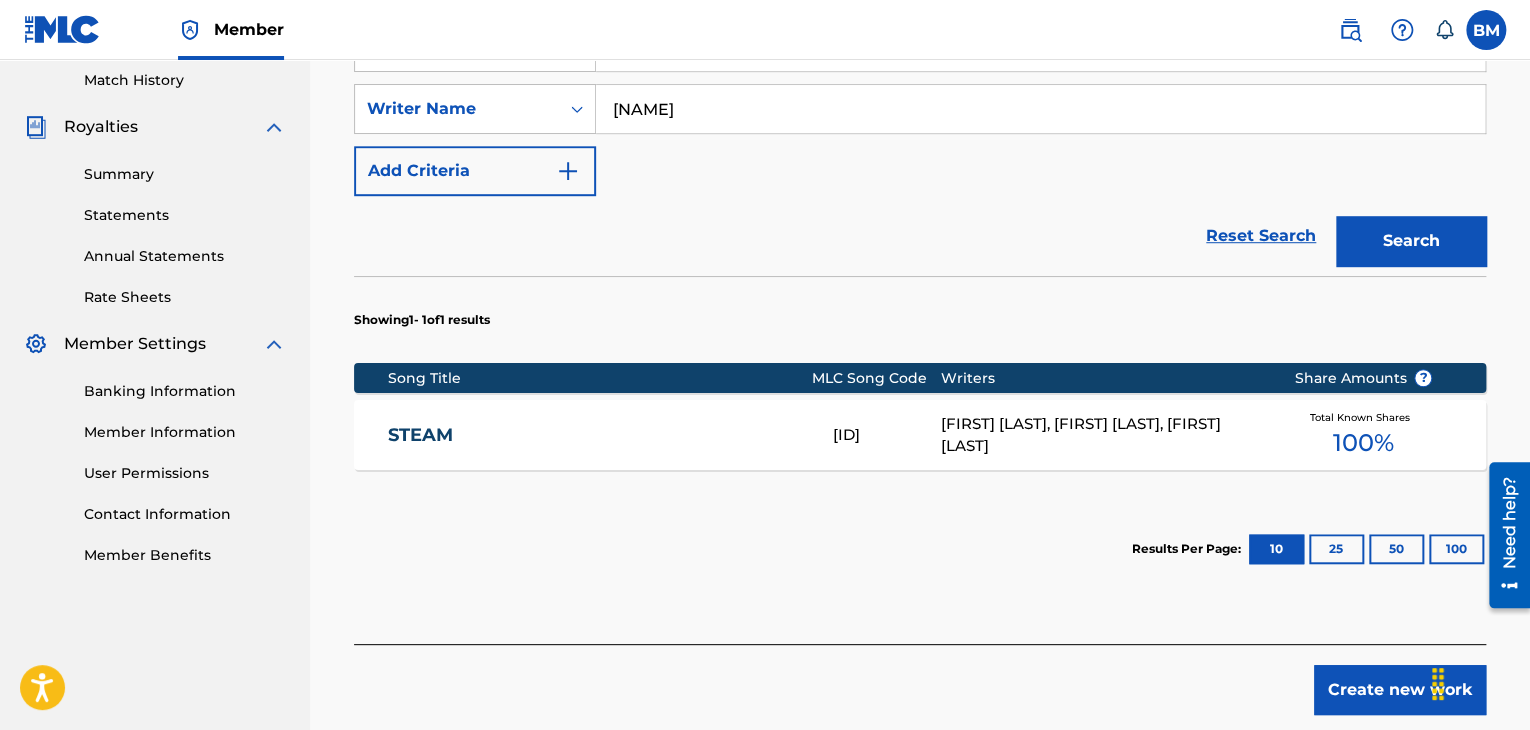 scroll, scrollTop: 555, scrollLeft: 0, axis: vertical 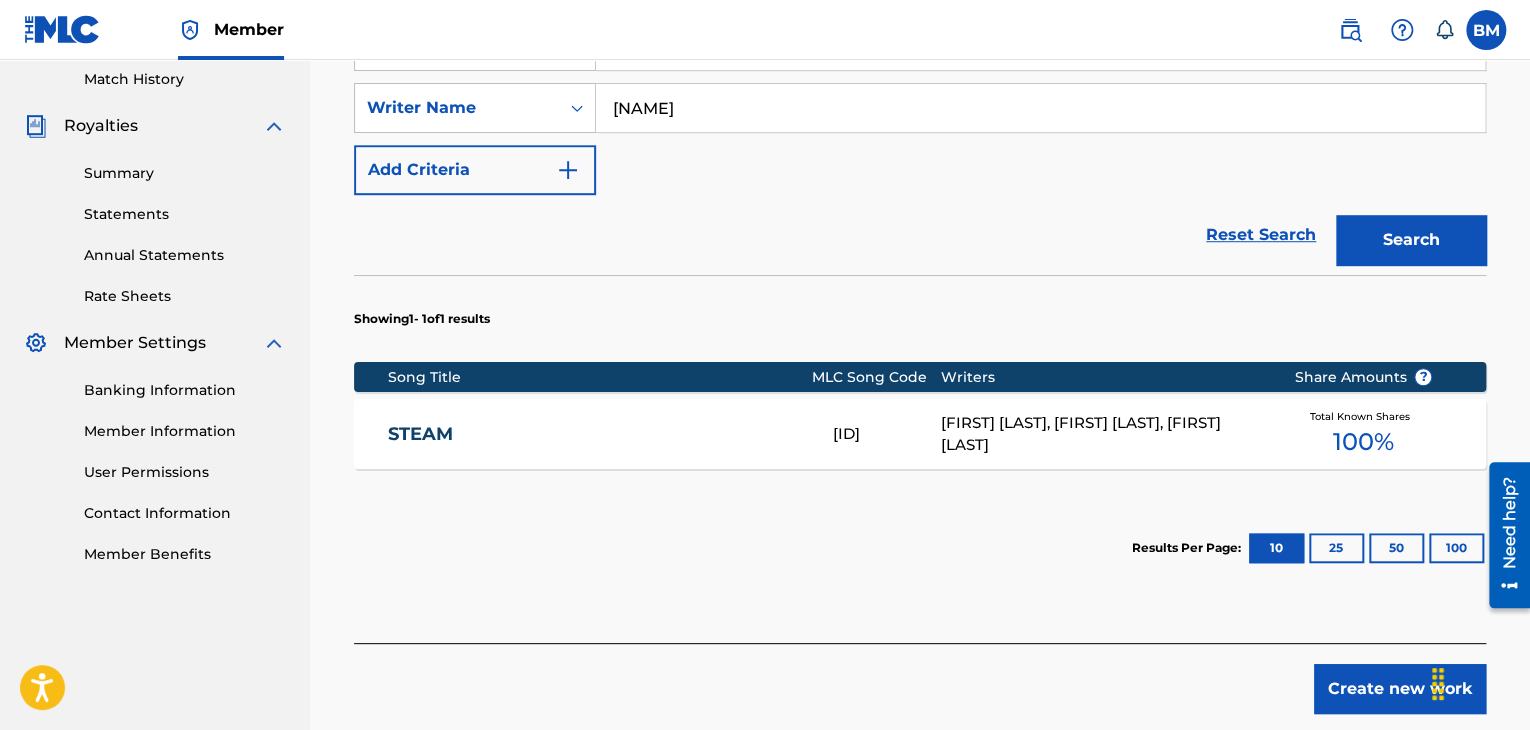 click on "[FIRST] [LAST], [FIRST] [LAST], [FIRST] [LAST]" at bounding box center (1102, 434) 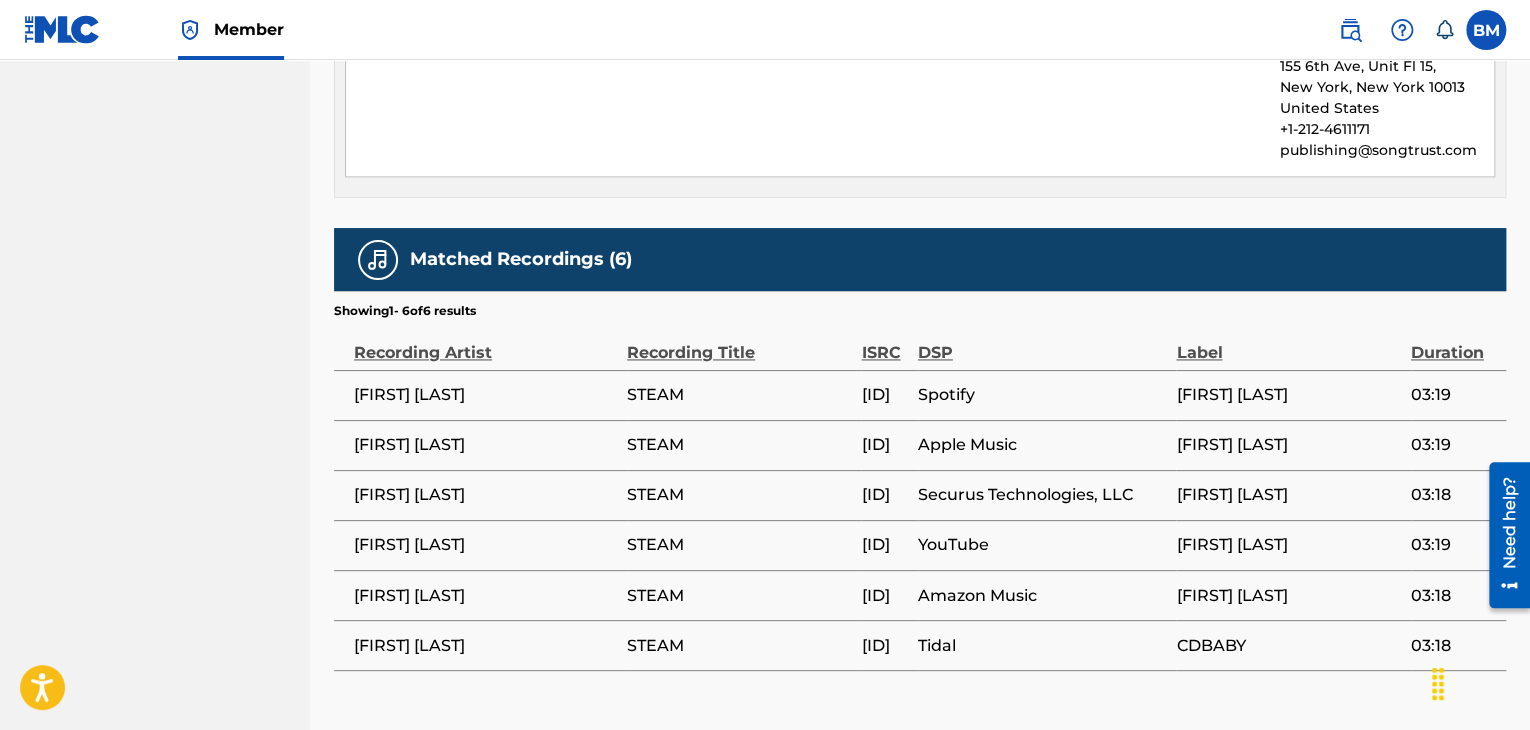 scroll, scrollTop: 1444, scrollLeft: 0, axis: vertical 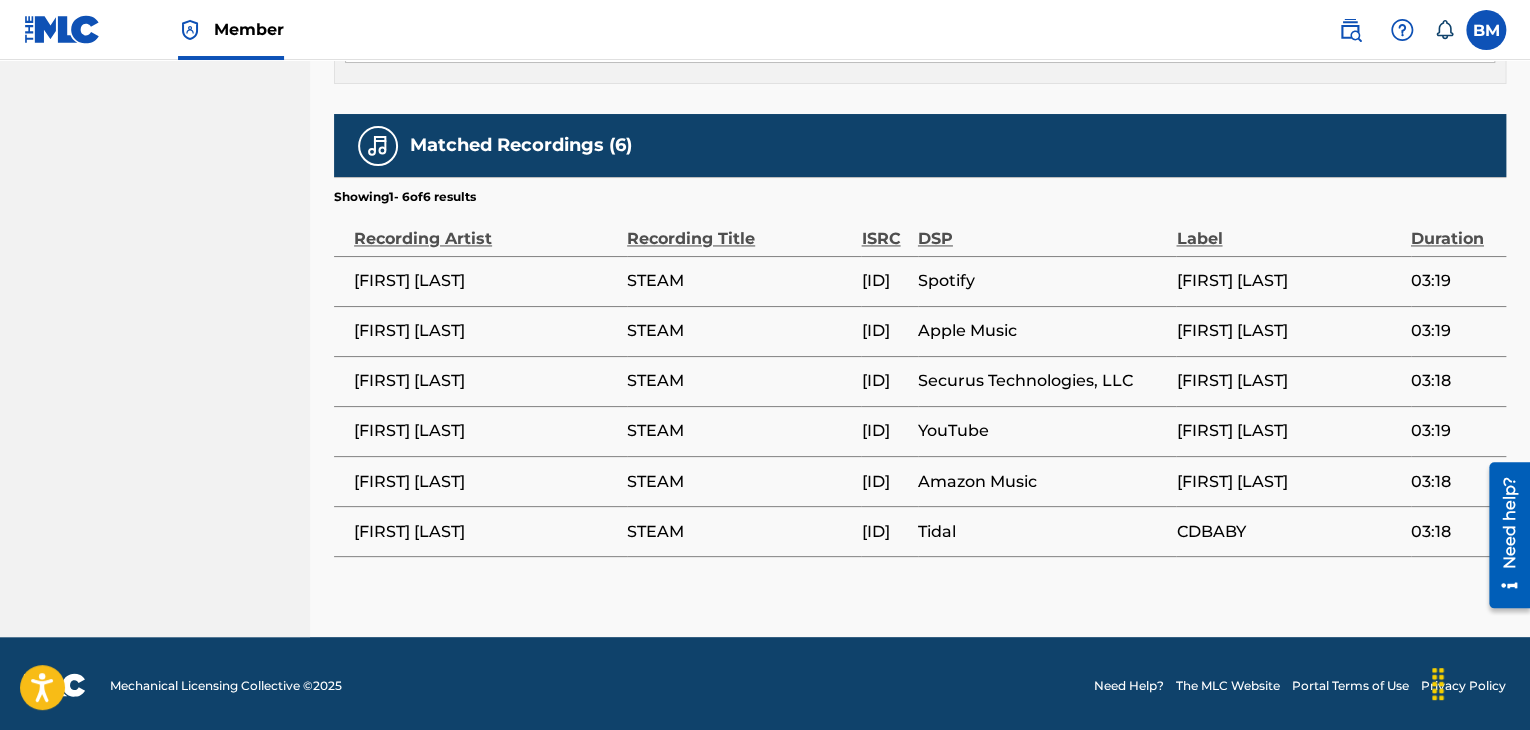 click on "10 YEAR TOWN MUSIC Summary Catalog Works Registration Claiming Tool Individual Registration Tool Bulk Registration Tool Registration Drafts Registration History Overclaims Tool Matching Matching Tool Match History Royalties Summary Statements Annual Statements Rate Sheets Member Settings Banking Information Member Information User Permissions Contact Information Member Benefits Register Work Search Enter Work Details Add Writers Add Publishers & Shares Add Recording Review Search Before registering a work, the first step is to search The MLC database to ensure the work does not already exist. Enter the two required search criteria below, then click Search. If your work does not appear in the search results, click the Create New Work button to continue with registration. If you do locate your work in the search results, click on the work, then on the next page, click the Claim shares on this work button. SearchWithCriteria82f8a290-92e3-4378-a8c9-63caed925085 Work Title DAVID HILL 00687165897 Composer ARKADY JOSEPH GELMAN 00641939820 Composer BRAD MCKINNEY 00724736827 Composer Publishers (2) My shares: 0 % Total shares: 100 % Publisher Name Publisher IPI Publisher Number Represented Writers Collection Share Contact Details CD BABY ALPHA 00697403510 P91052 33% Songtrust Copyright 155 6th Ave, Unit Fl 15, New York, New York 10013 United States +1-212-4611171 publishing@songtrust.com Publisher Name Publisher IPI Publisher Number Represented Writers Collection Share Contact Details CD BABY BETA 00700570289 P91053 67% Songtrust Copyright 155 6th Ave, Unit Fl 15, New York, New York 10013 United States +1-212-4611171 publishing@songtrust.com My shares: 0 % Total shares: 100 % Matched Recordings (6) Showing 1 - 6" at bounding box center [920, -349] 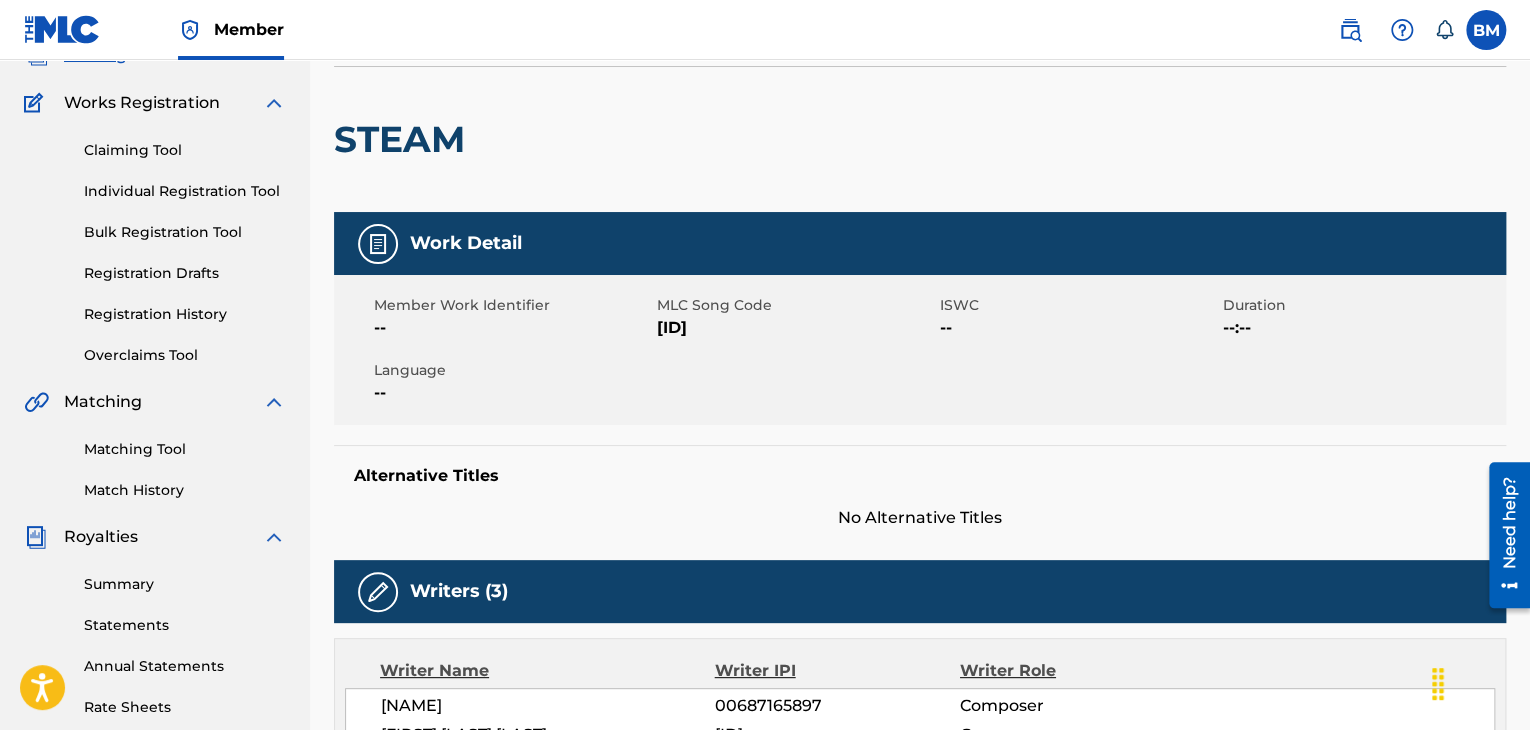 scroll, scrollTop: 0, scrollLeft: 0, axis: both 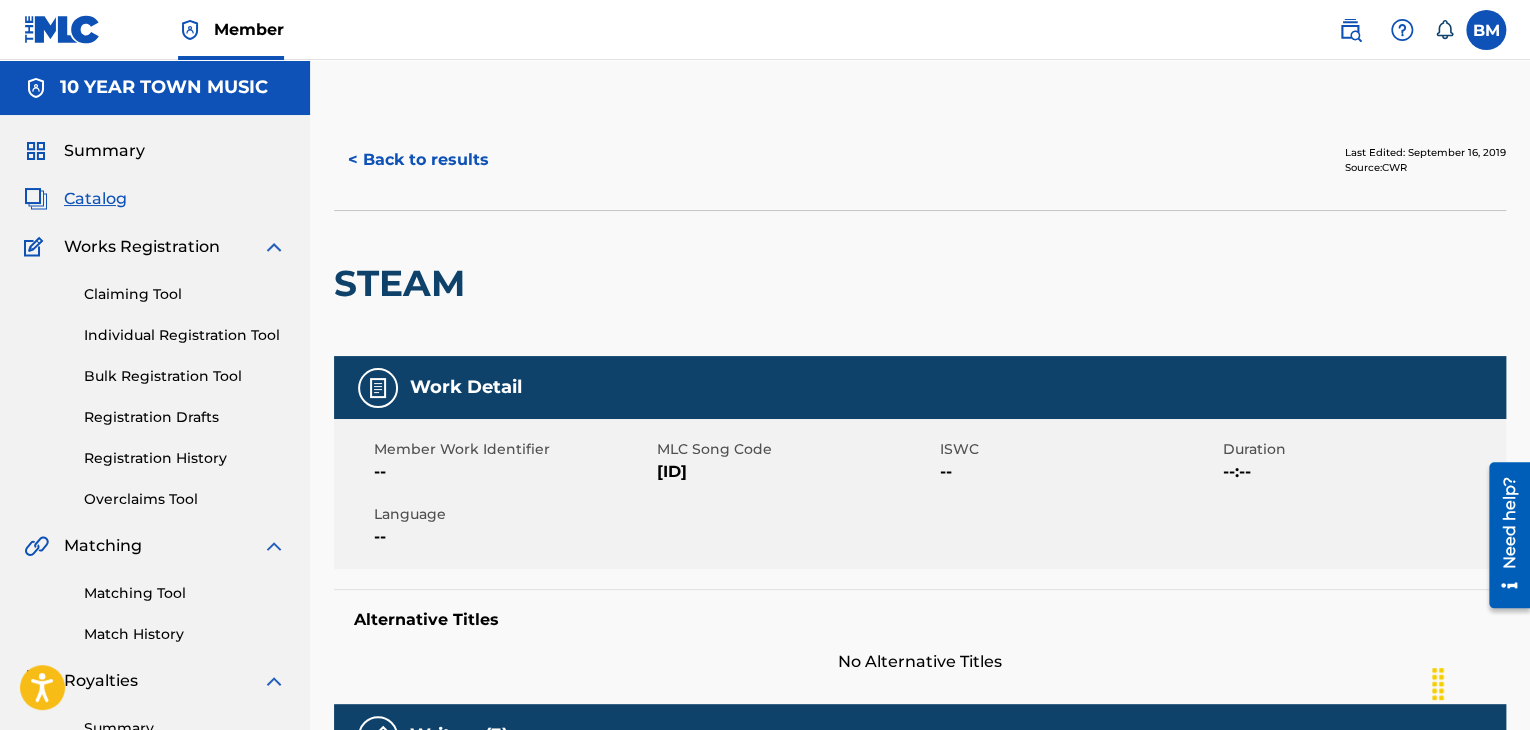 click on "< Back to results" at bounding box center (418, 160) 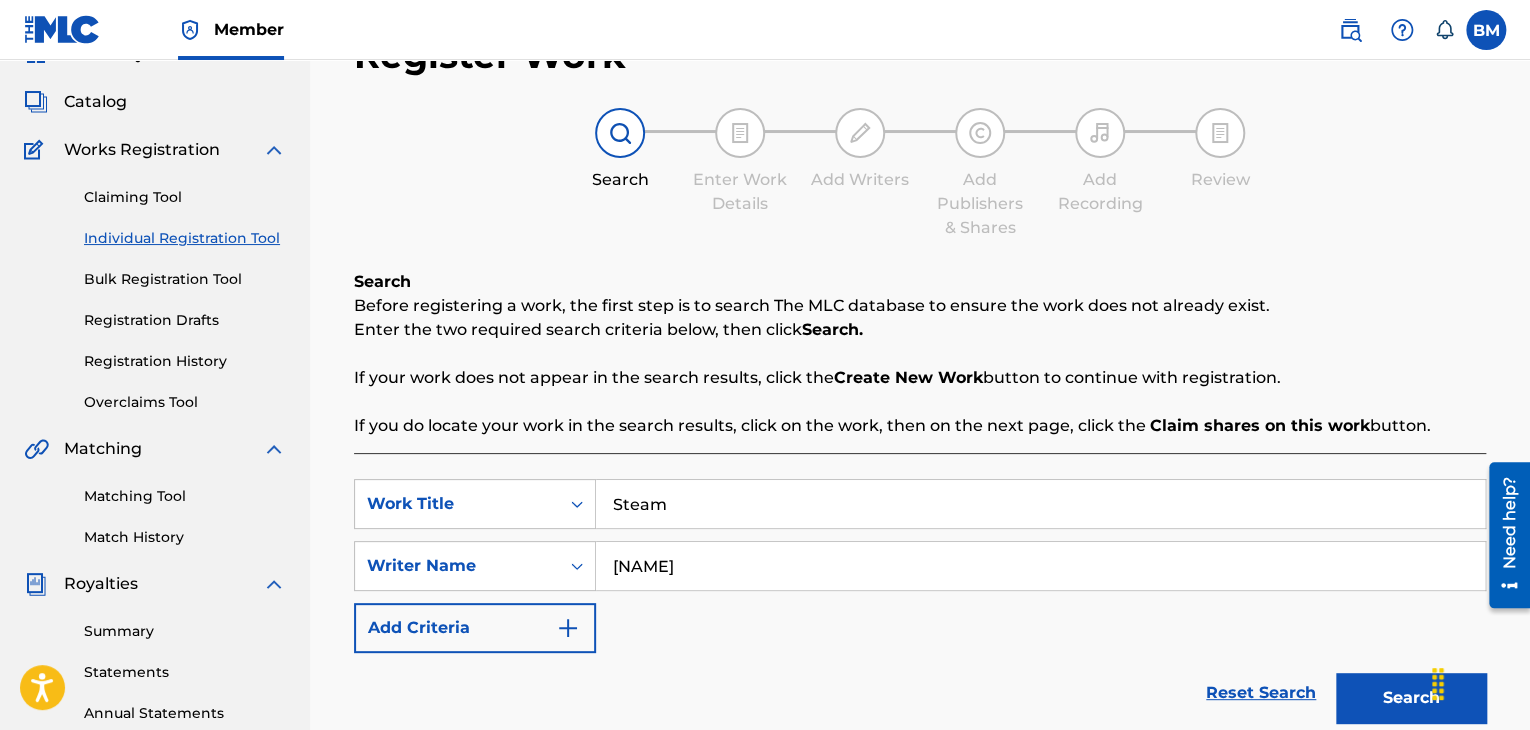 scroll, scrollTop: 0, scrollLeft: 0, axis: both 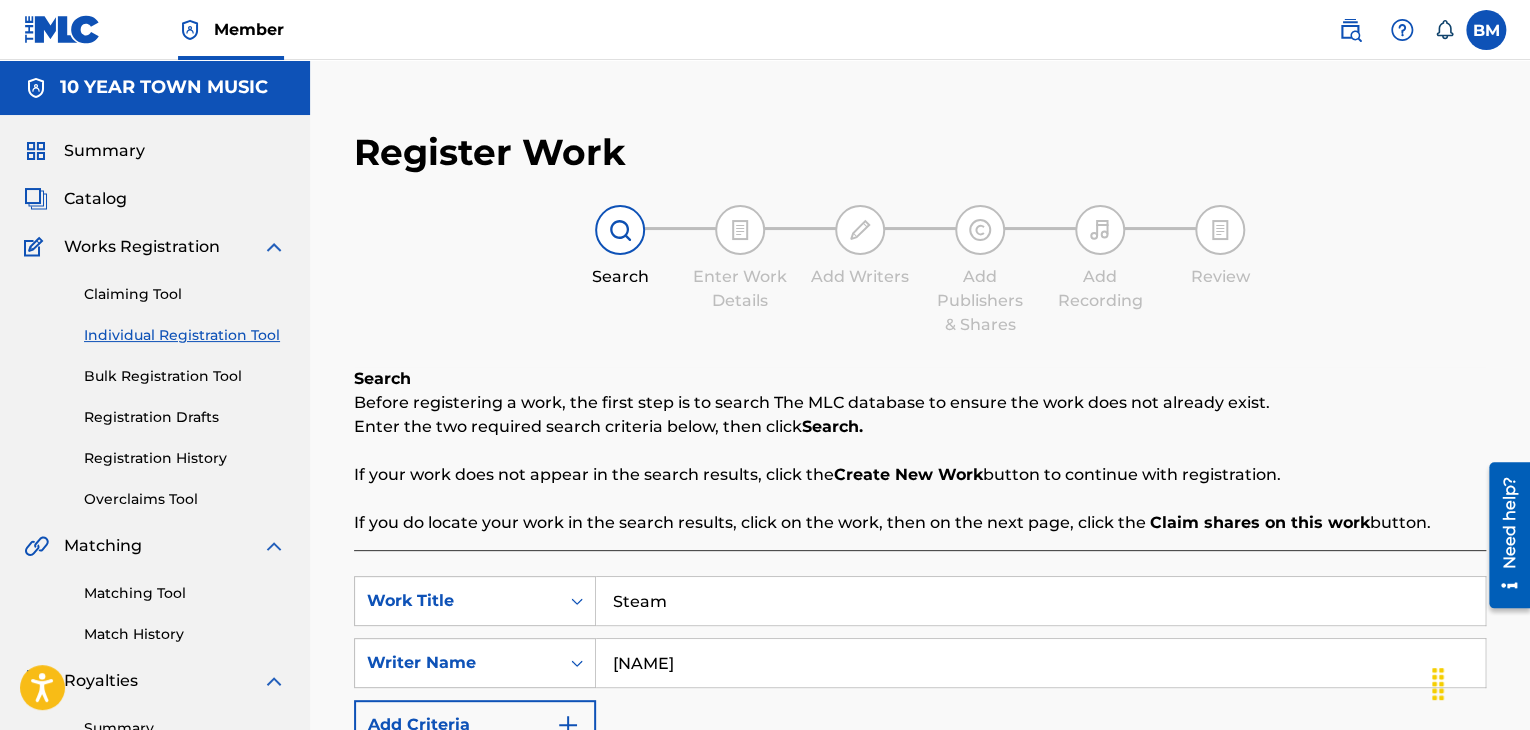 click on "Catalog" at bounding box center (95, 199) 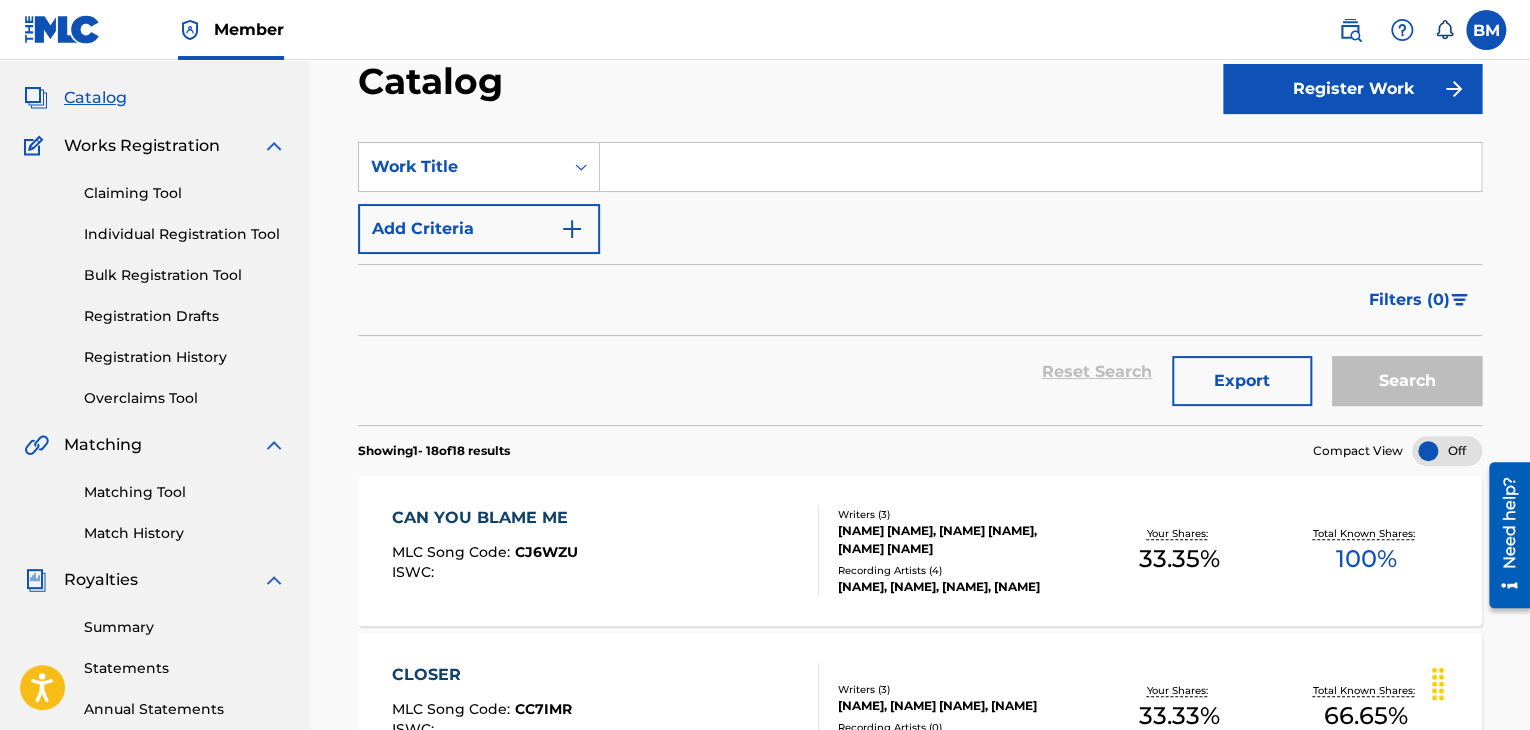 scroll, scrollTop: 0, scrollLeft: 0, axis: both 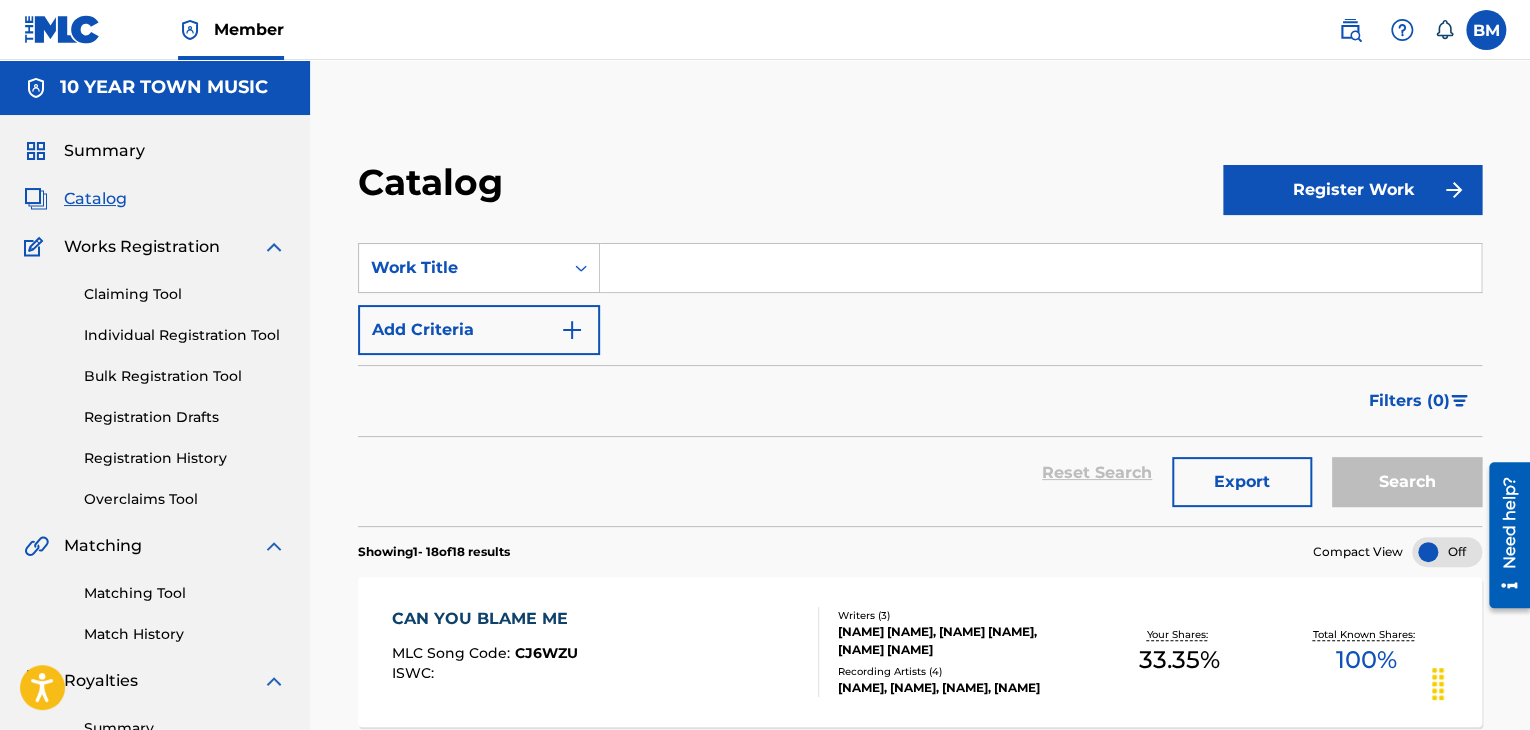 click on "Matching Tool" at bounding box center (185, 593) 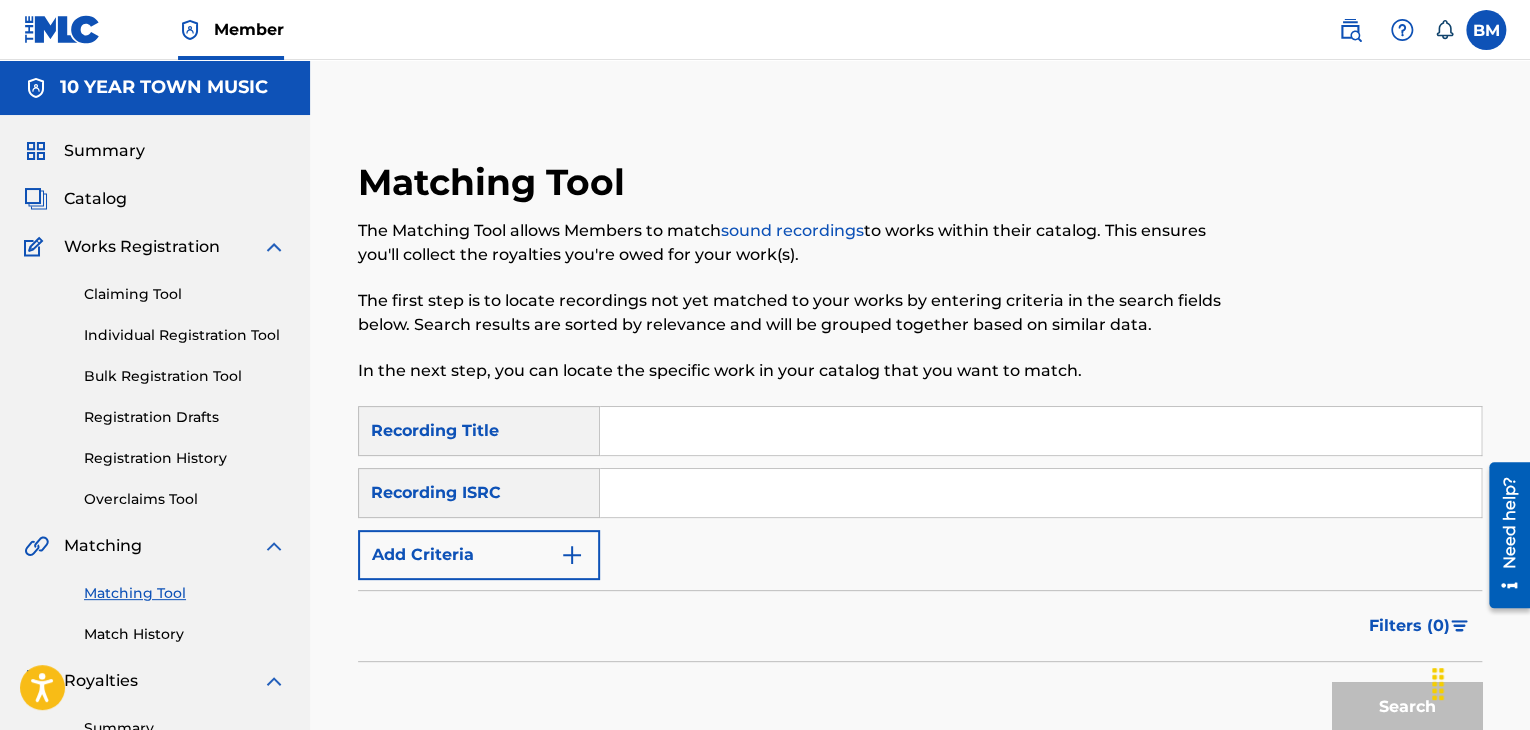 click at bounding box center [1040, 431] 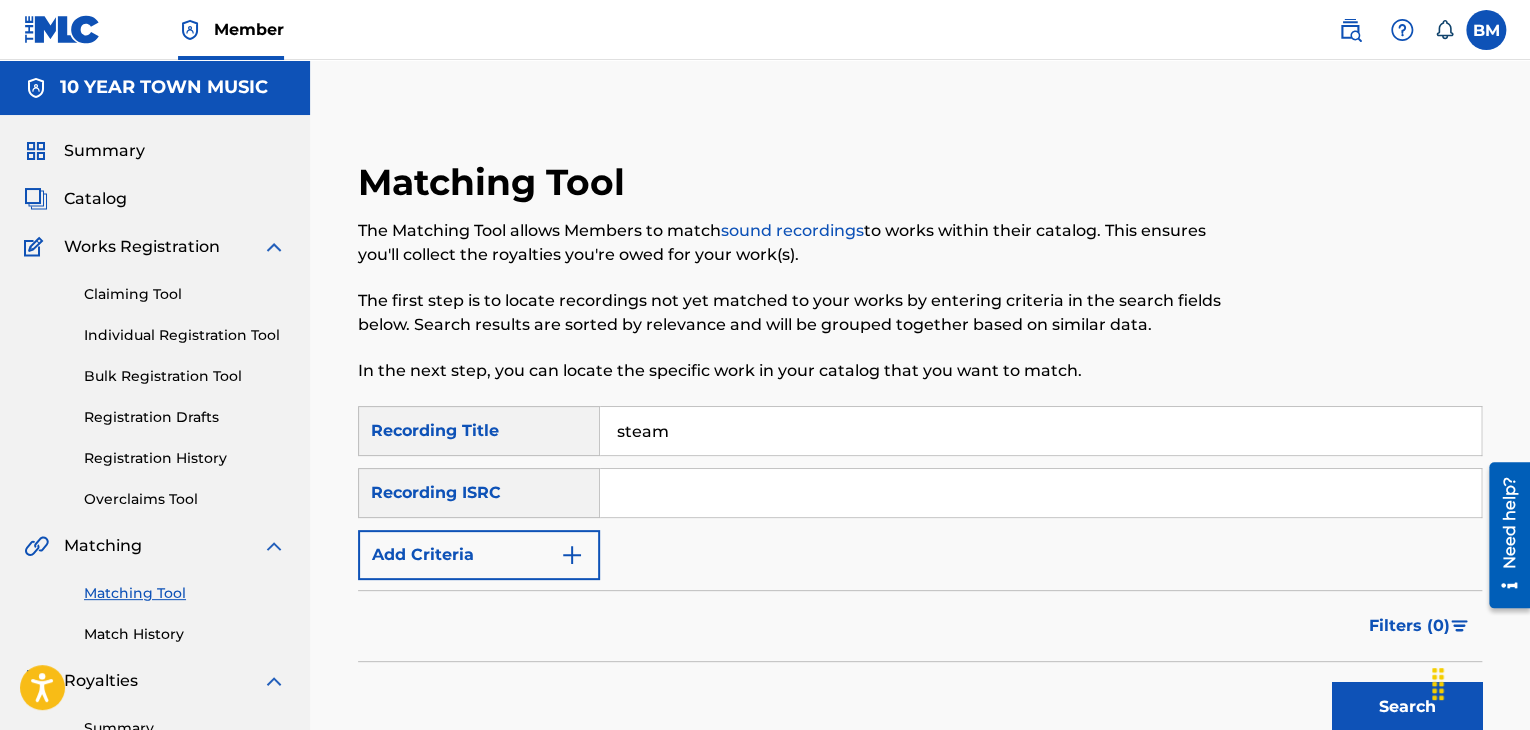type on "steam" 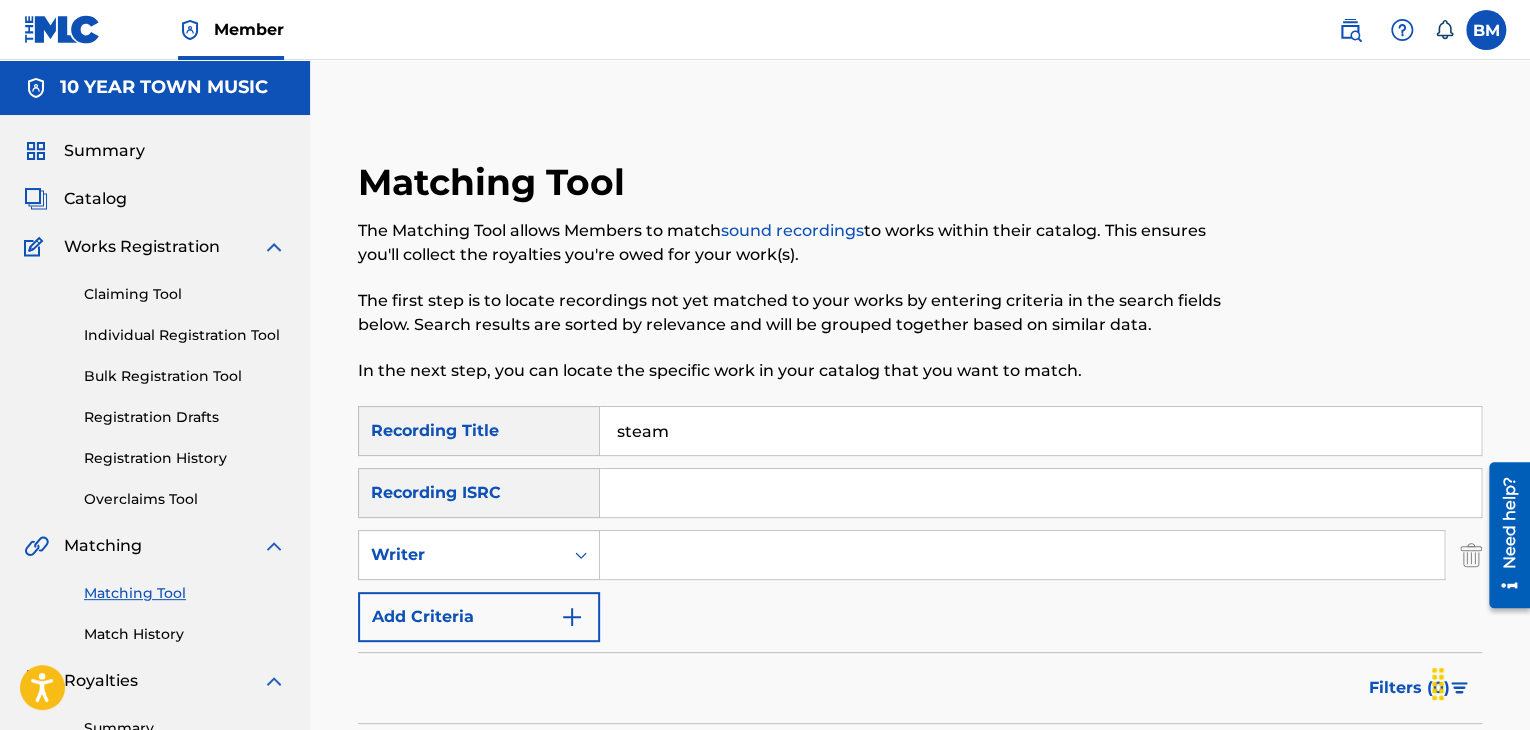 click at bounding box center [1022, 555] 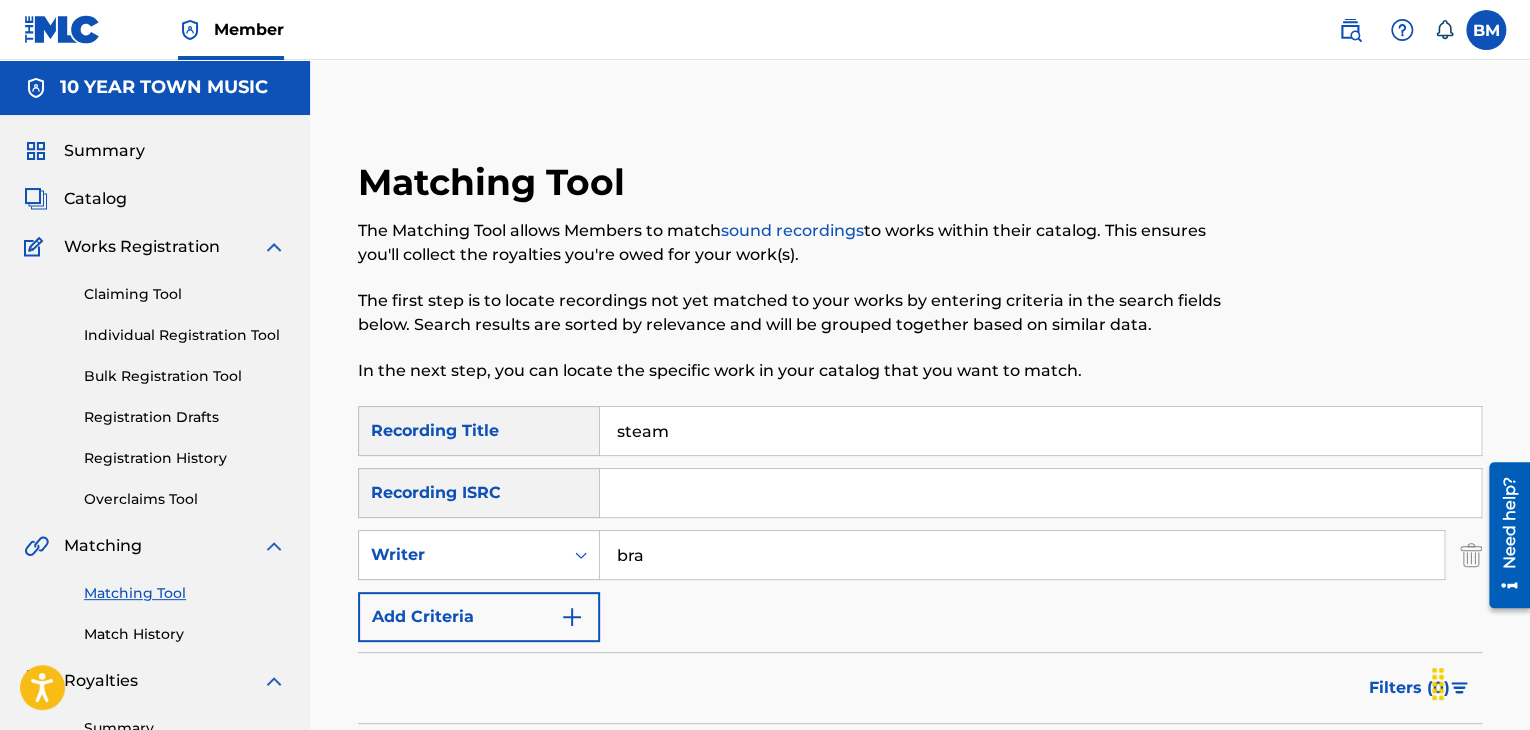 type on "[NAME]" 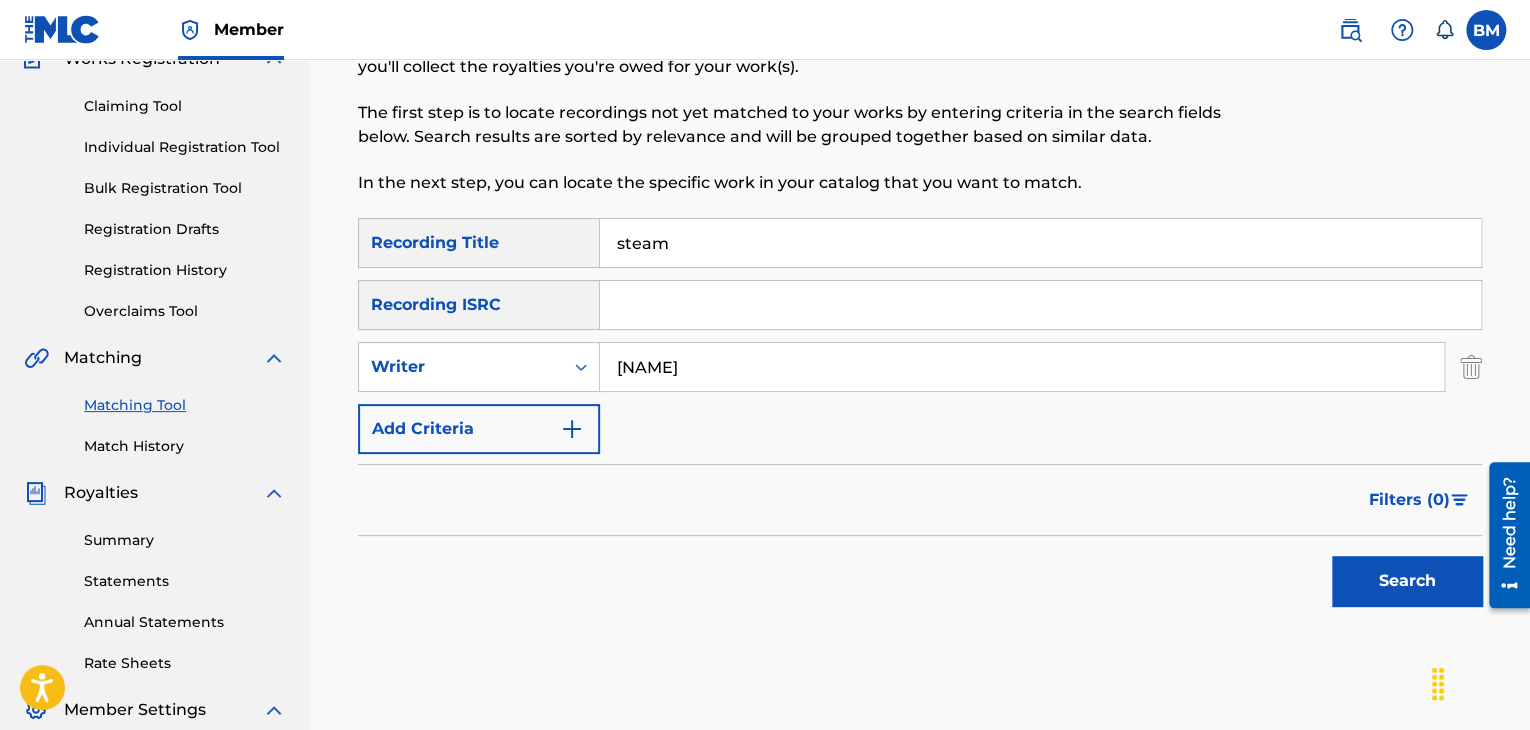 scroll, scrollTop: 300, scrollLeft: 0, axis: vertical 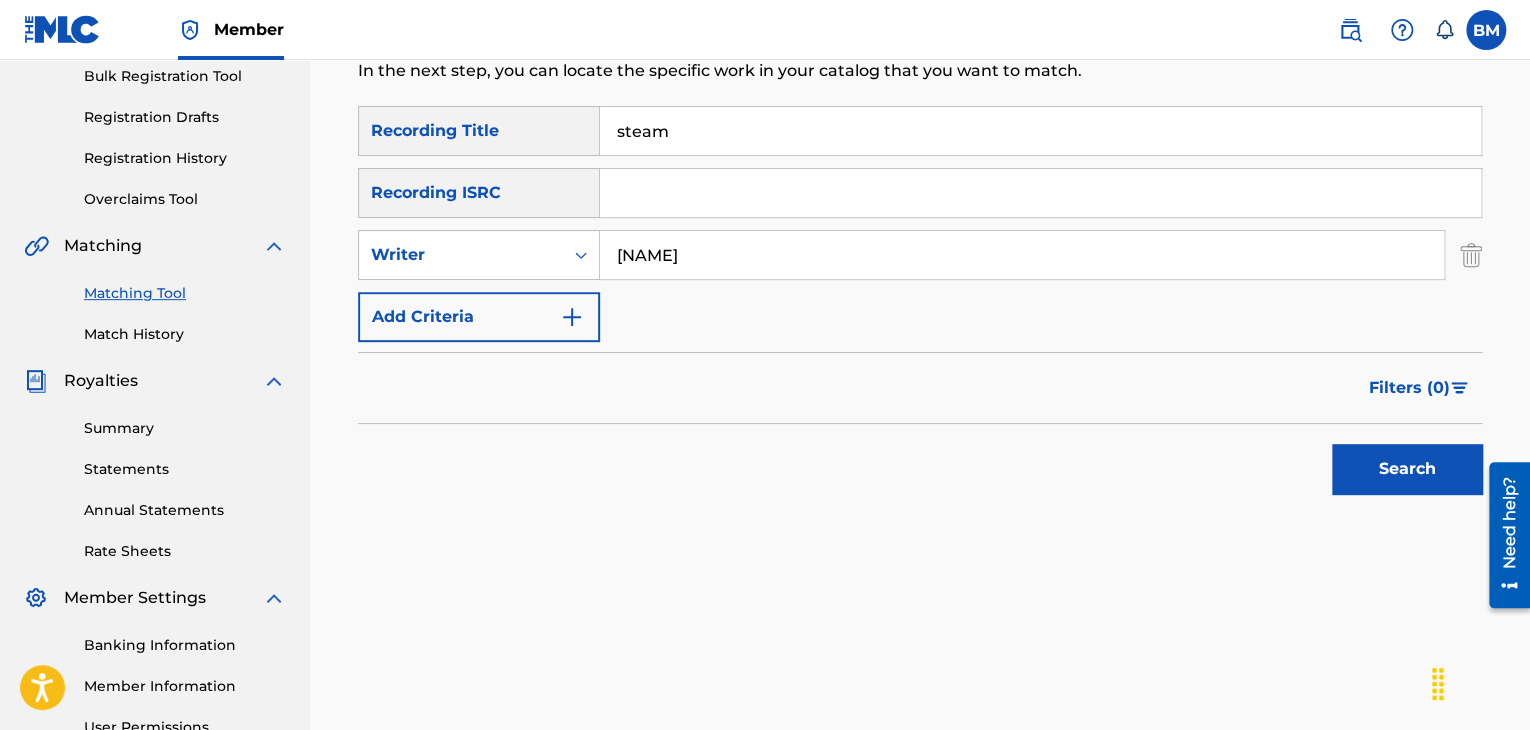 click on "Search" at bounding box center [1407, 469] 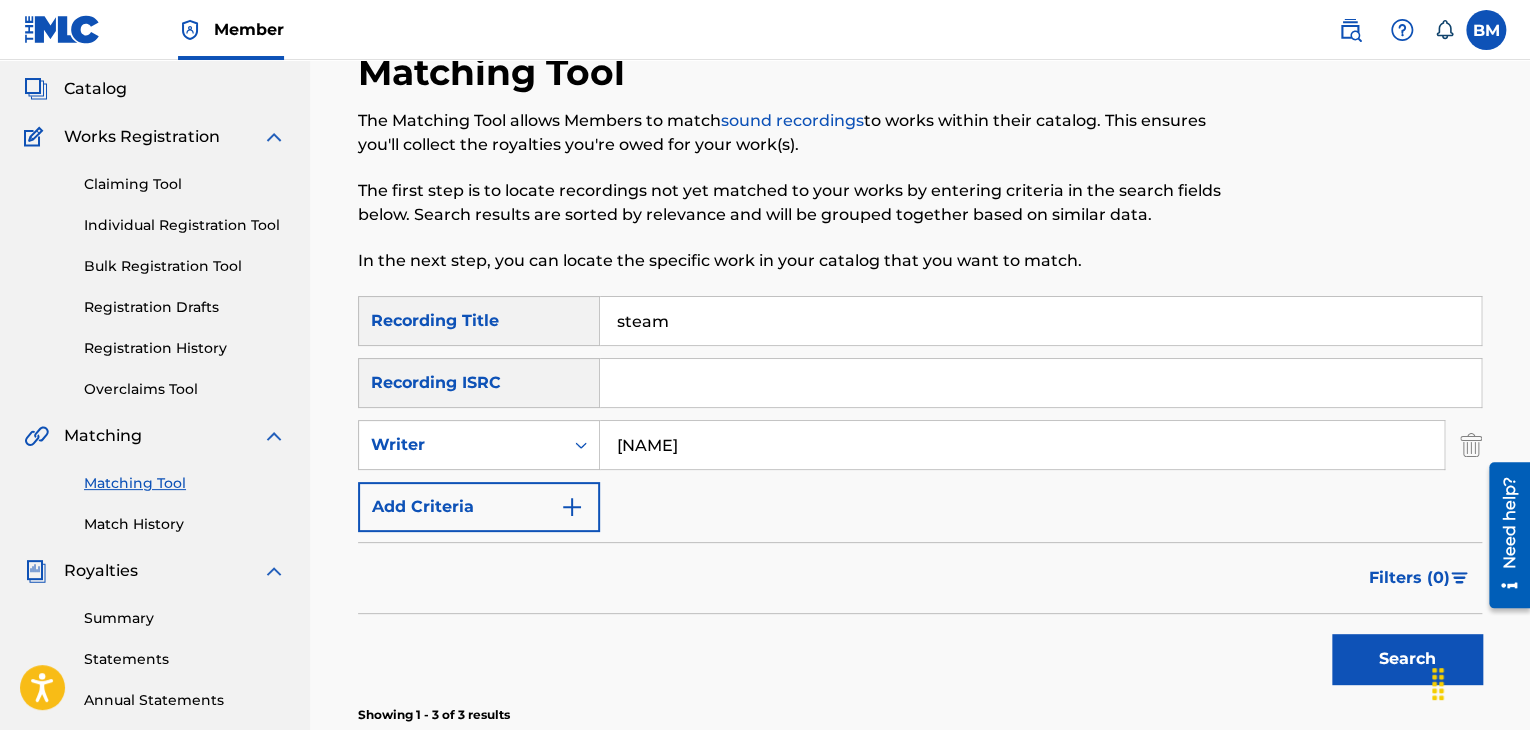 scroll, scrollTop: 0, scrollLeft: 0, axis: both 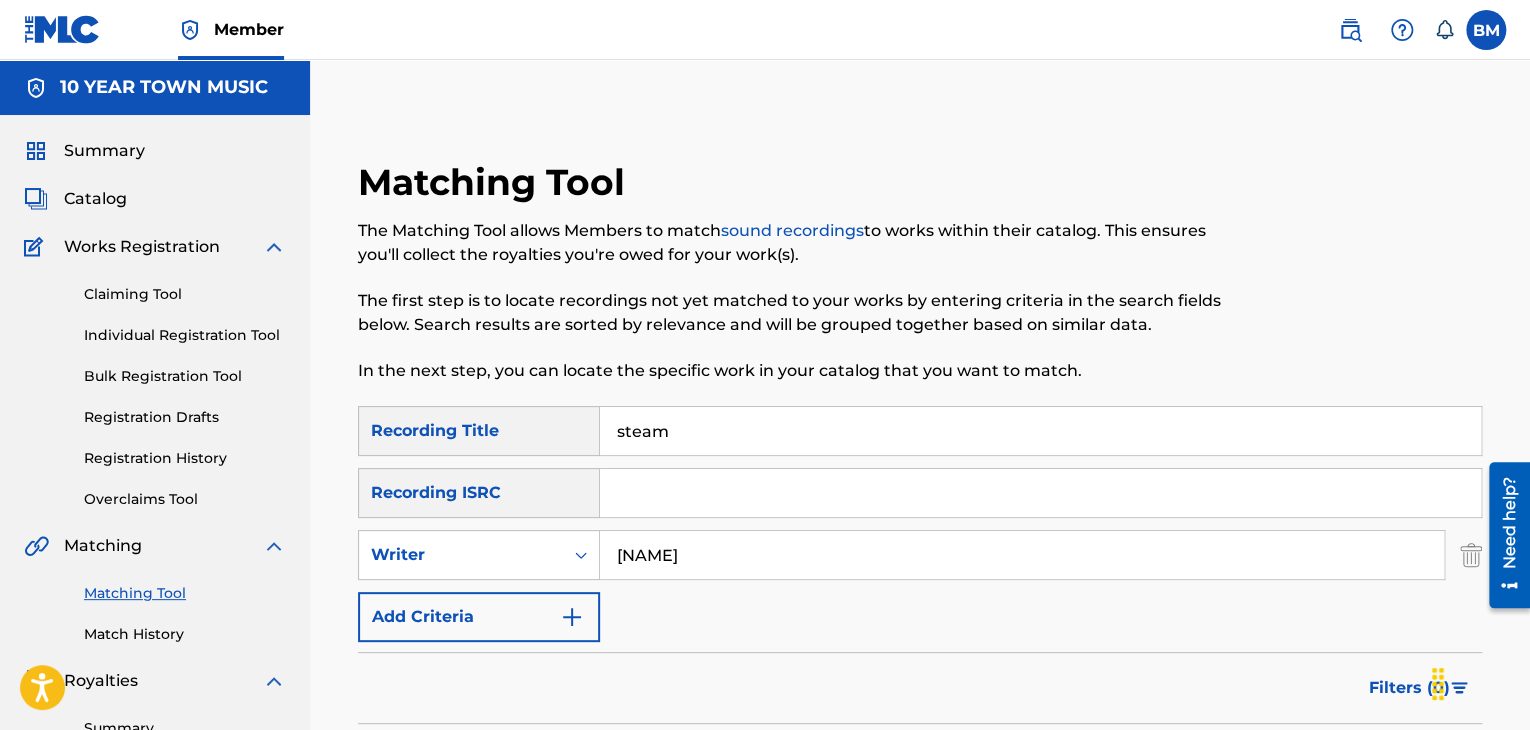 drag, startPoint x: 728, startPoint y: 437, endPoint x: 381, endPoint y: 413, distance: 347.82898 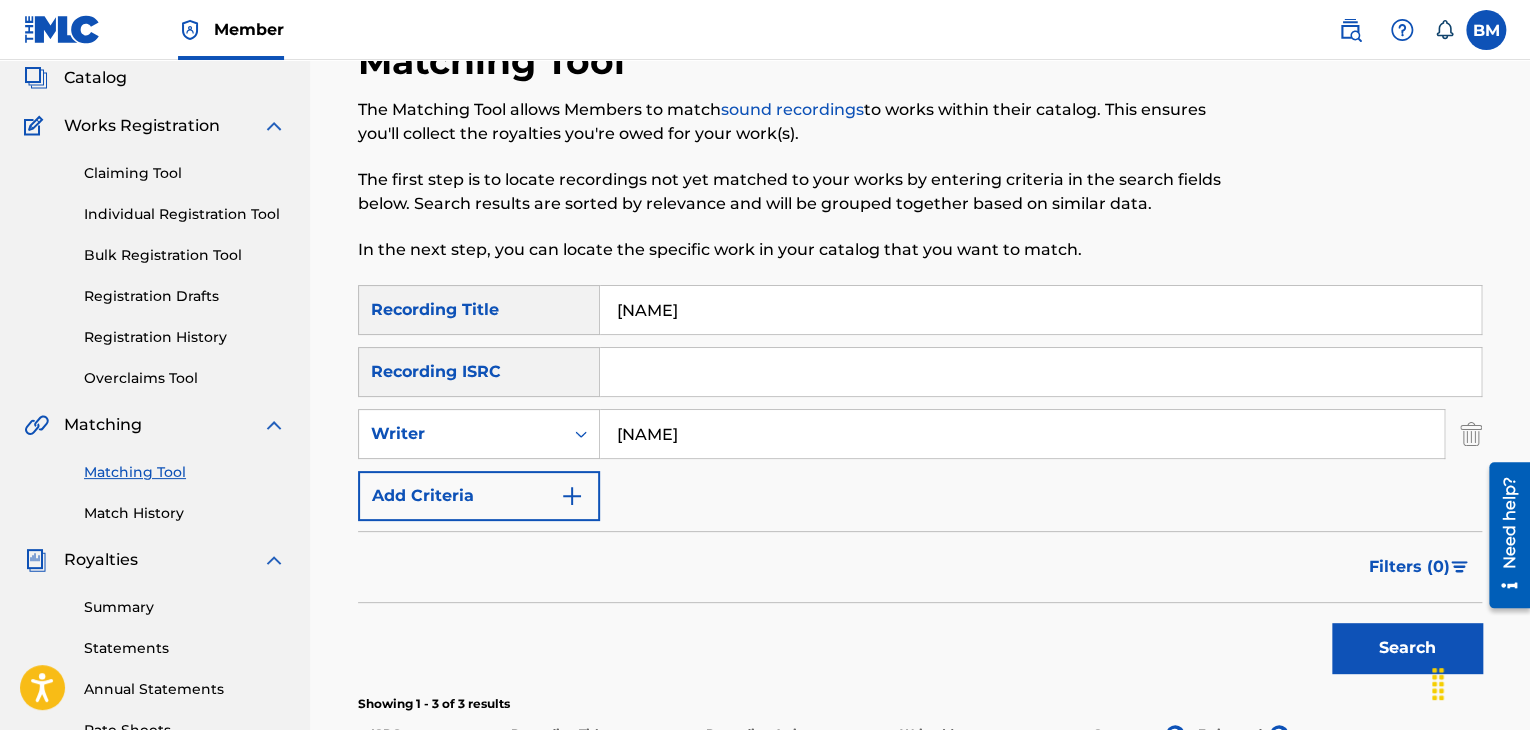 scroll, scrollTop: 200, scrollLeft: 0, axis: vertical 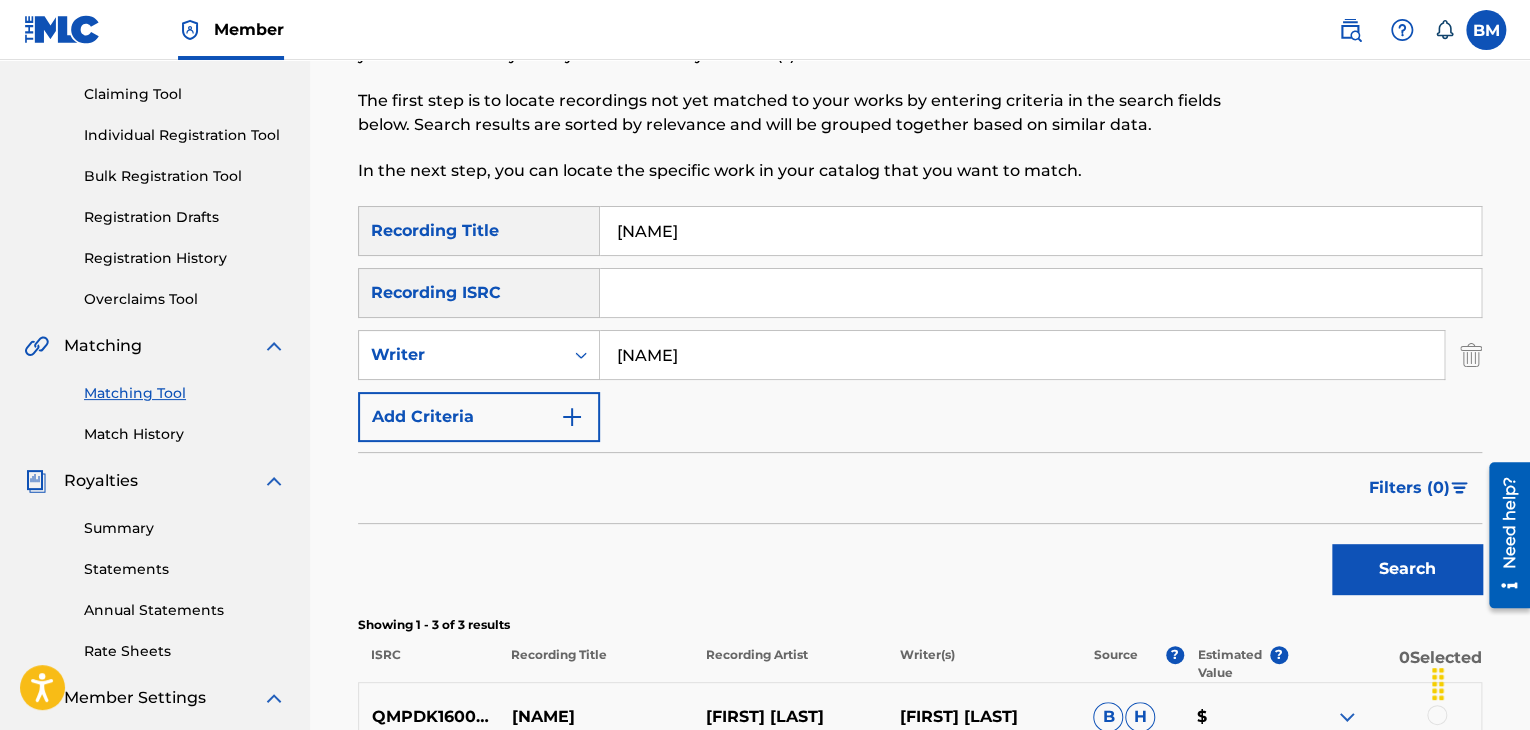 click on "Search" at bounding box center (1407, 569) 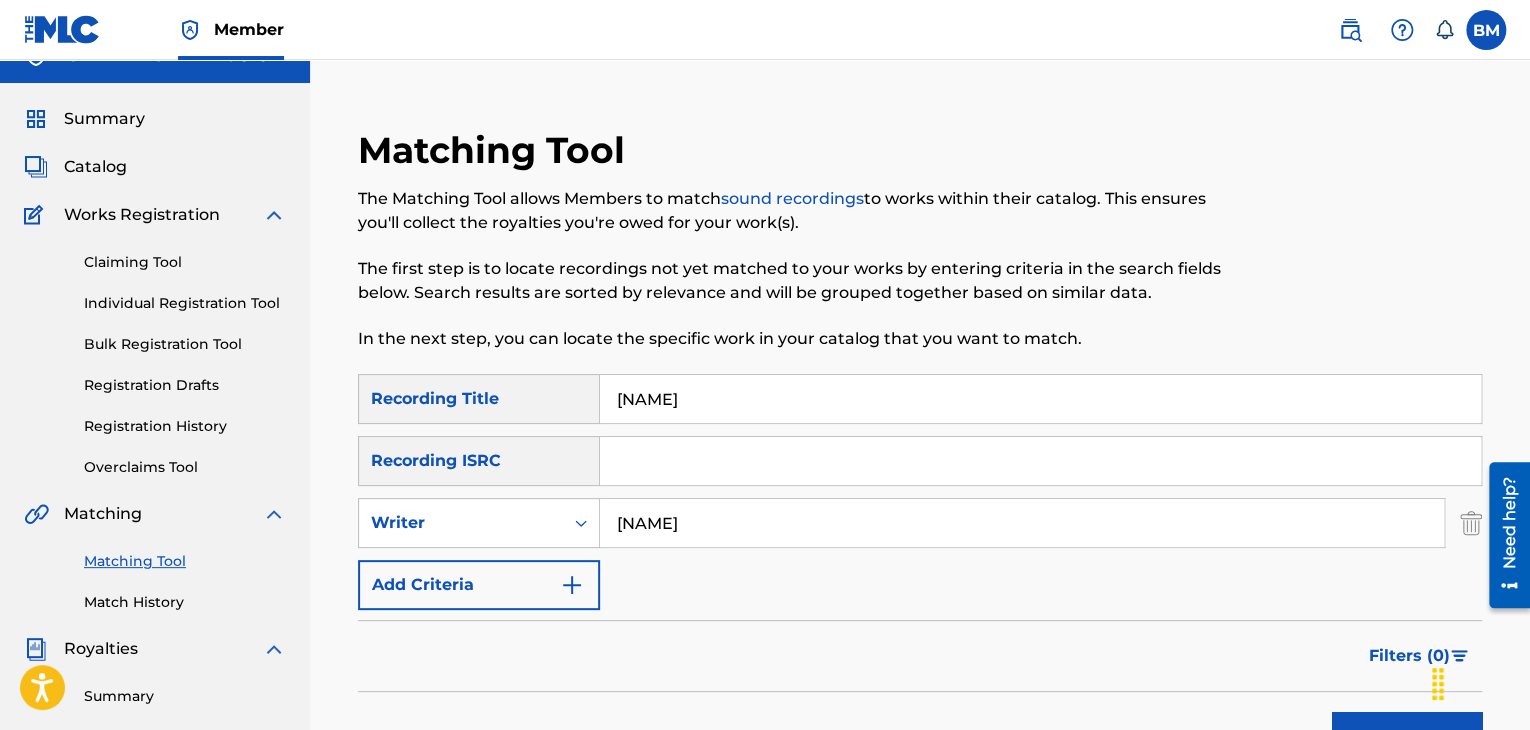 scroll, scrollTop: 0, scrollLeft: 0, axis: both 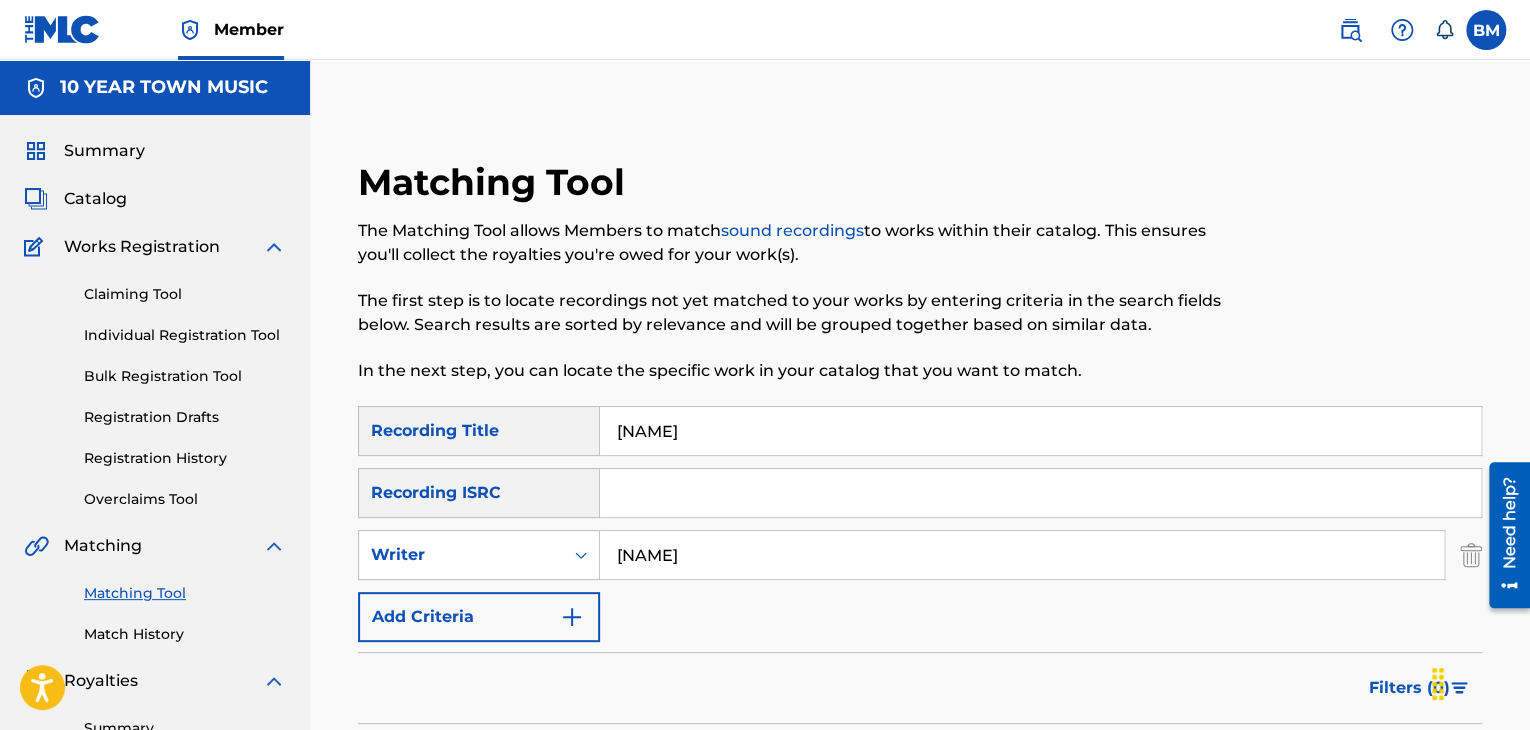 drag, startPoint x: 783, startPoint y: 433, endPoint x: 0, endPoint y: 380, distance: 784.7917 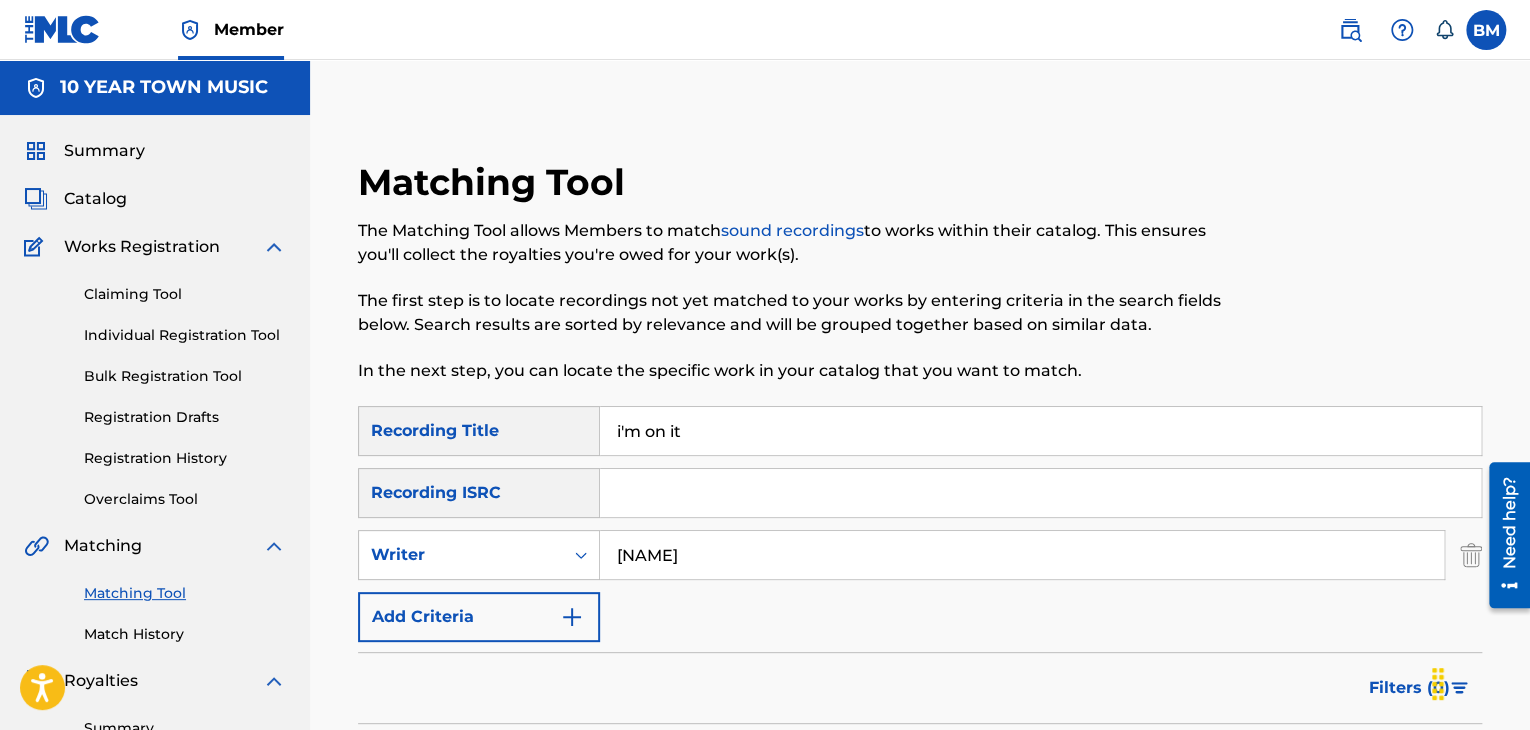 scroll, scrollTop: 200, scrollLeft: 0, axis: vertical 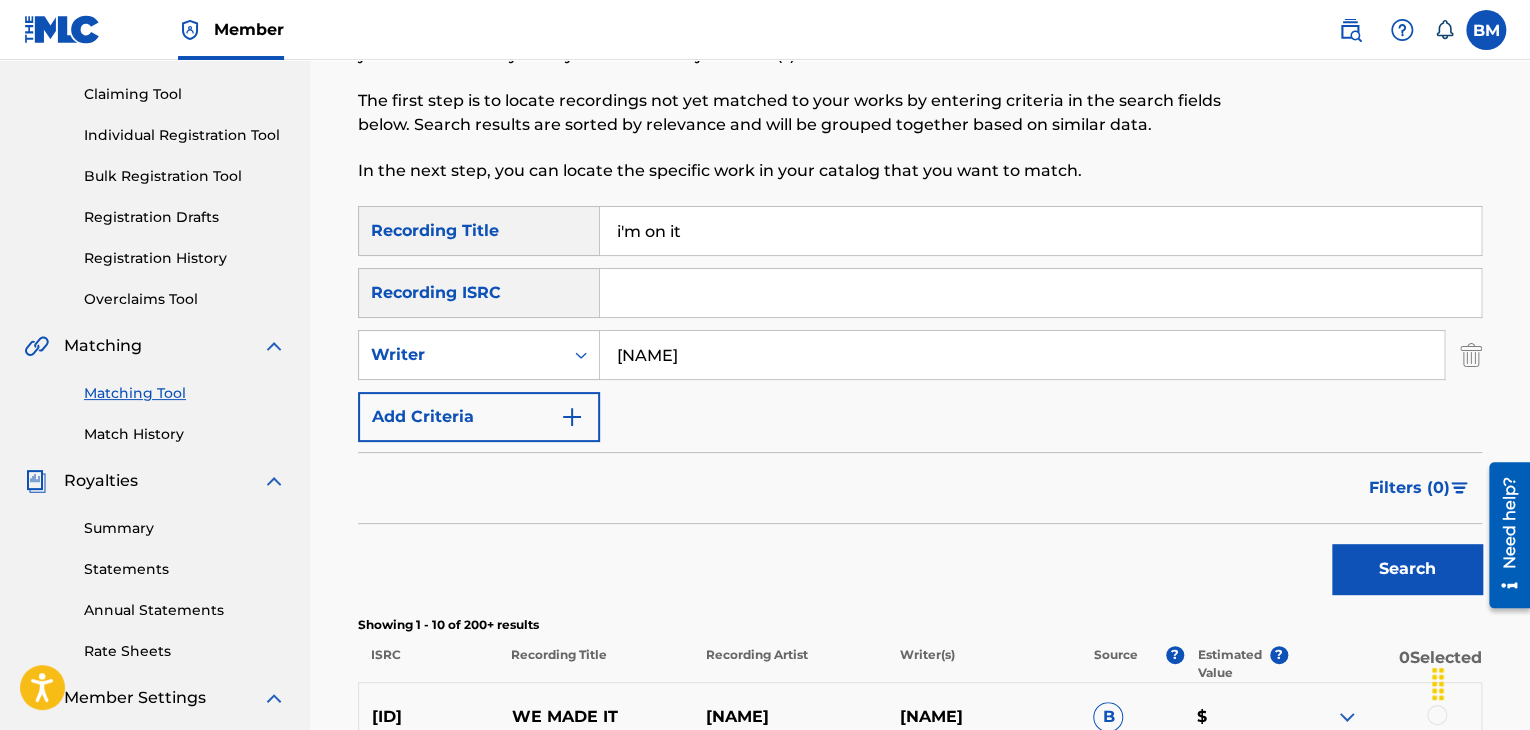 type on "i'm on it" 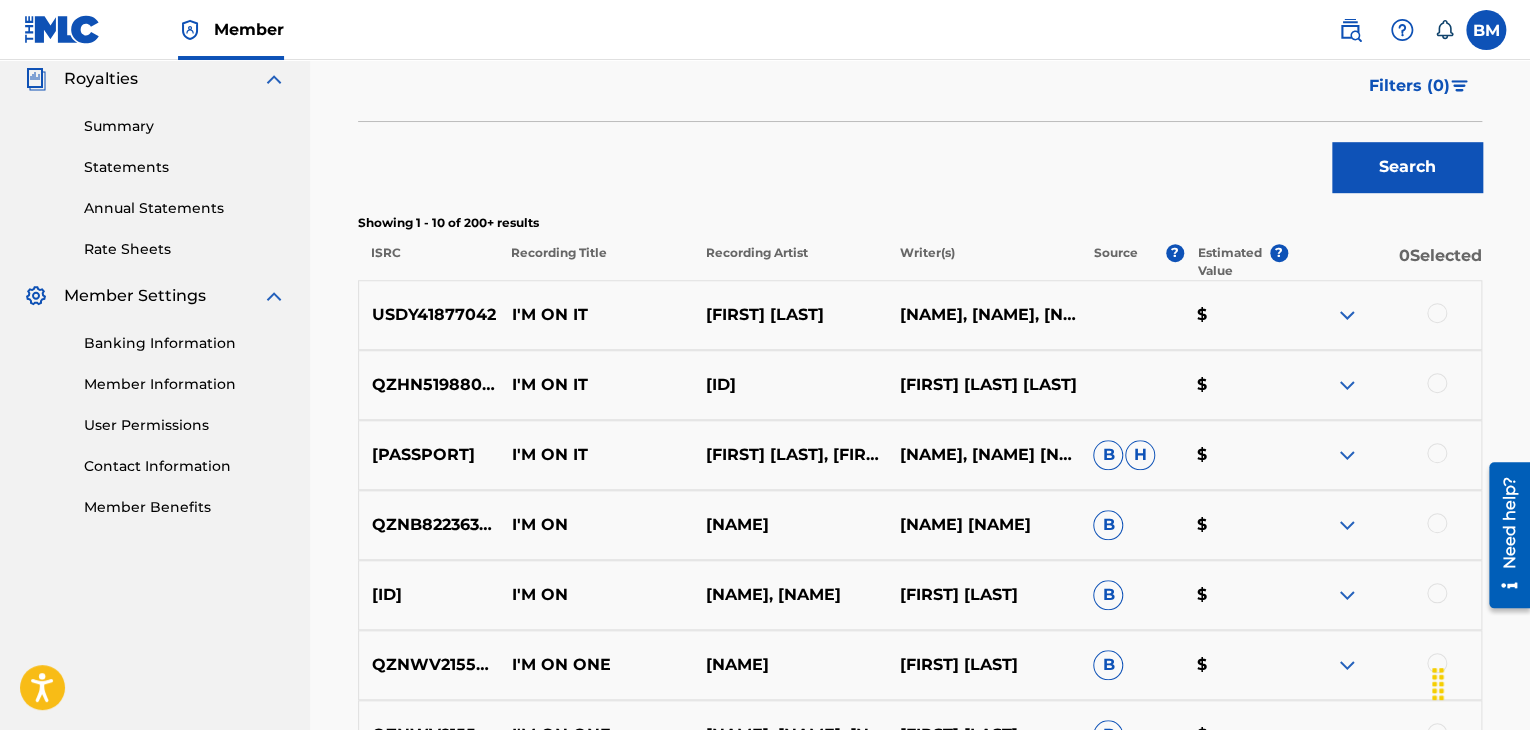 scroll, scrollTop: 598, scrollLeft: 0, axis: vertical 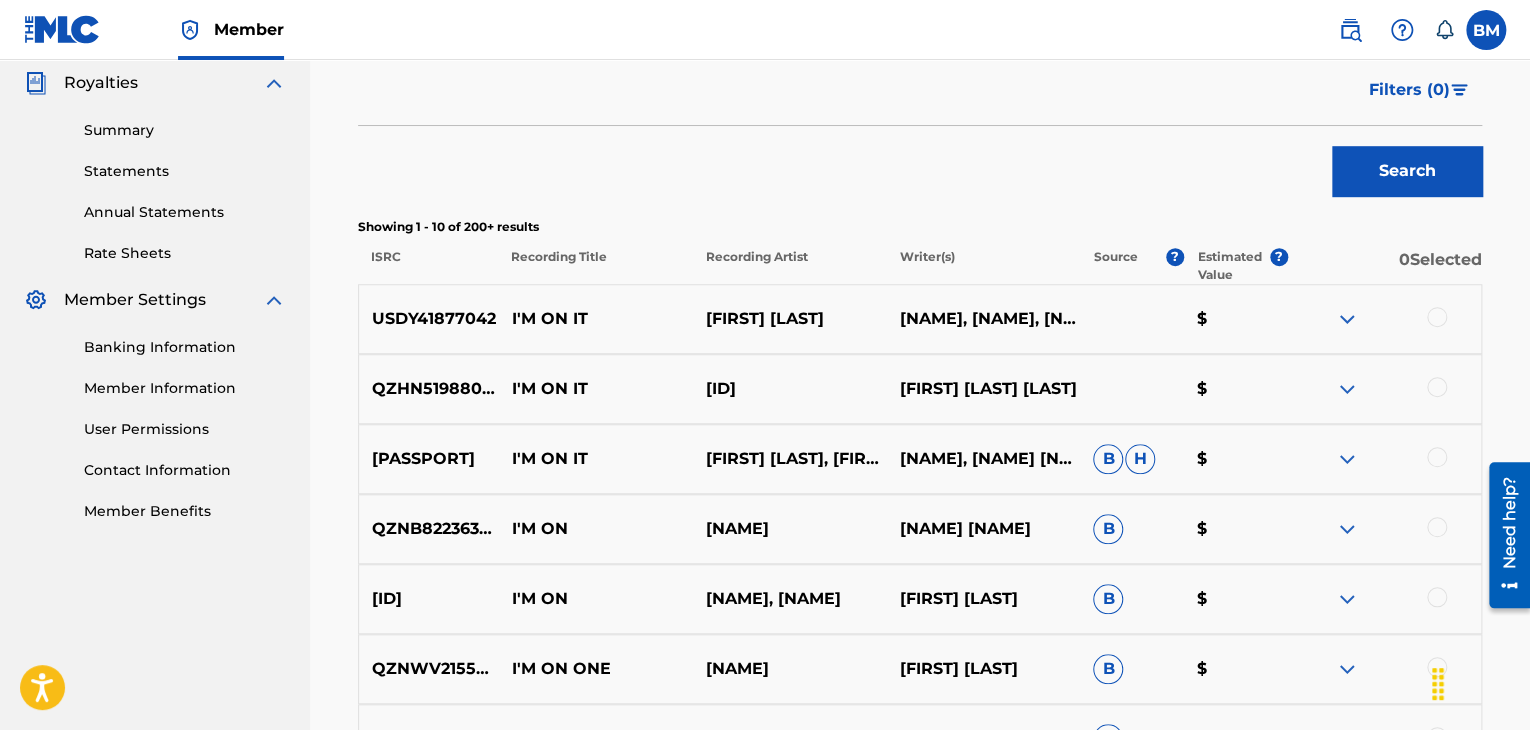 click at bounding box center [1437, 317] 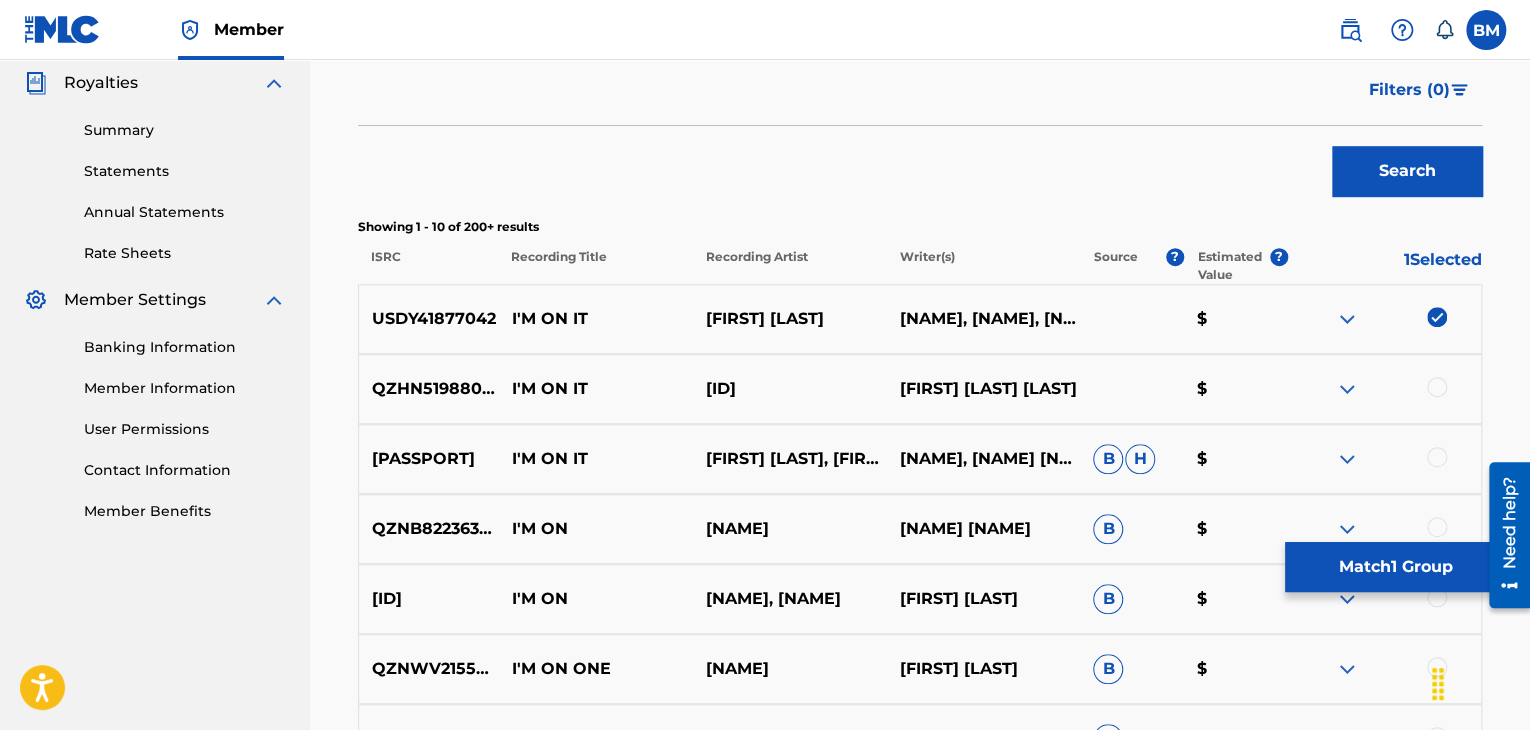 click on "Match  1 Group" at bounding box center [1395, 567] 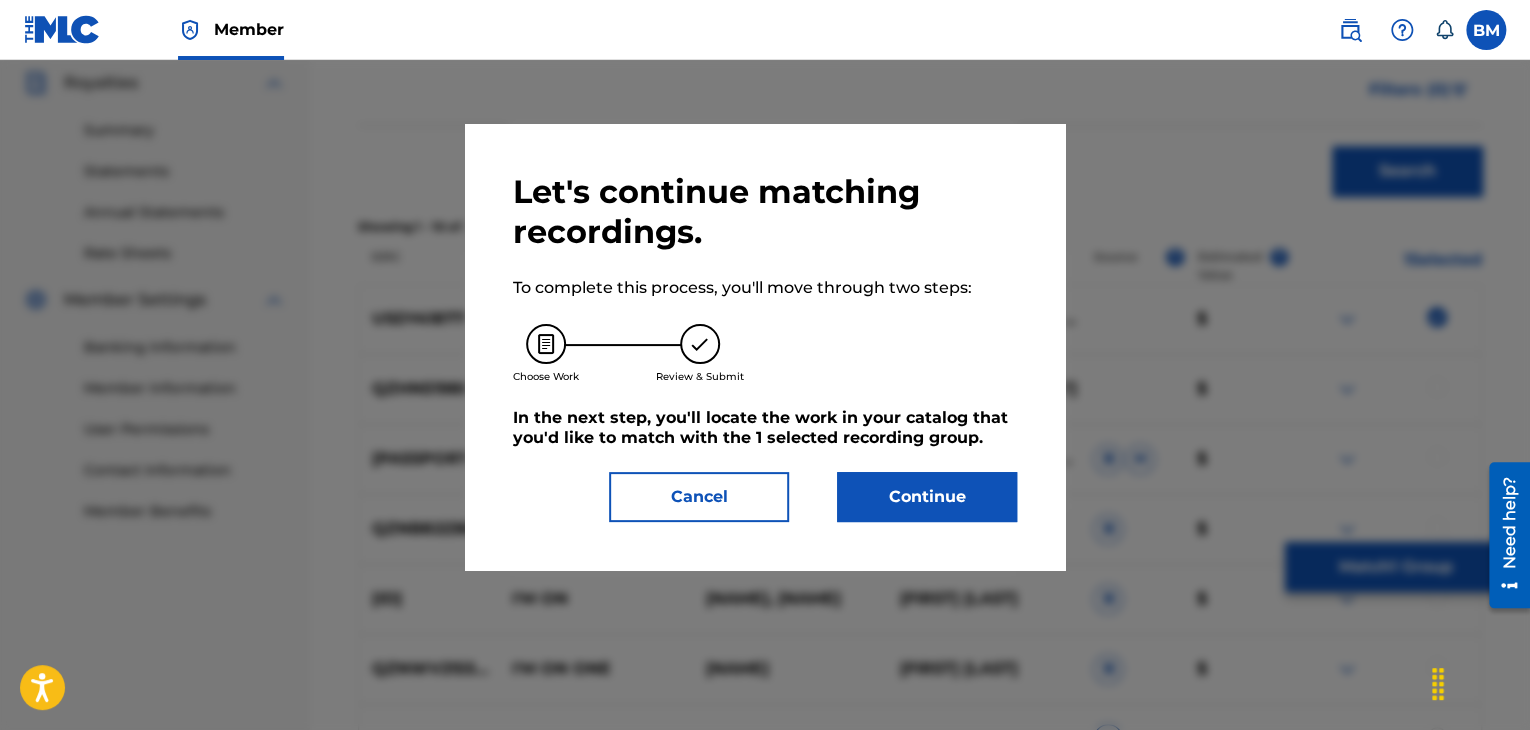 click on "Continue" at bounding box center (927, 497) 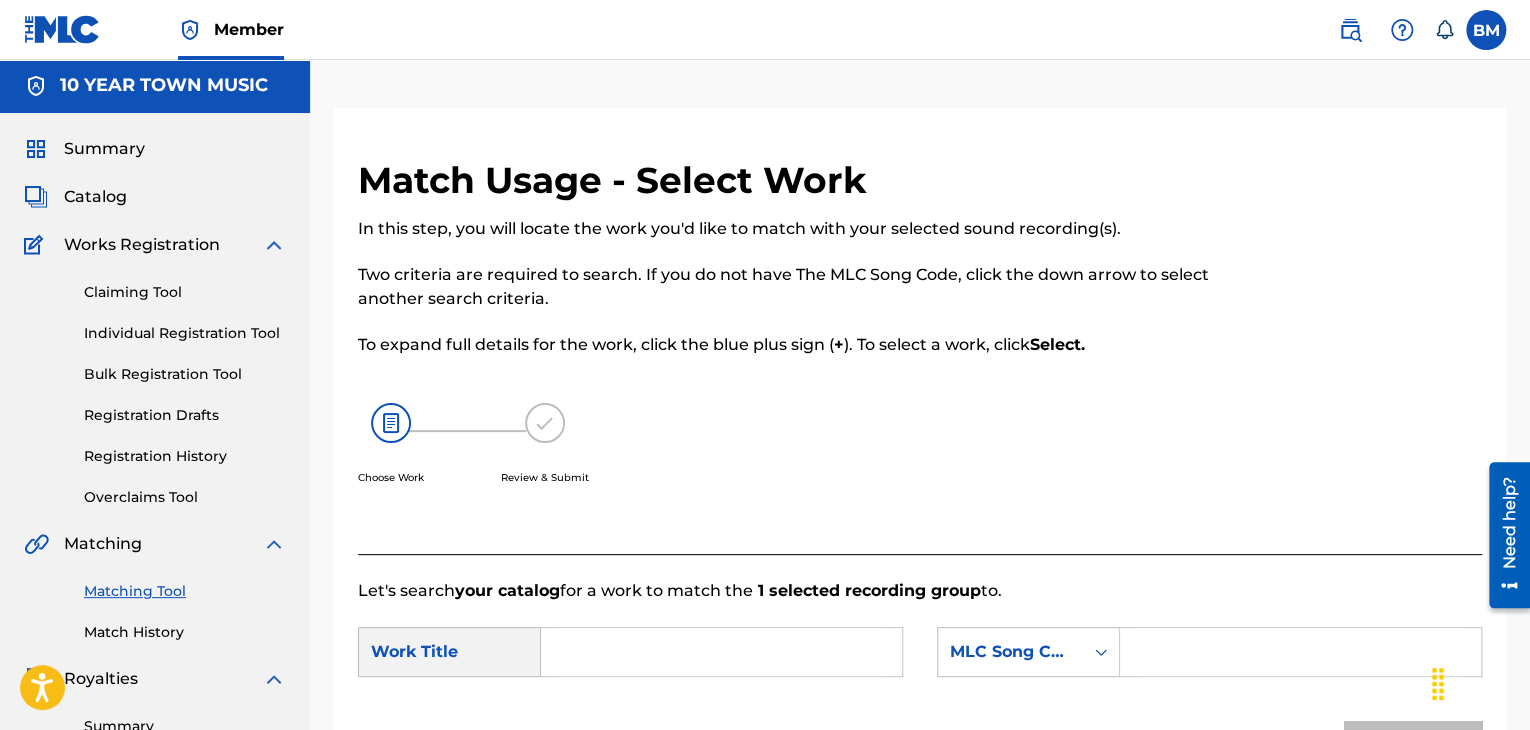 scroll, scrollTop: 0, scrollLeft: 0, axis: both 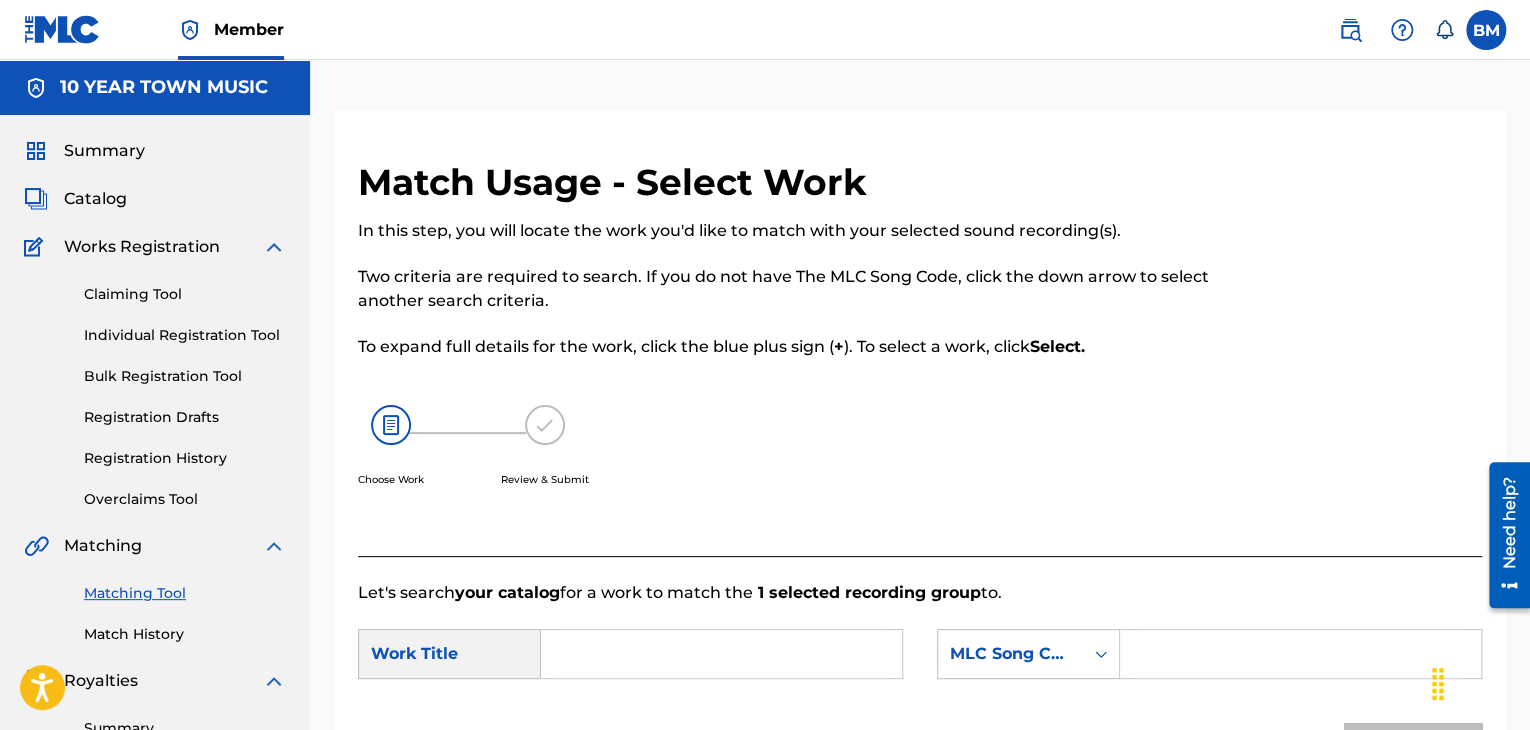 click at bounding box center [721, 654] 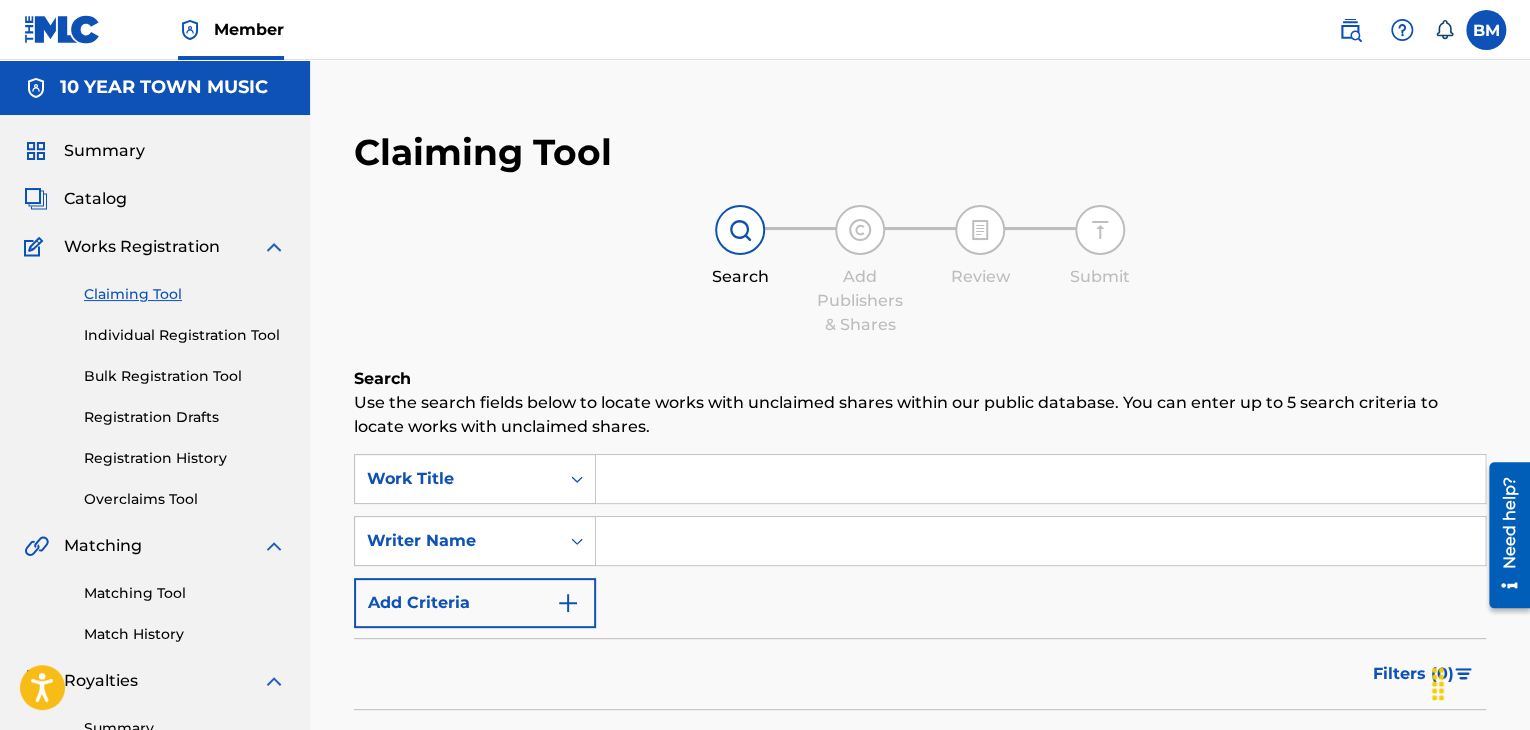 click on "Summary" at bounding box center (104, 151) 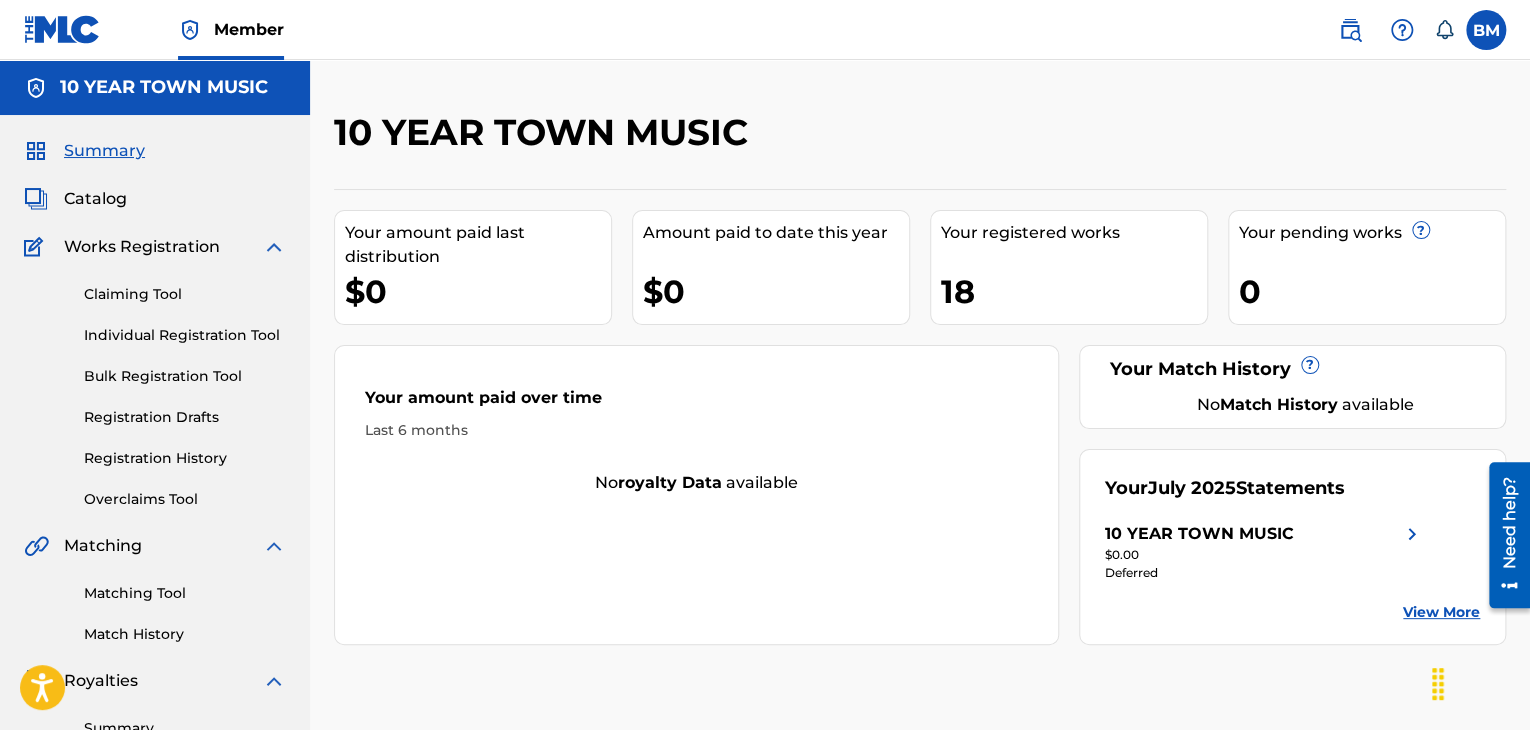 click on "Catalog" at bounding box center [95, 199] 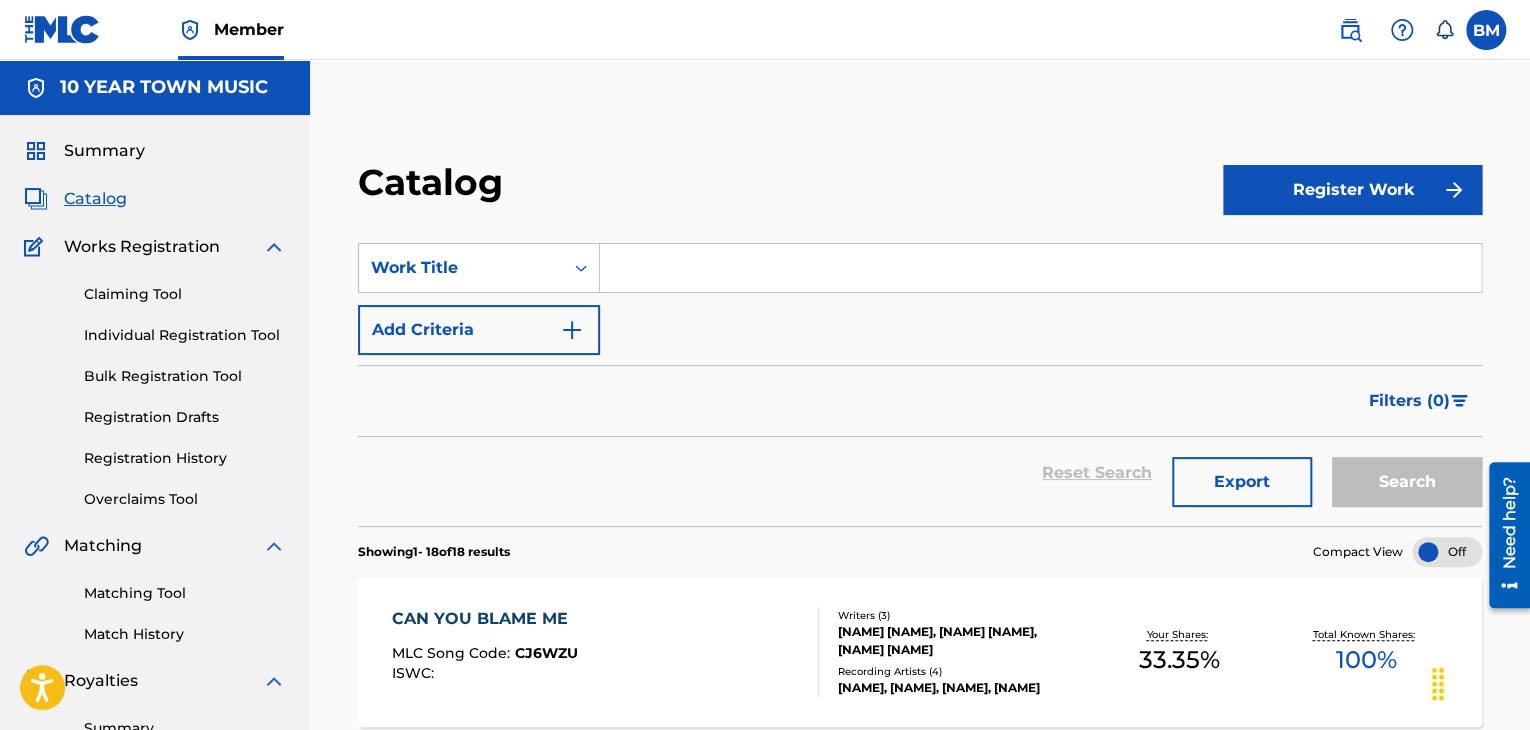 click on "Claiming Tool Individual Registration Tool Bulk Registration Tool Registration Drafts Registration History Overclaims Tool" at bounding box center [155, 384] 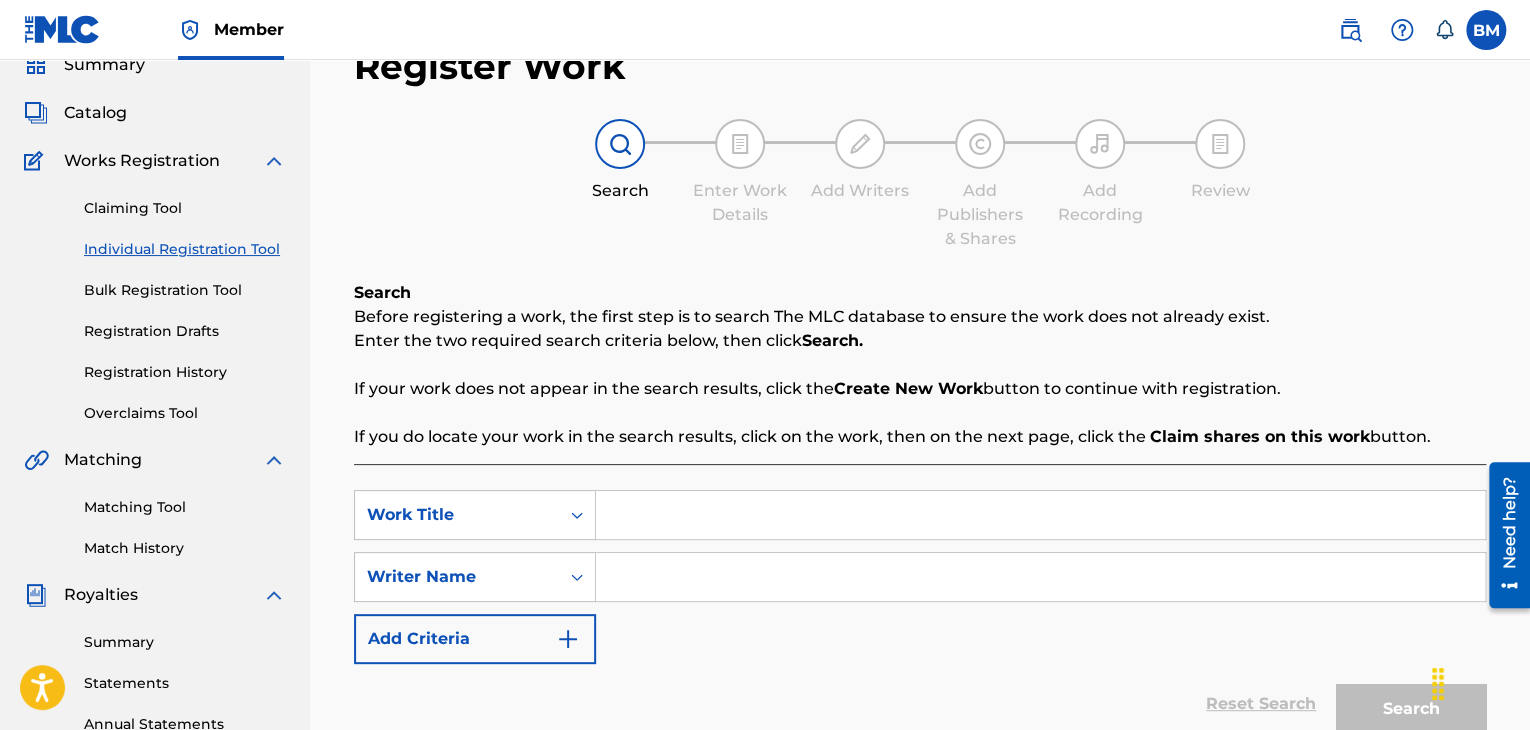 scroll, scrollTop: 200, scrollLeft: 0, axis: vertical 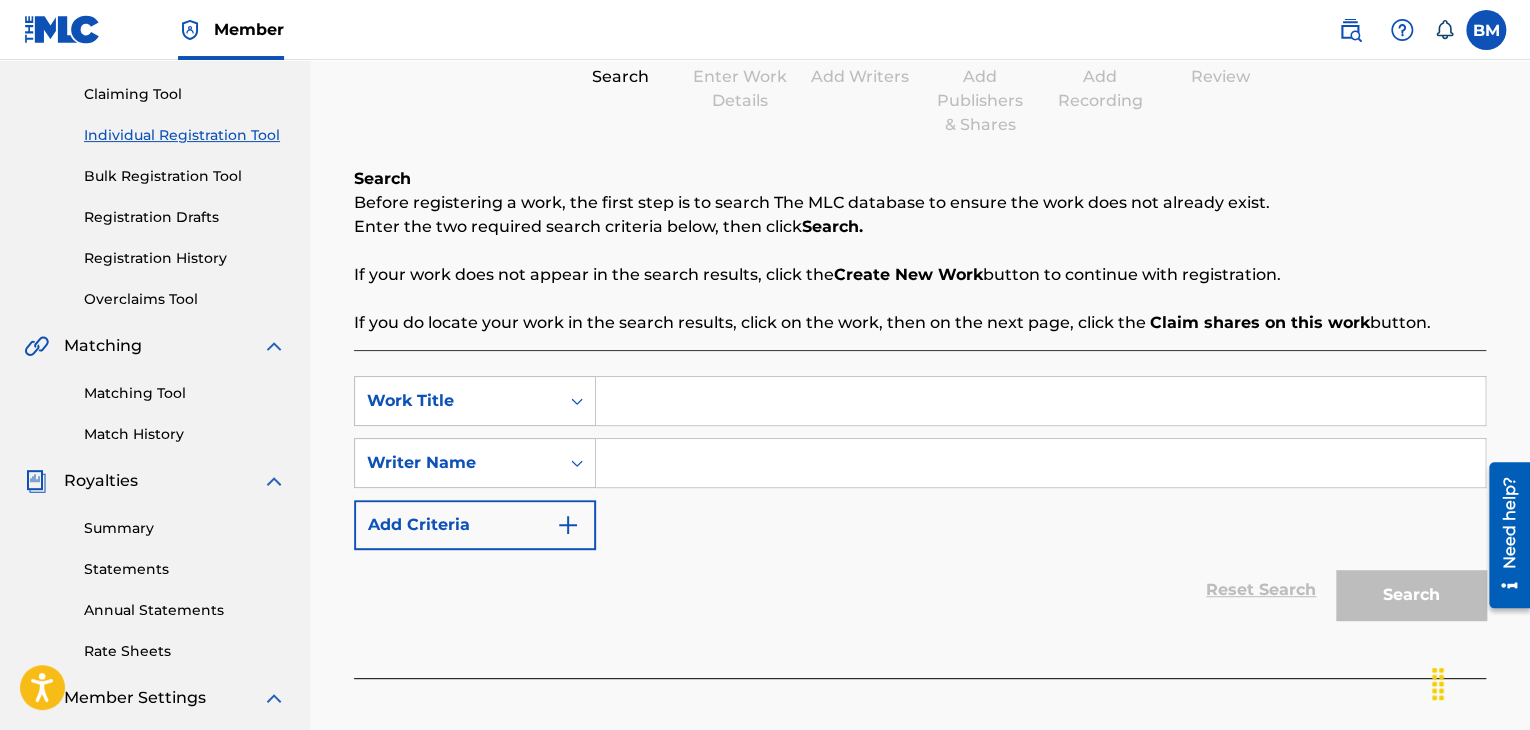click at bounding box center (1040, 401) 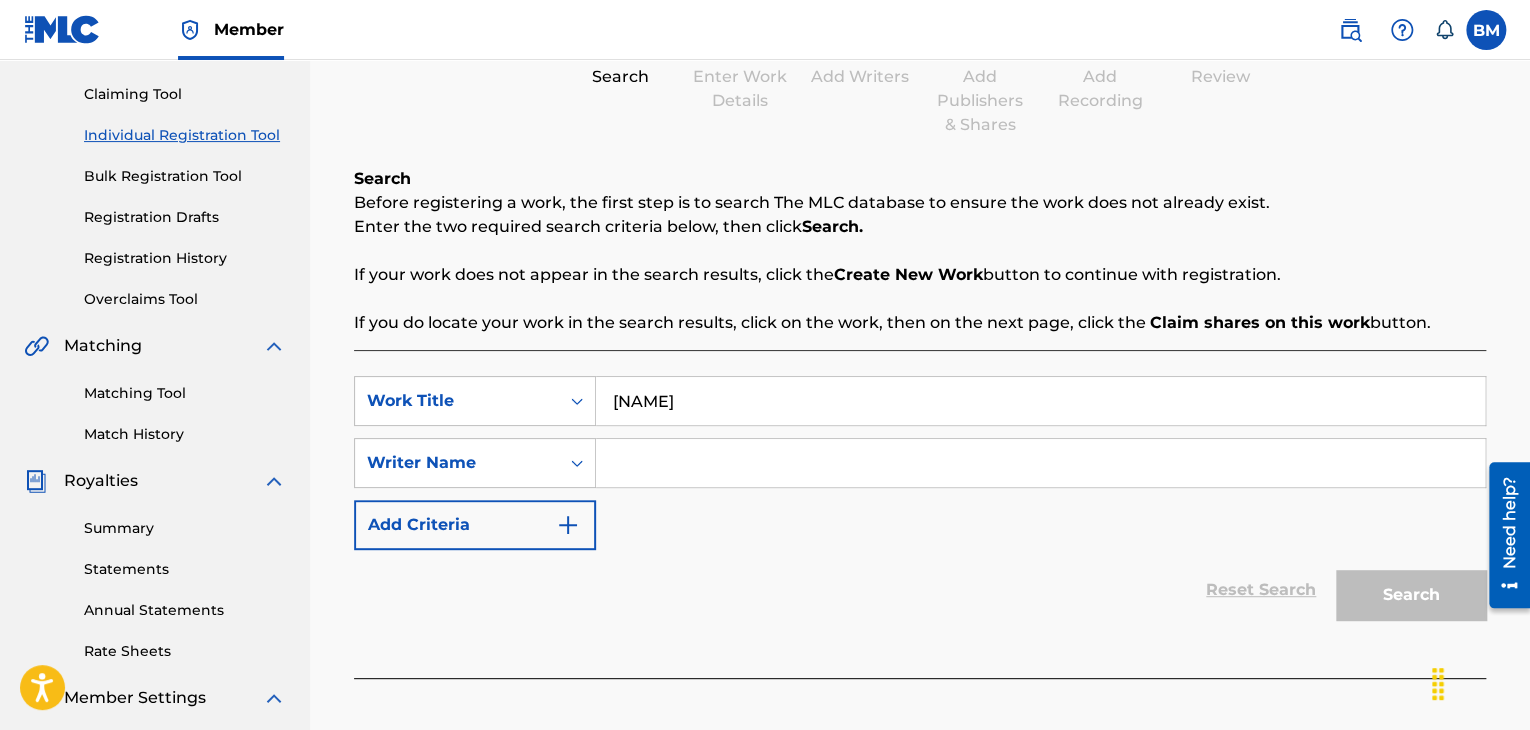 type on "[NAME]" 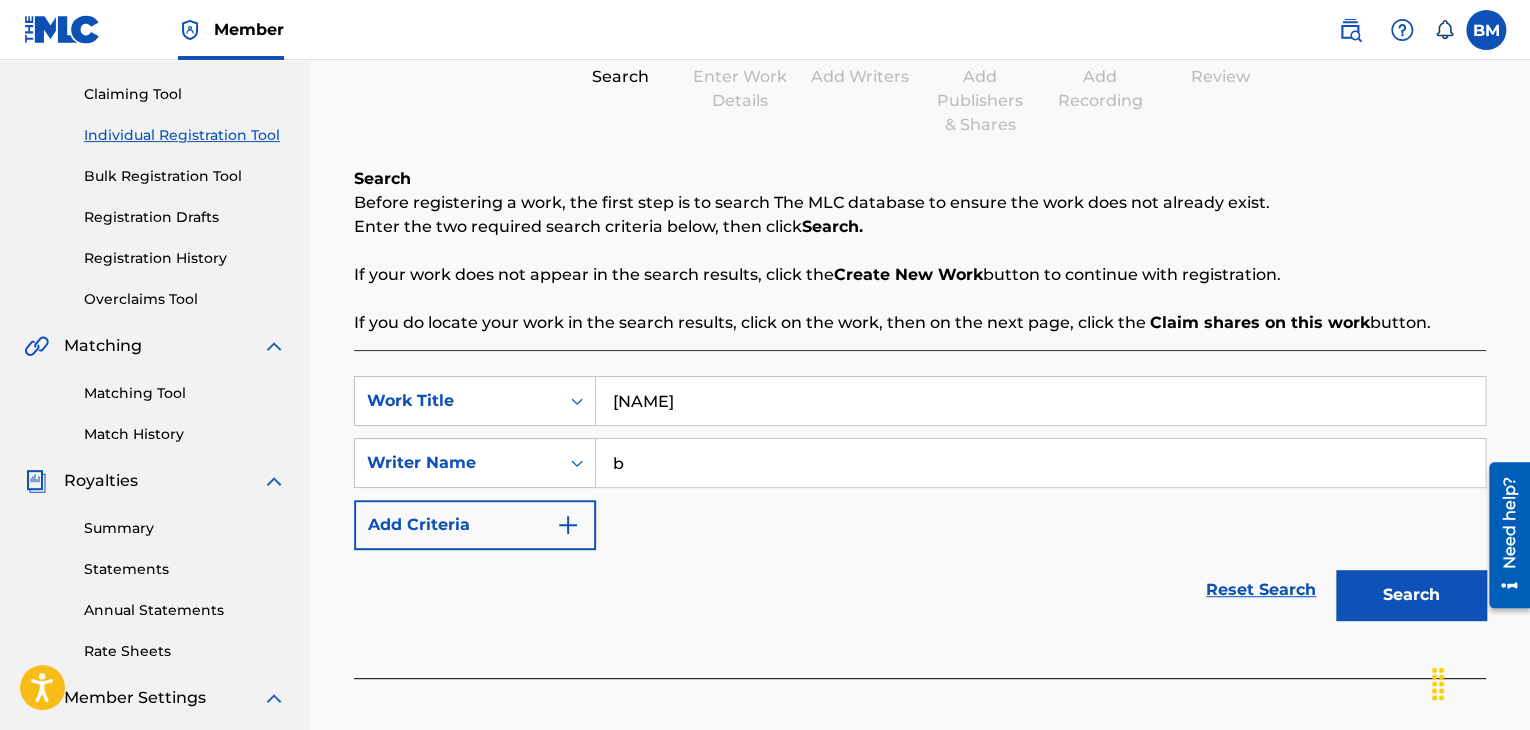 type on "[NAME]" 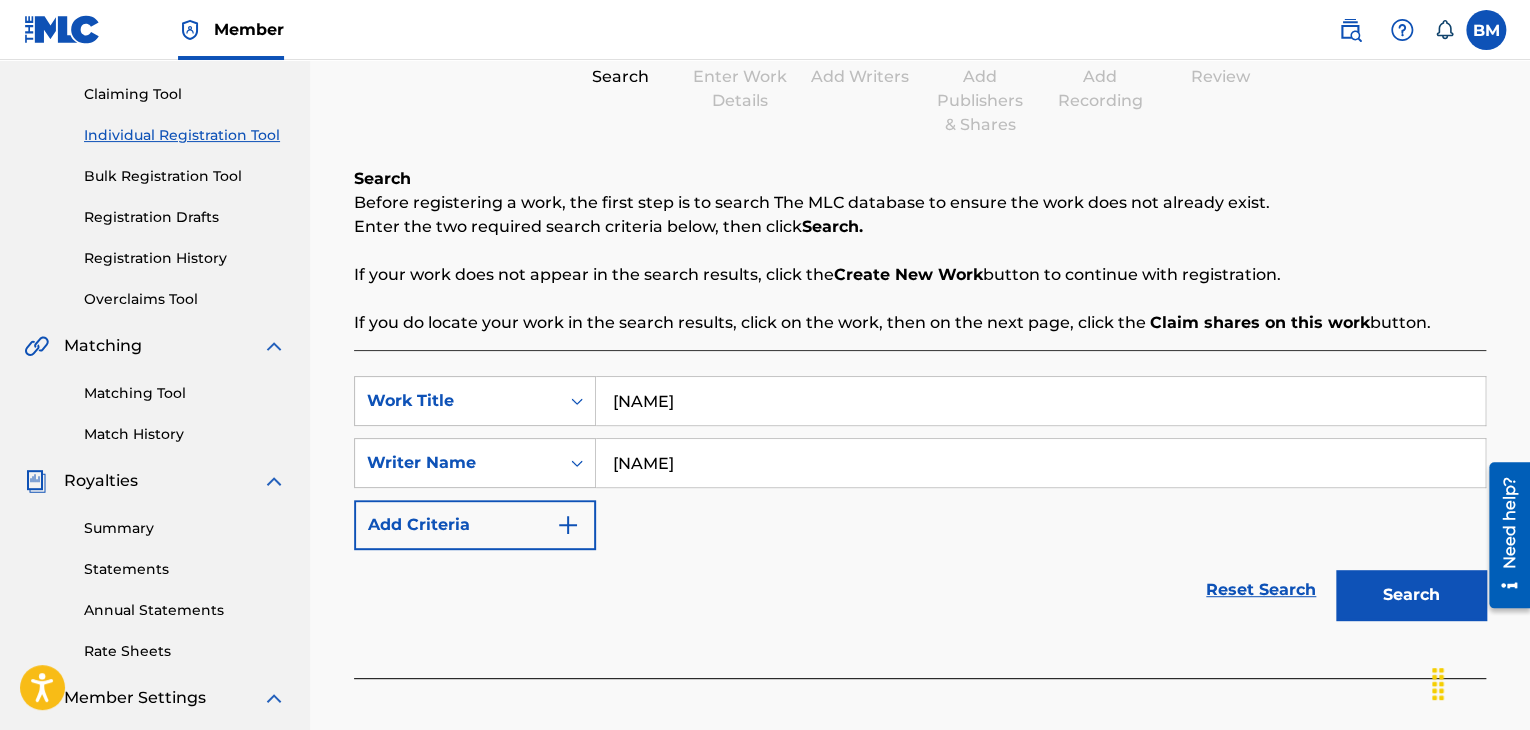 click on "Search" at bounding box center [1411, 595] 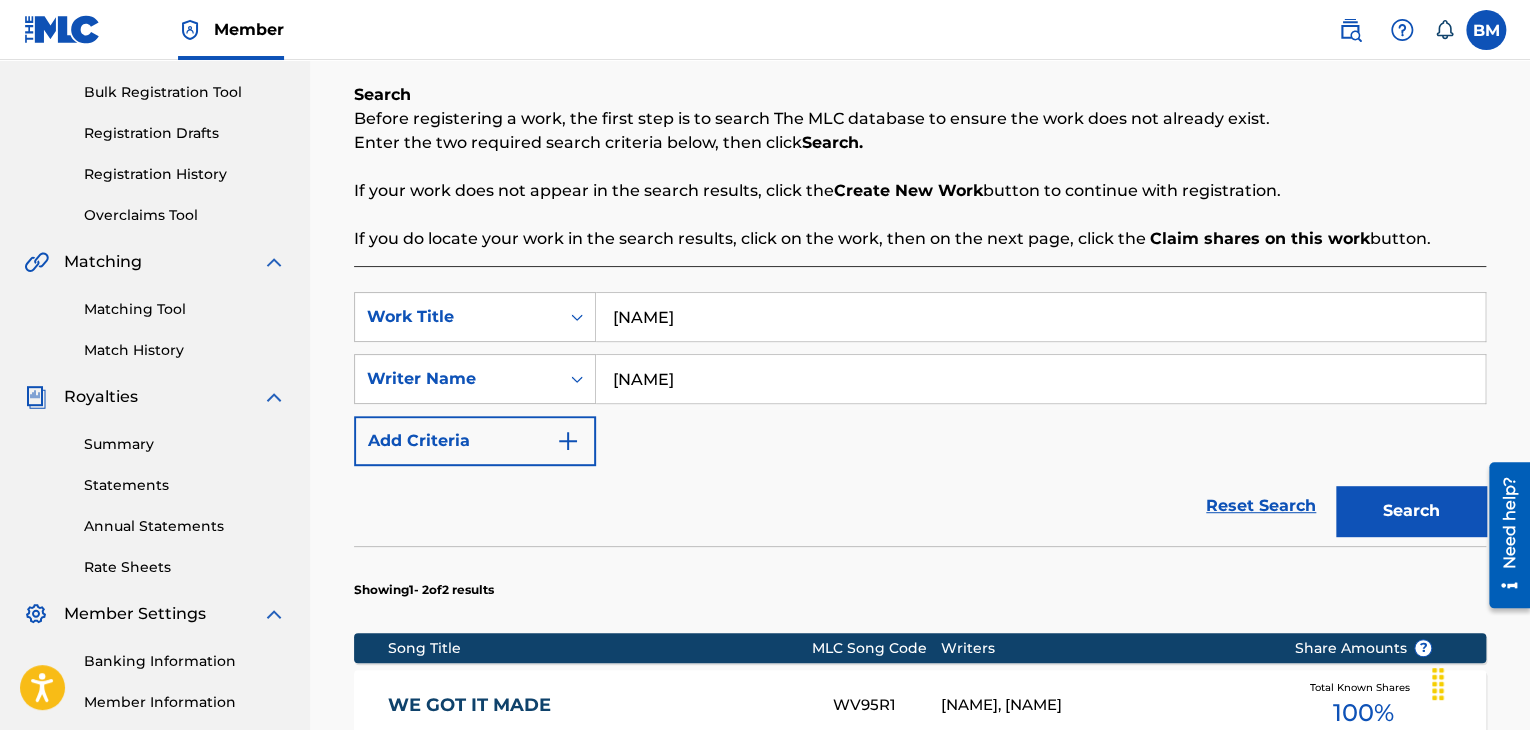 scroll, scrollTop: 400, scrollLeft: 0, axis: vertical 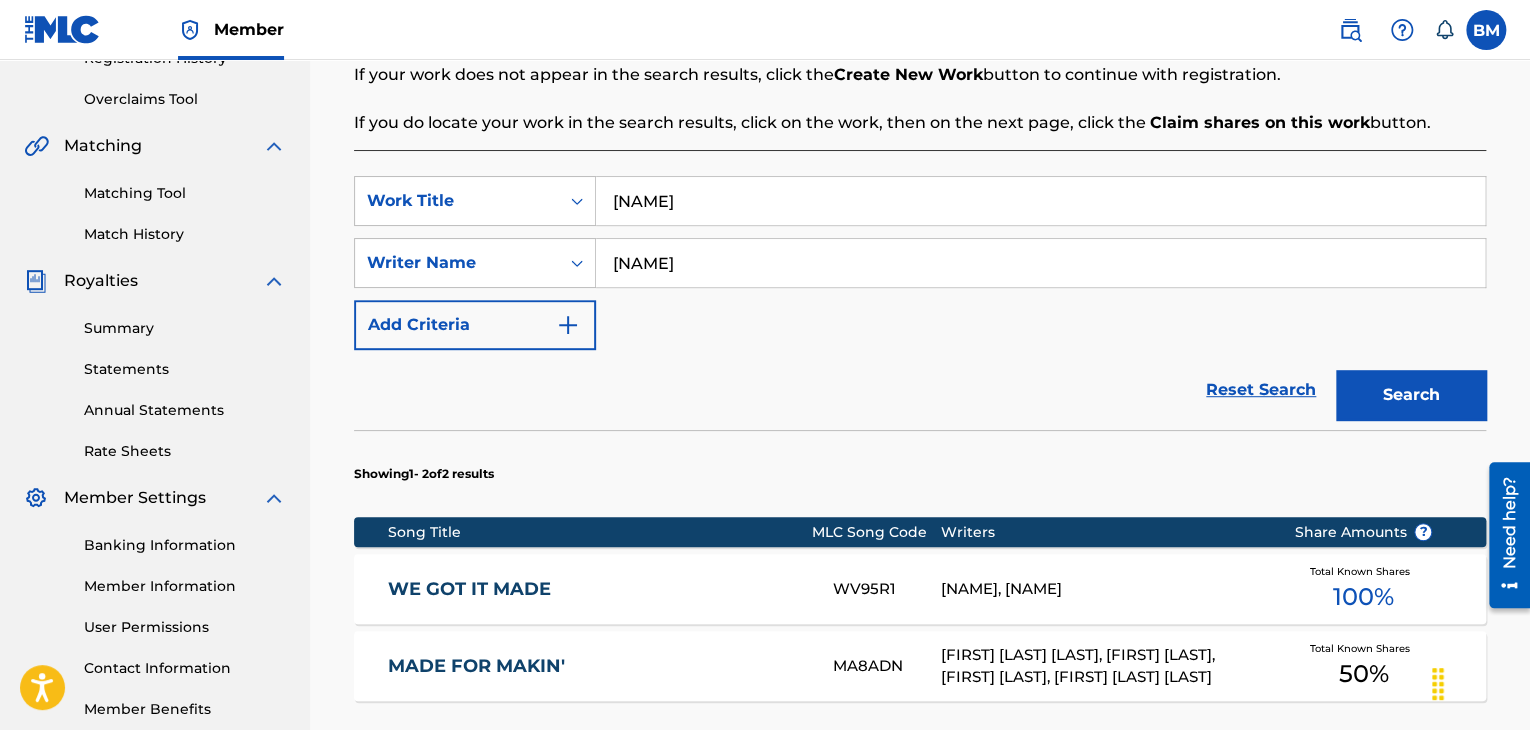 click on "WE GOT IT MADE WV95R1 [NAME], [NAME] Total Known Shares 100 %" at bounding box center (920, 589) 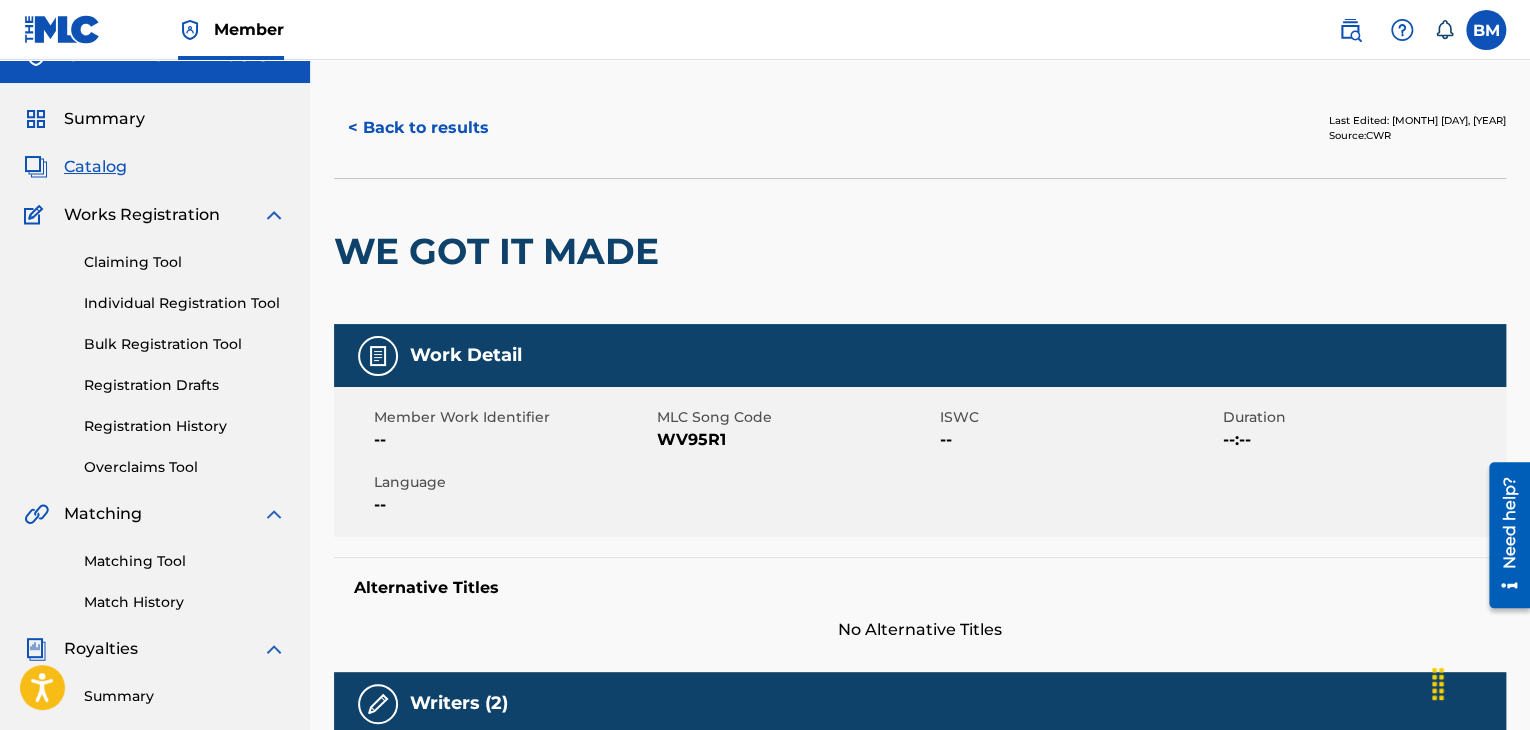 scroll, scrollTop: 0, scrollLeft: 0, axis: both 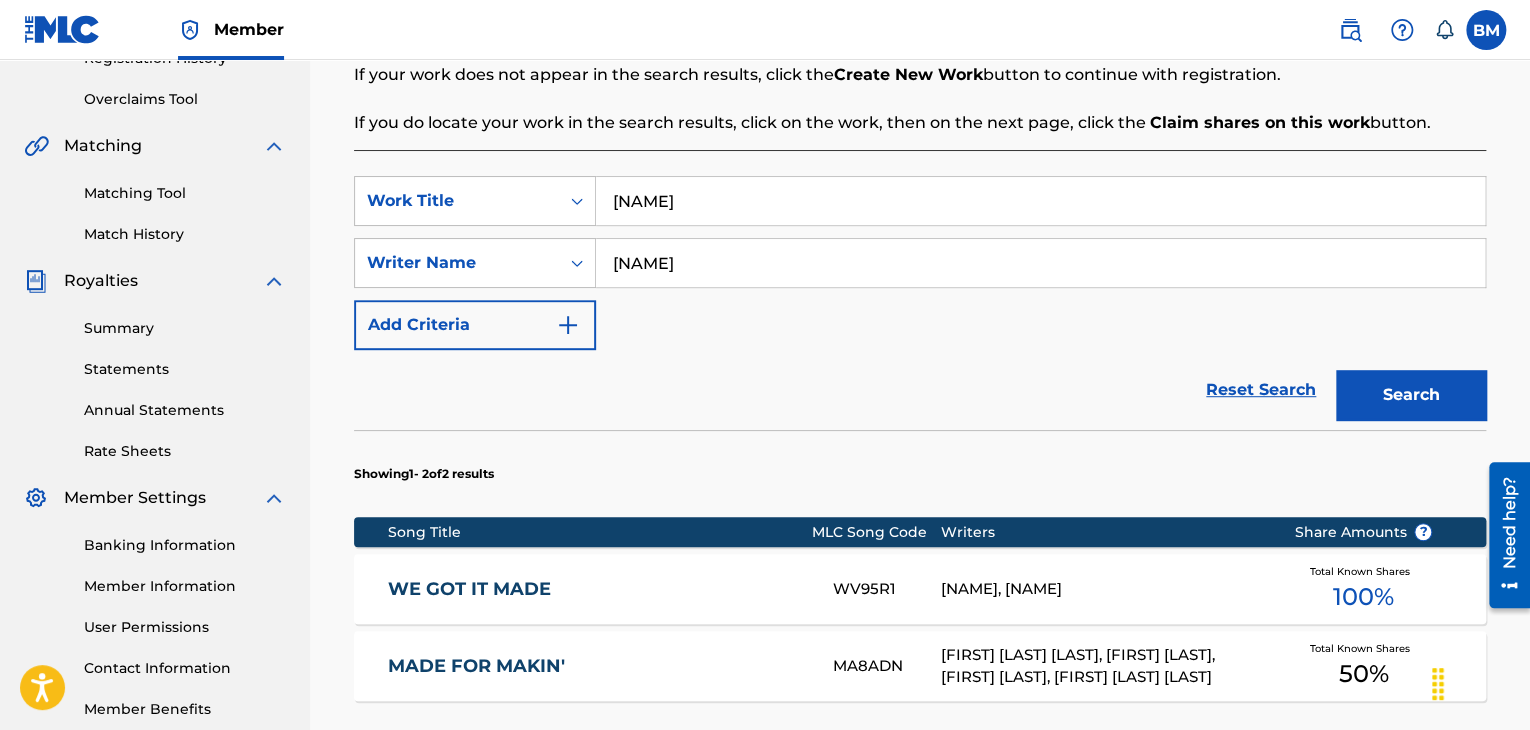 drag, startPoint x: 784, startPoint y: 203, endPoint x: 0, endPoint y: 221, distance: 784.2066 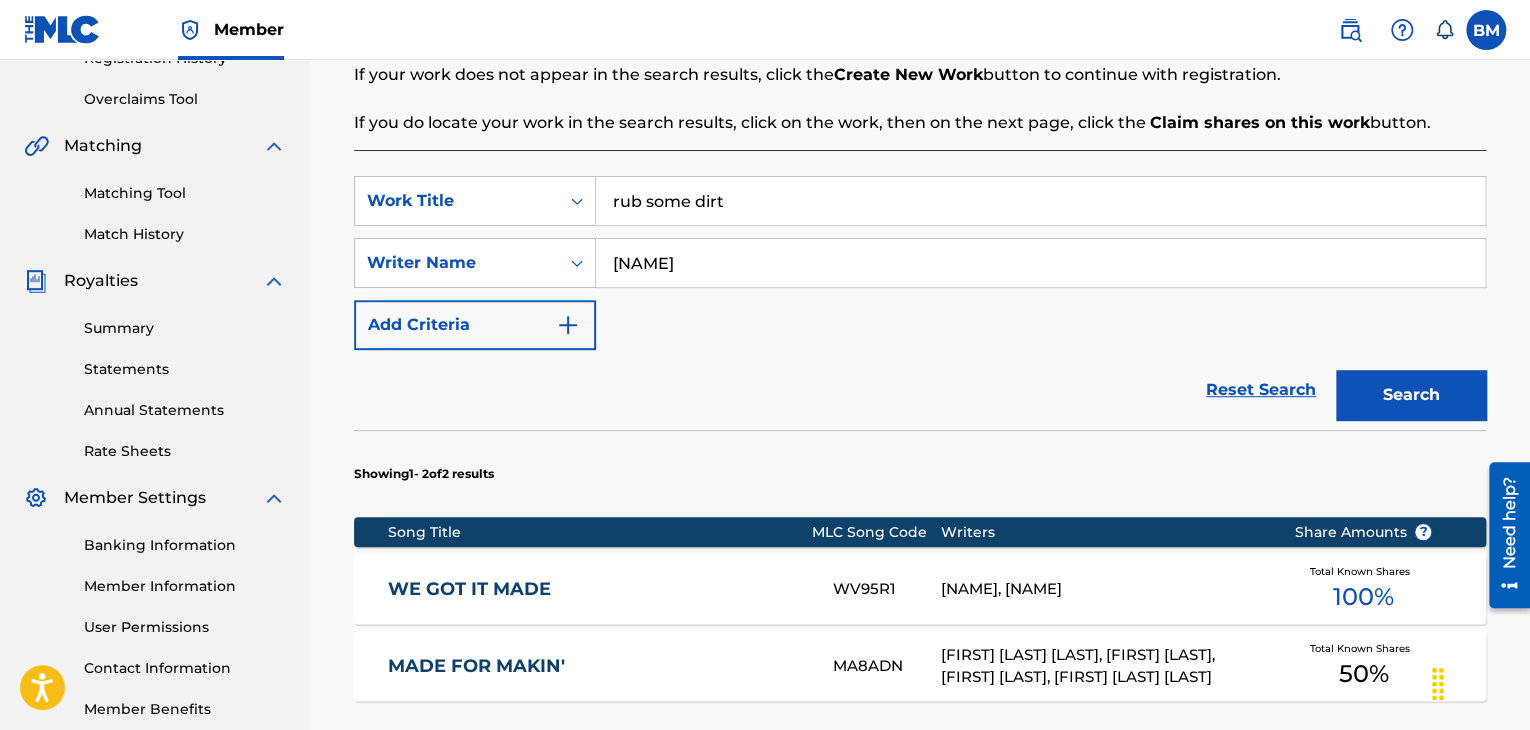 click on "Search" at bounding box center [1411, 395] 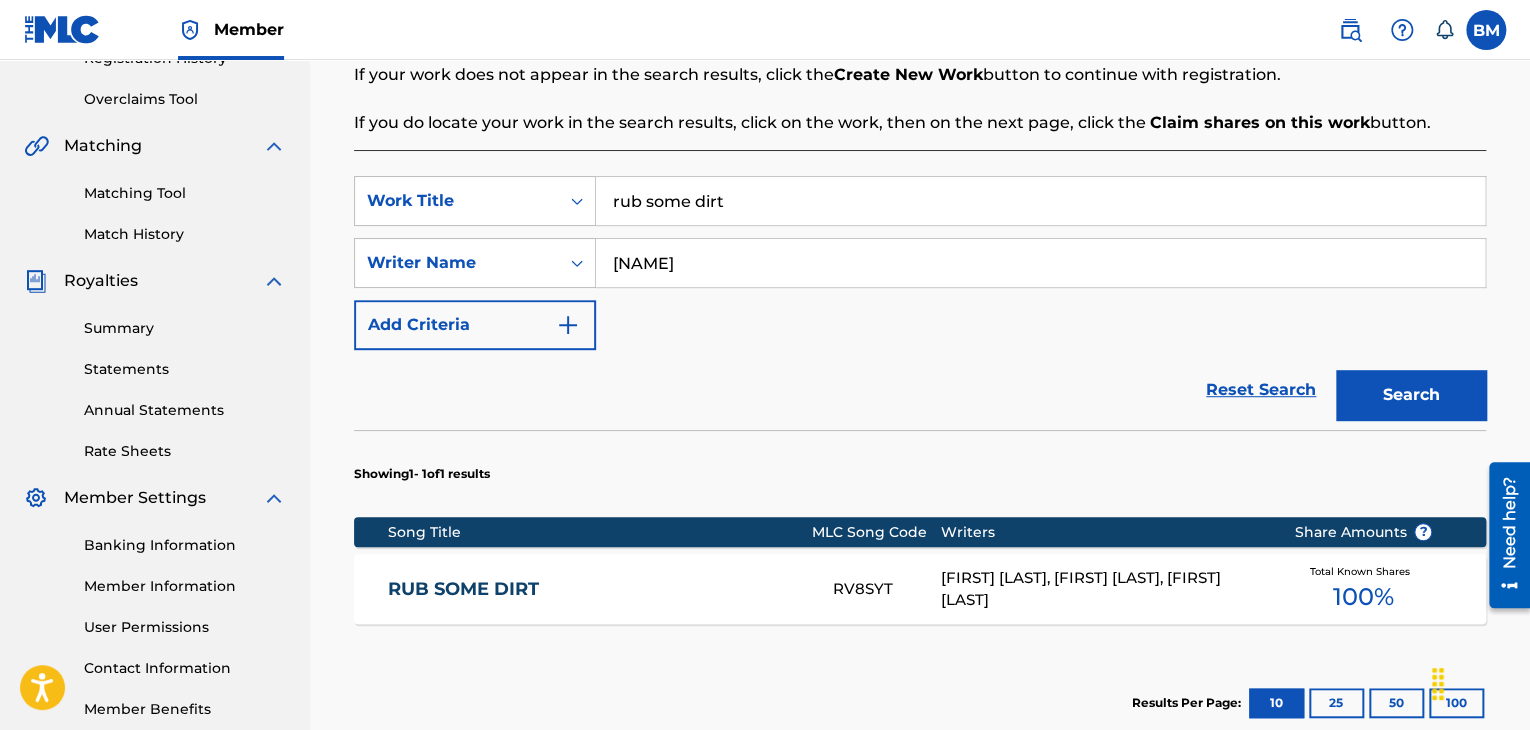 drag, startPoint x: 832, startPoint y: 209, endPoint x: 0, endPoint y: 152, distance: 833.95026 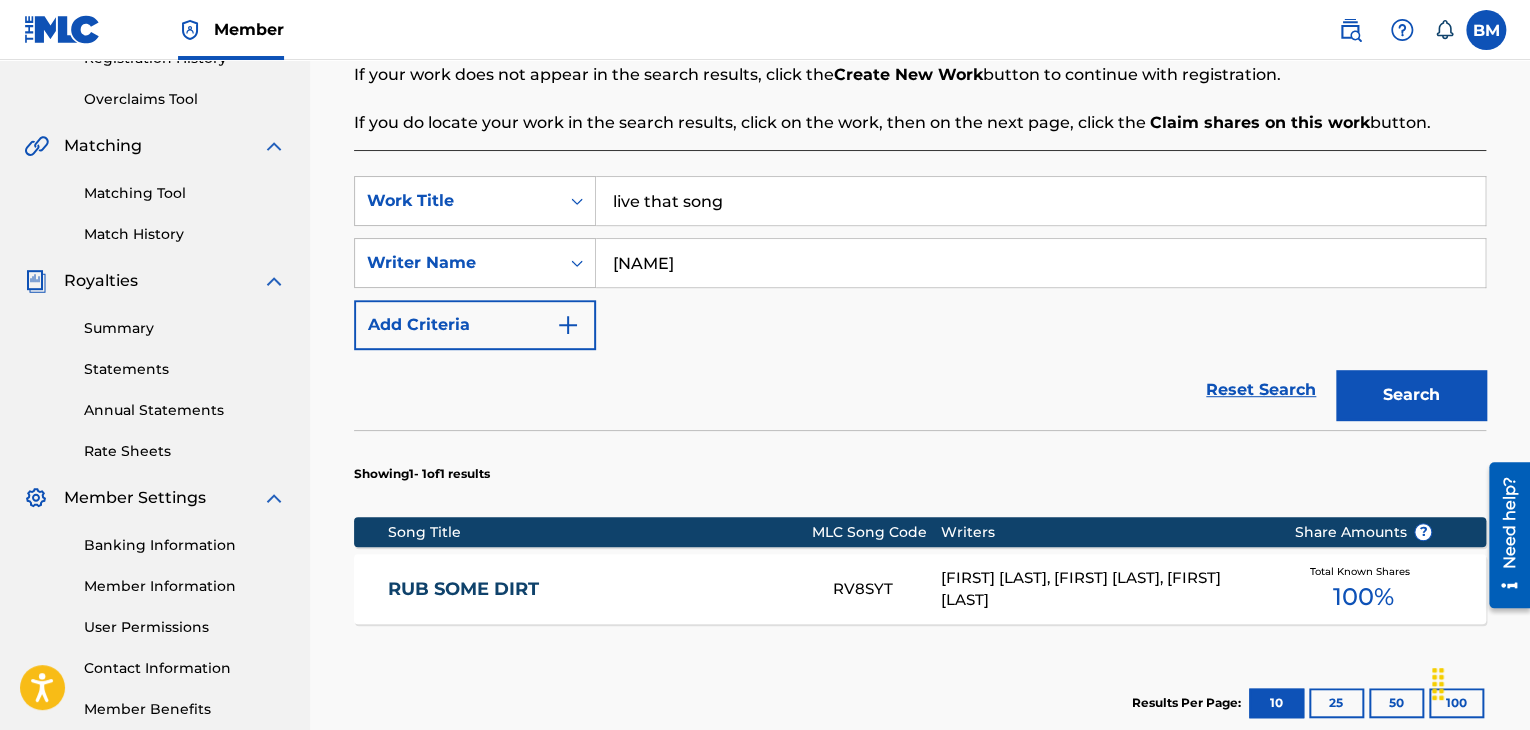 click on "Search" at bounding box center (1411, 395) 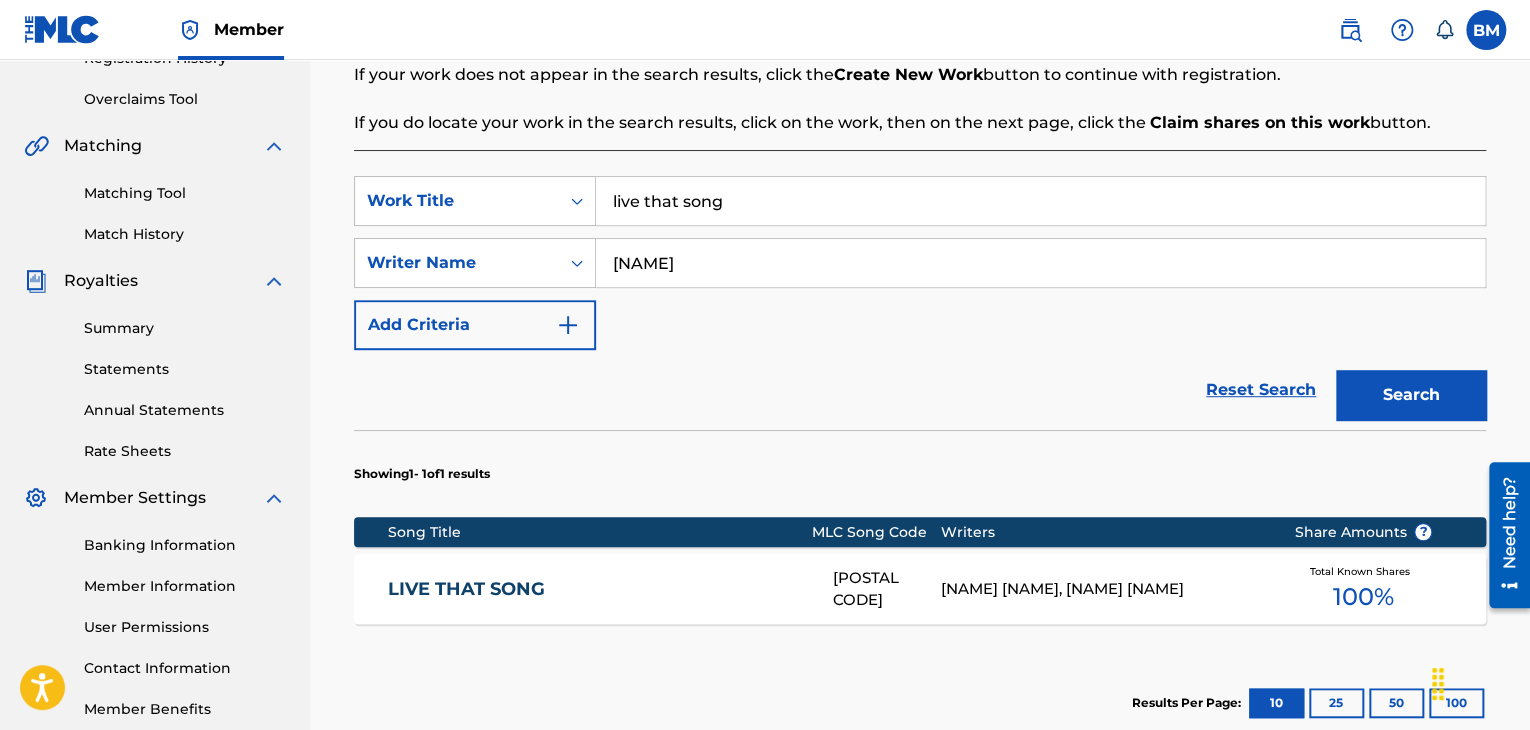 drag, startPoint x: 796, startPoint y: 203, endPoint x: 0, endPoint y: 54, distance: 809.8253 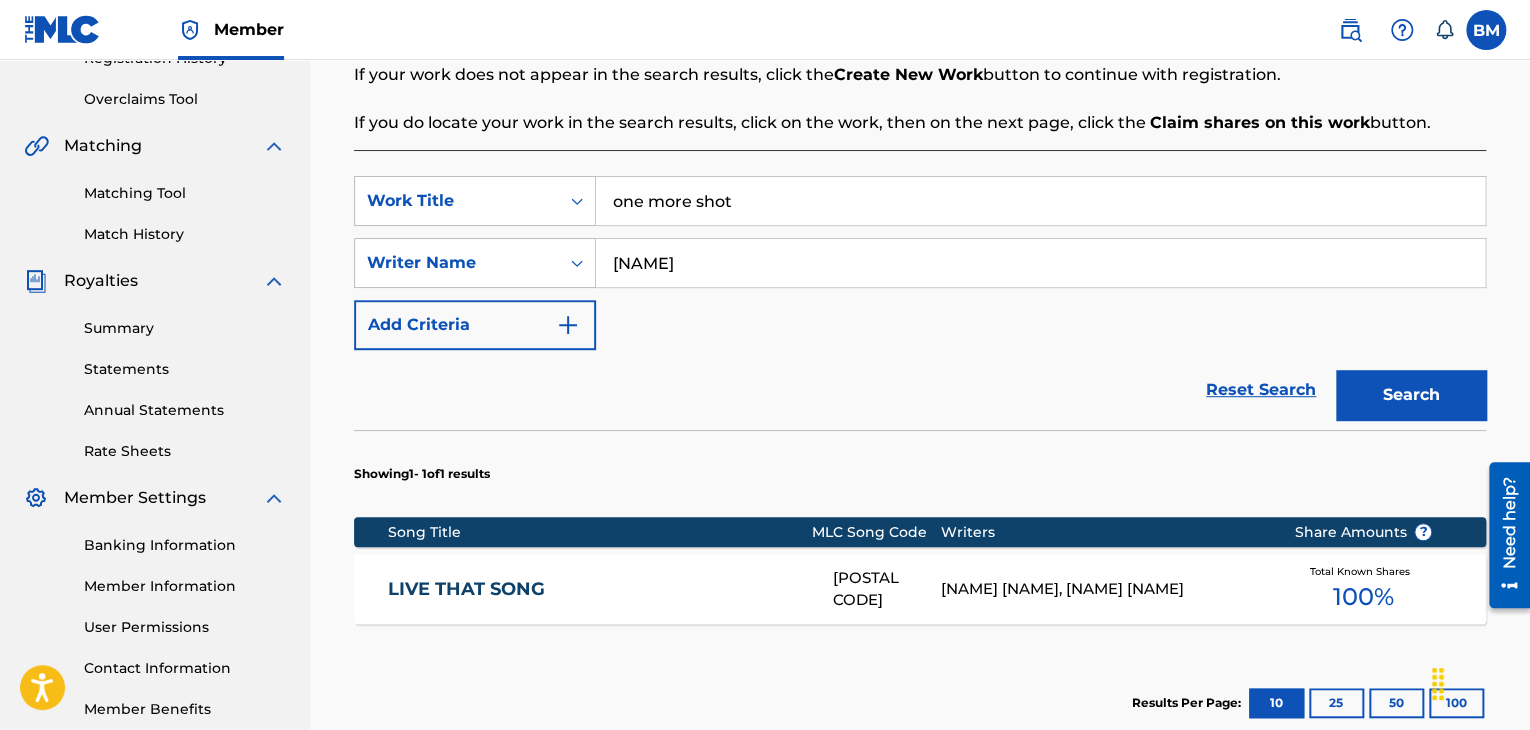 click on "Search" at bounding box center (1411, 395) 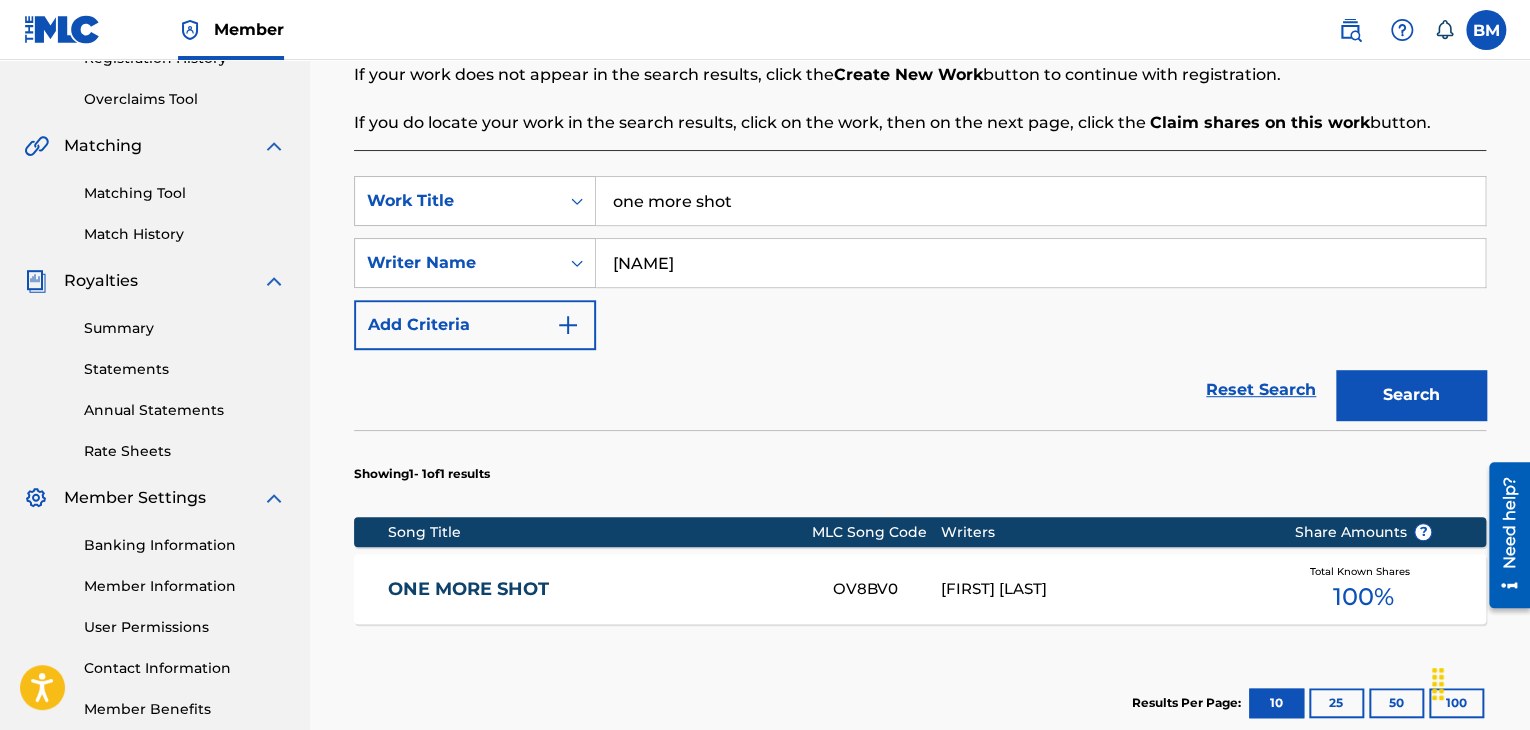 drag, startPoint x: 801, startPoint y: 202, endPoint x: 0, endPoint y: 173, distance: 801.5248 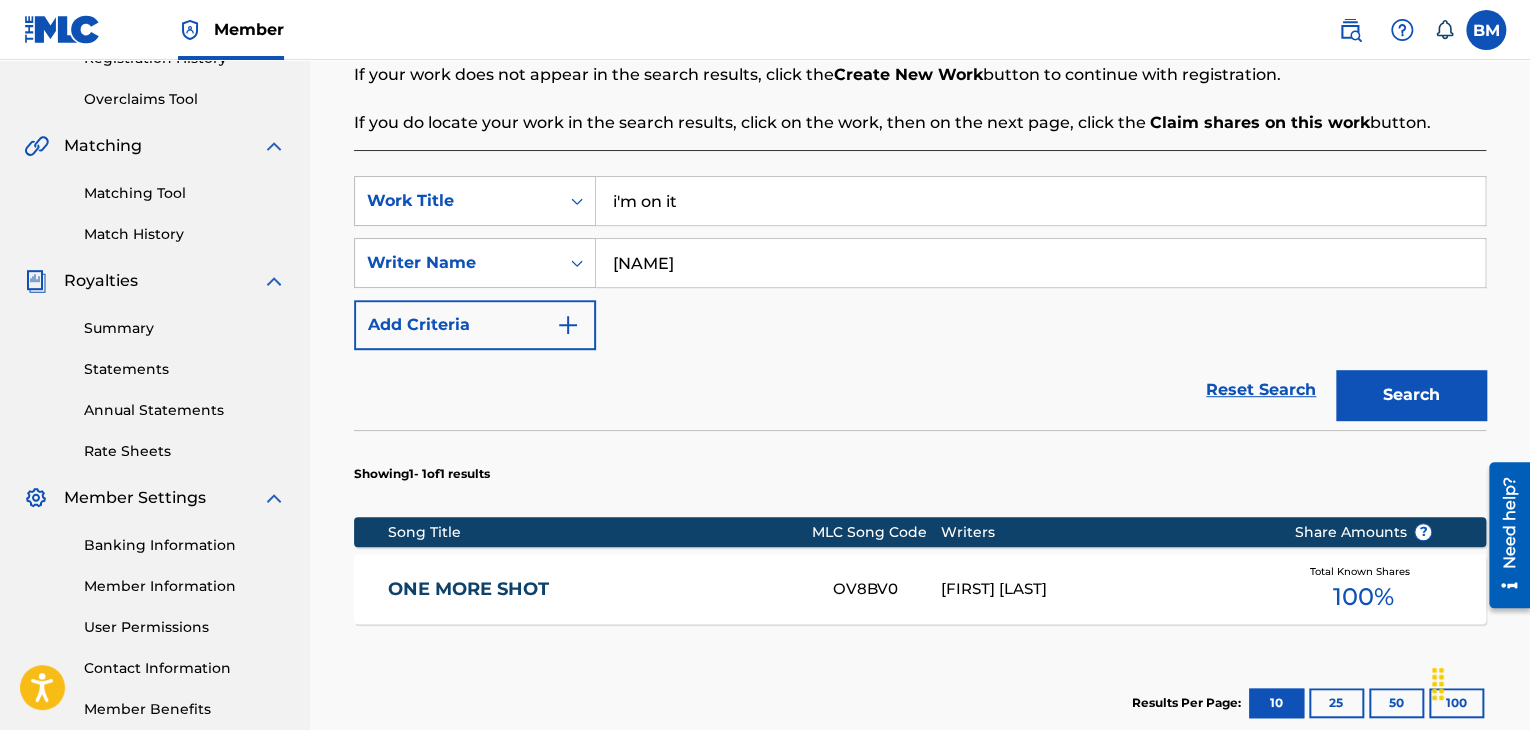 click on "Search" at bounding box center (1411, 395) 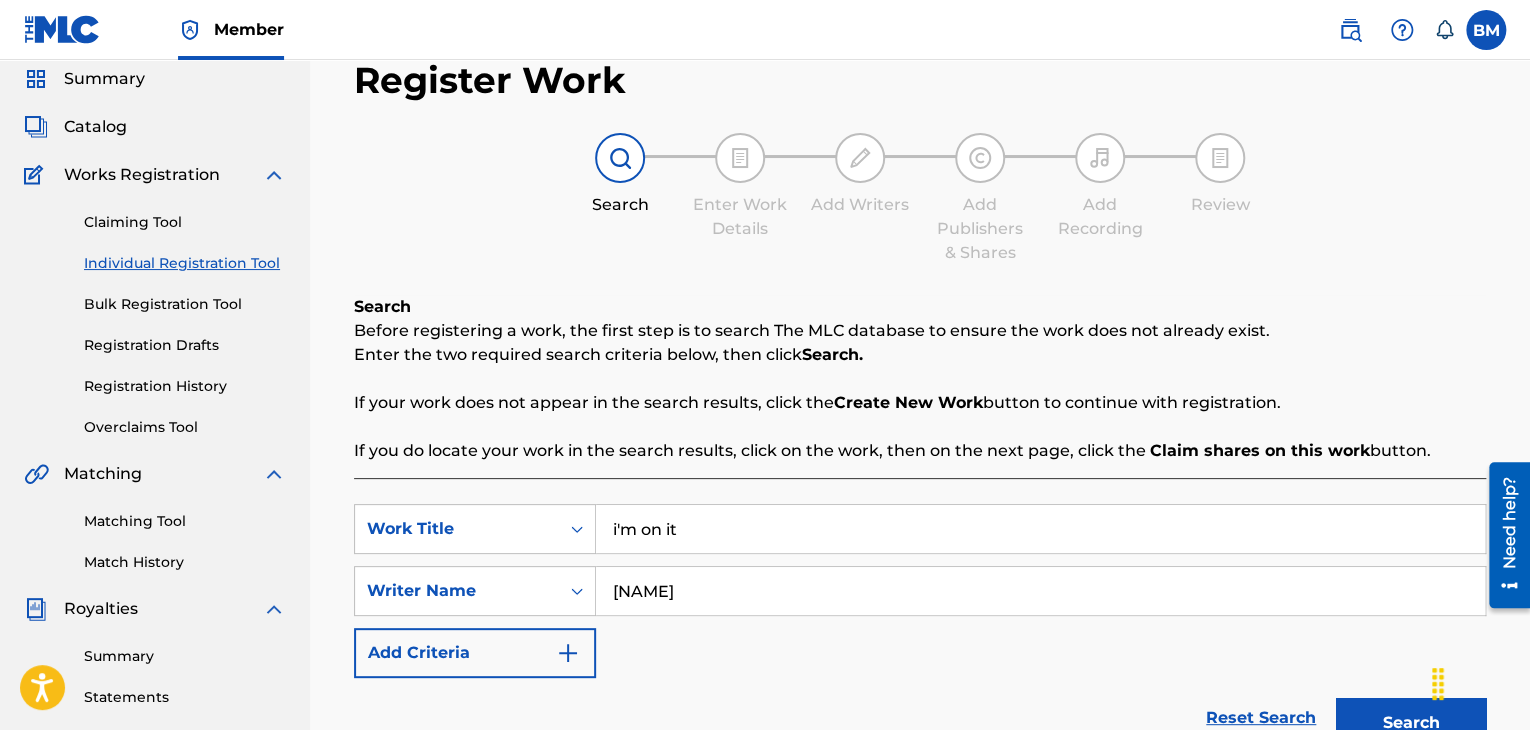 scroll, scrollTop: 0, scrollLeft: 0, axis: both 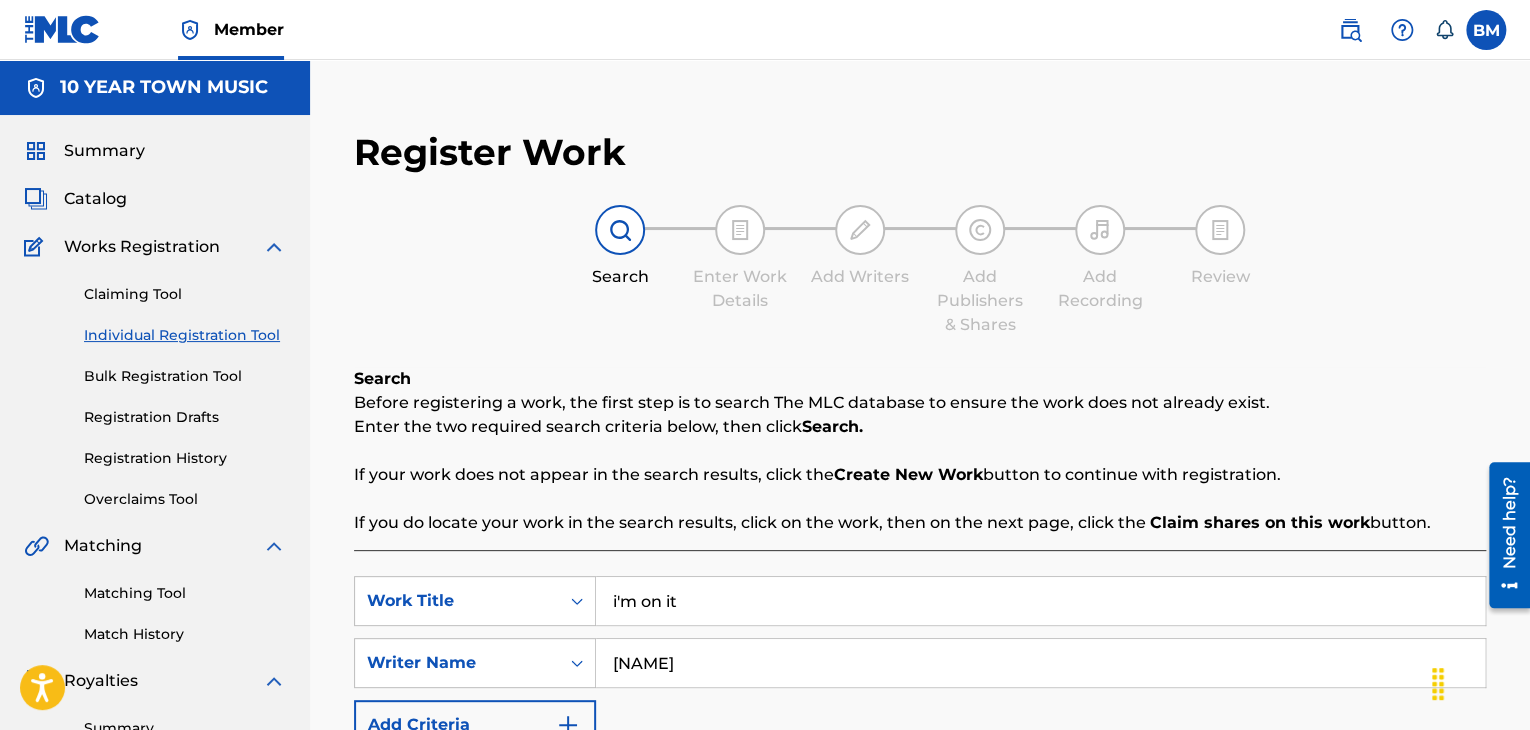drag, startPoint x: 724, startPoint y: 596, endPoint x: 0, endPoint y: 249, distance: 802.86053 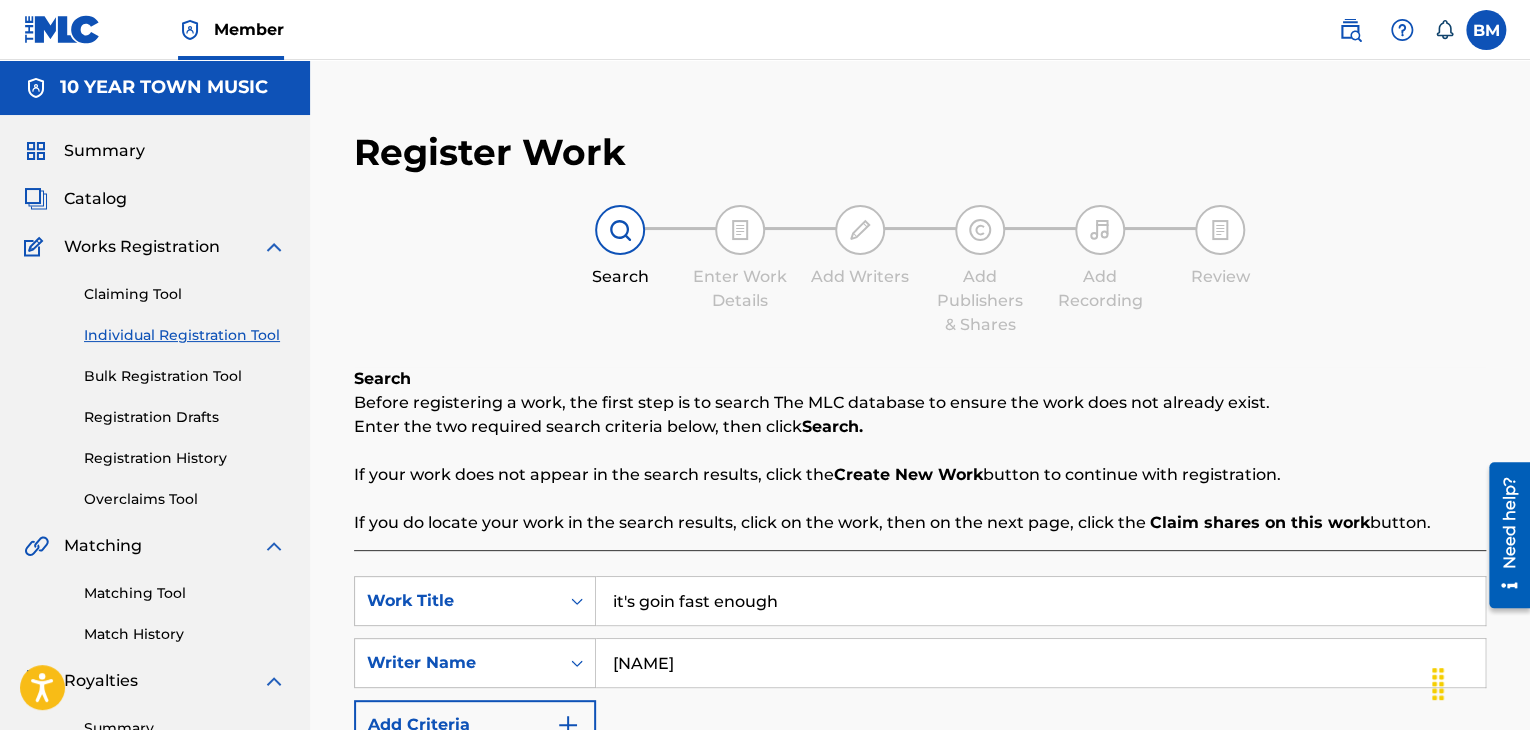 click on "Search" at bounding box center (1411, 795) 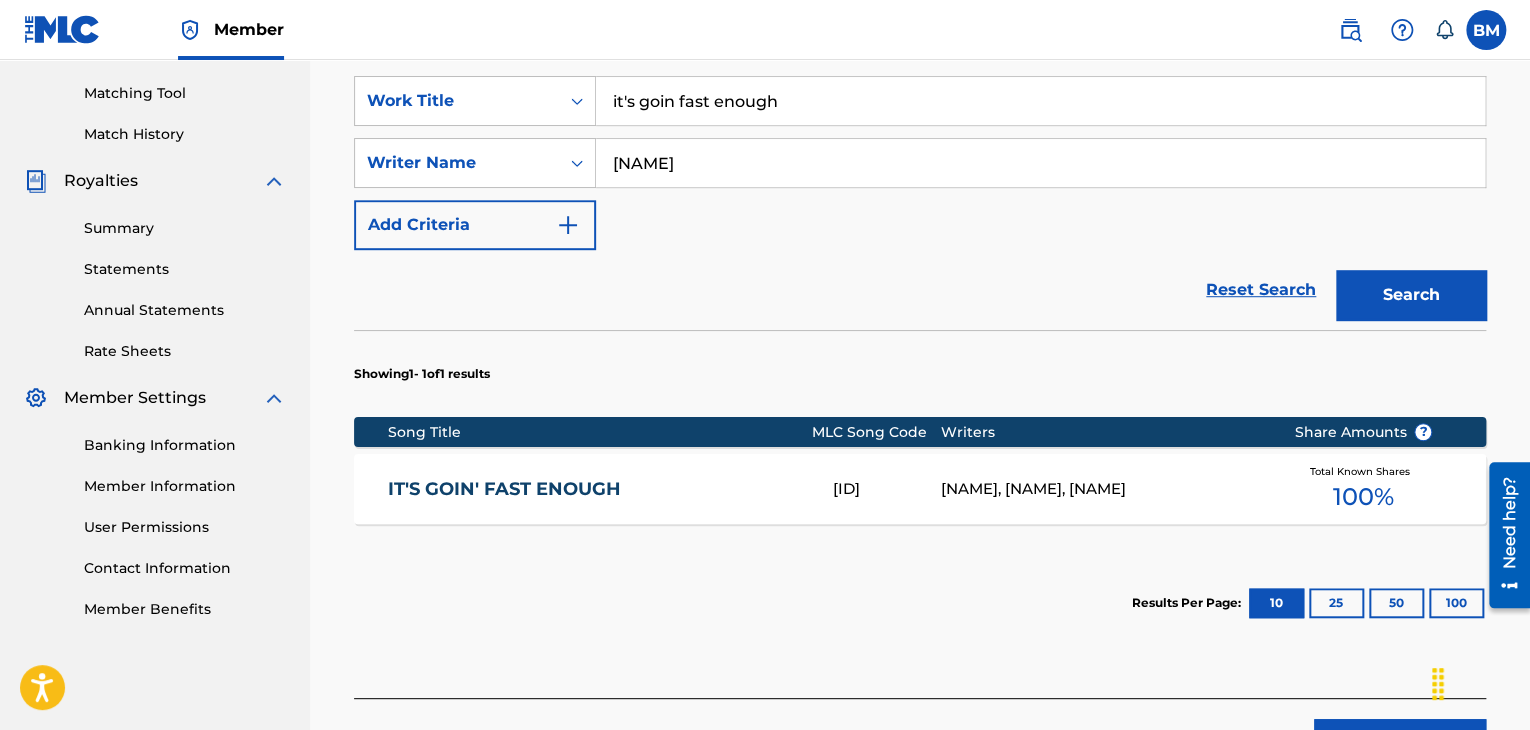 click on "Search" at bounding box center [1411, 295] 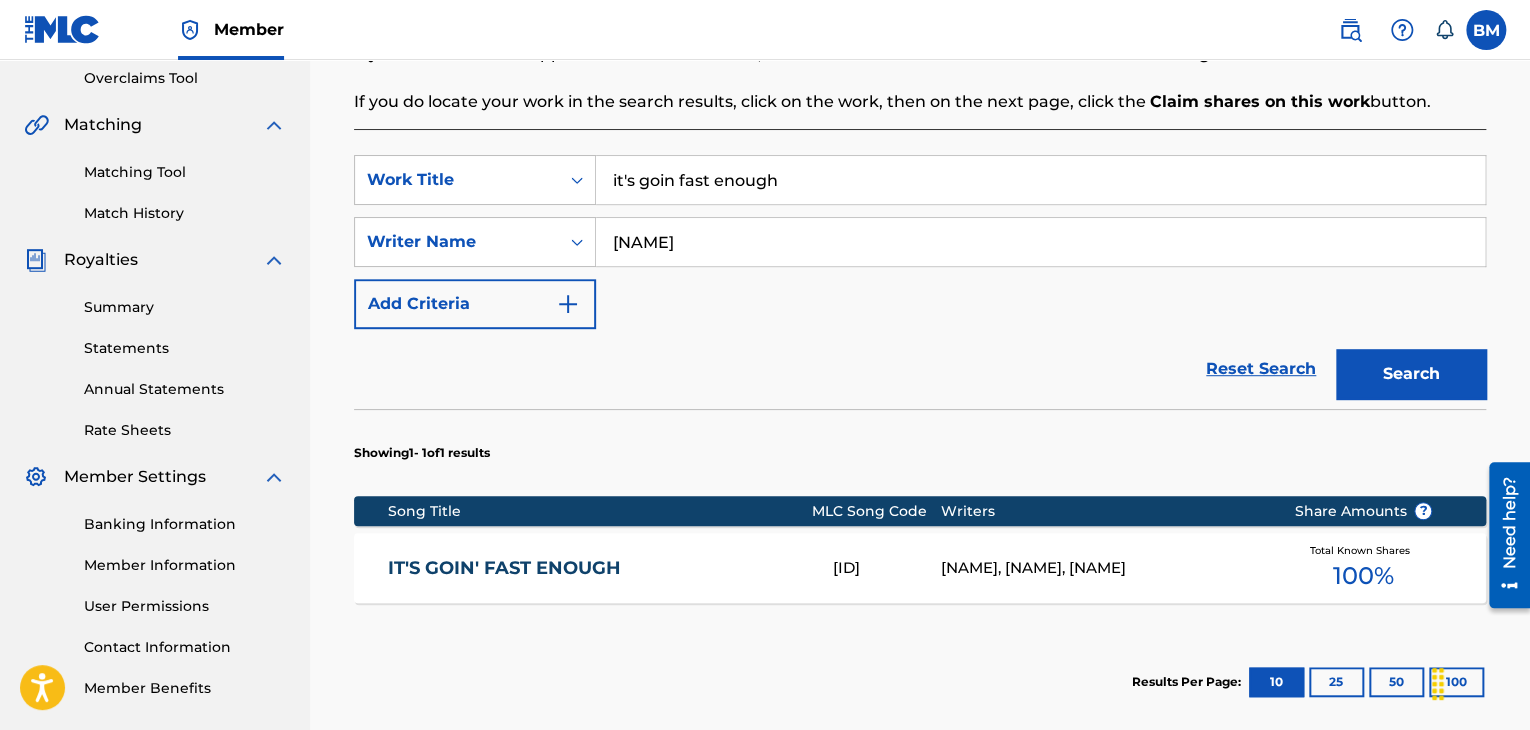 scroll, scrollTop: 400, scrollLeft: 0, axis: vertical 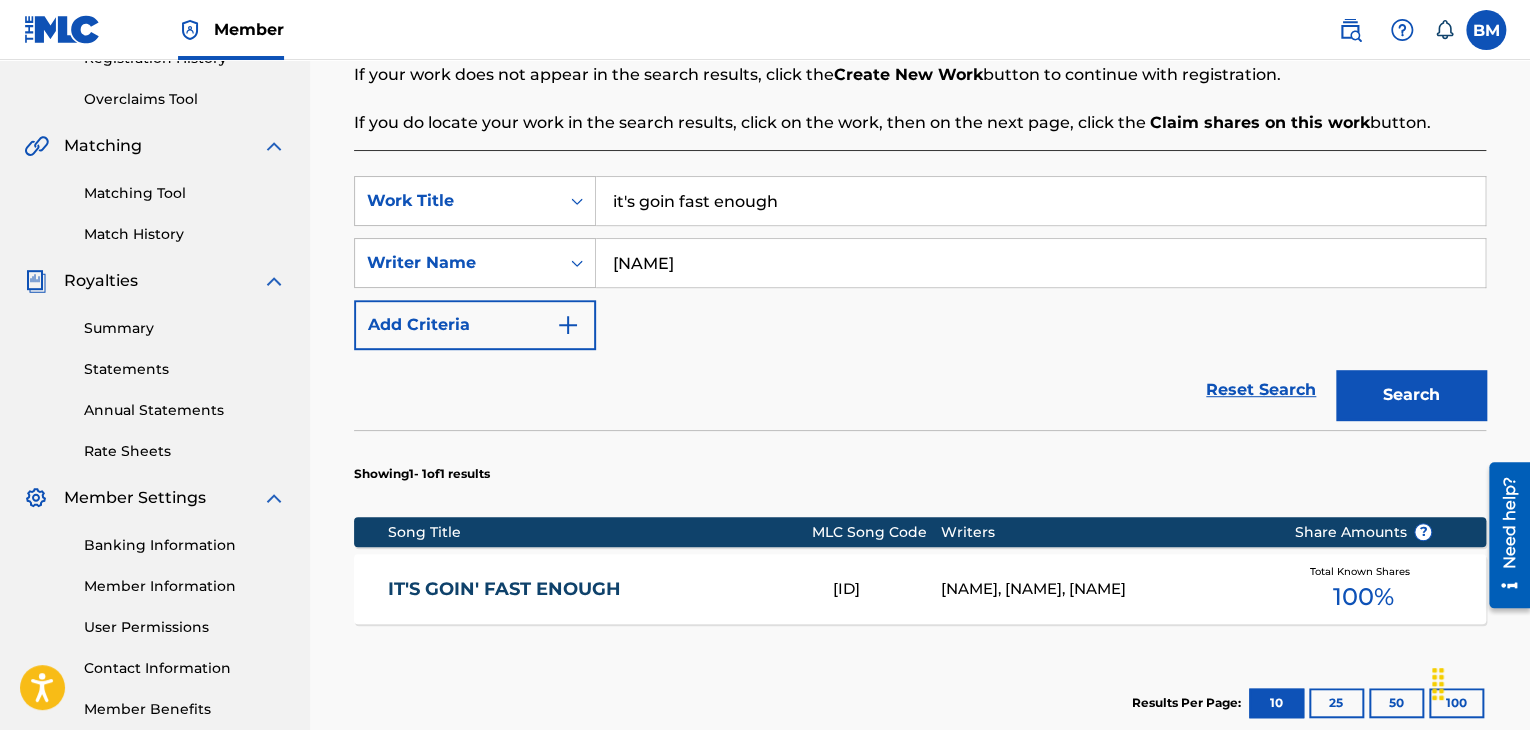 drag, startPoint x: 844, startPoint y: 205, endPoint x: 0, endPoint y: 213, distance: 844.0379 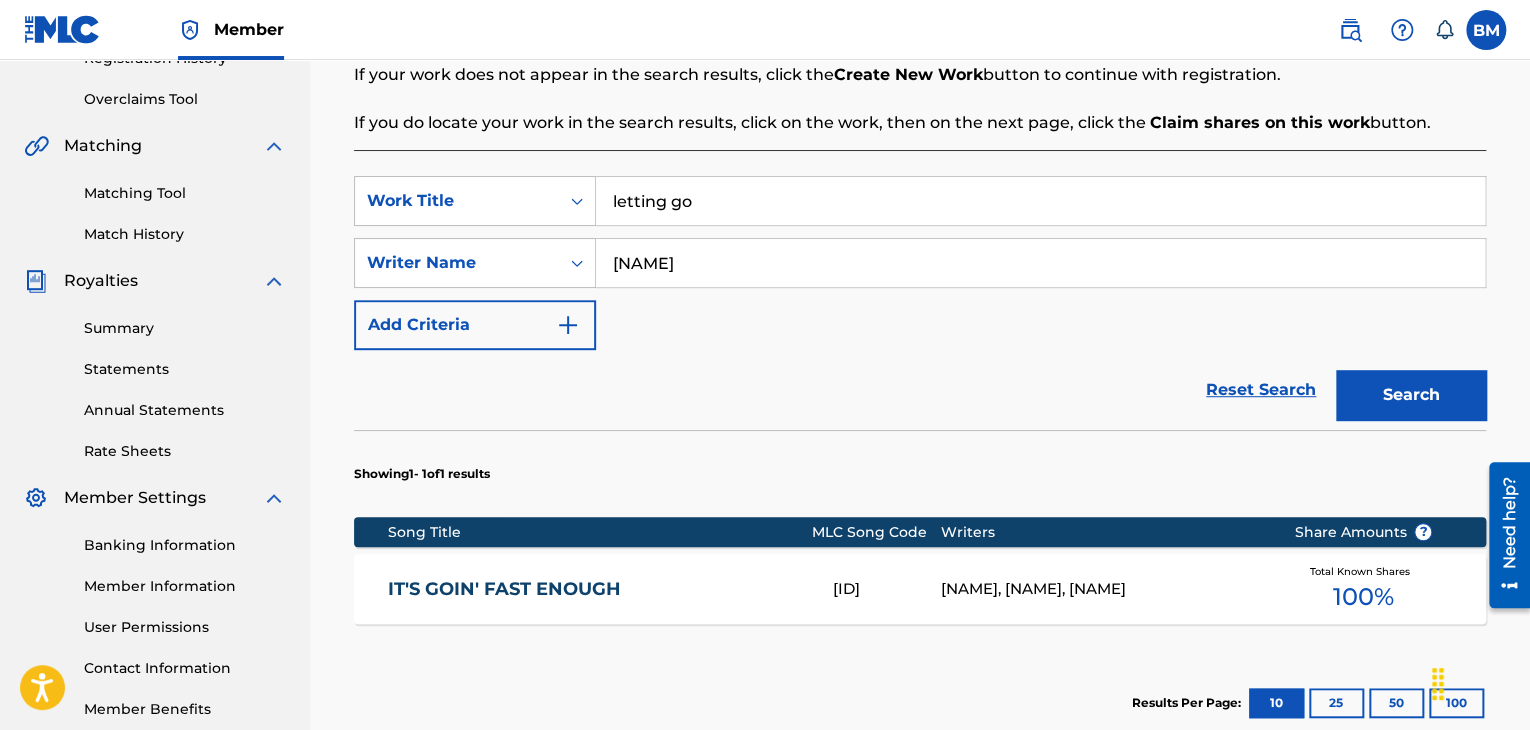 click on "Search" at bounding box center (1411, 395) 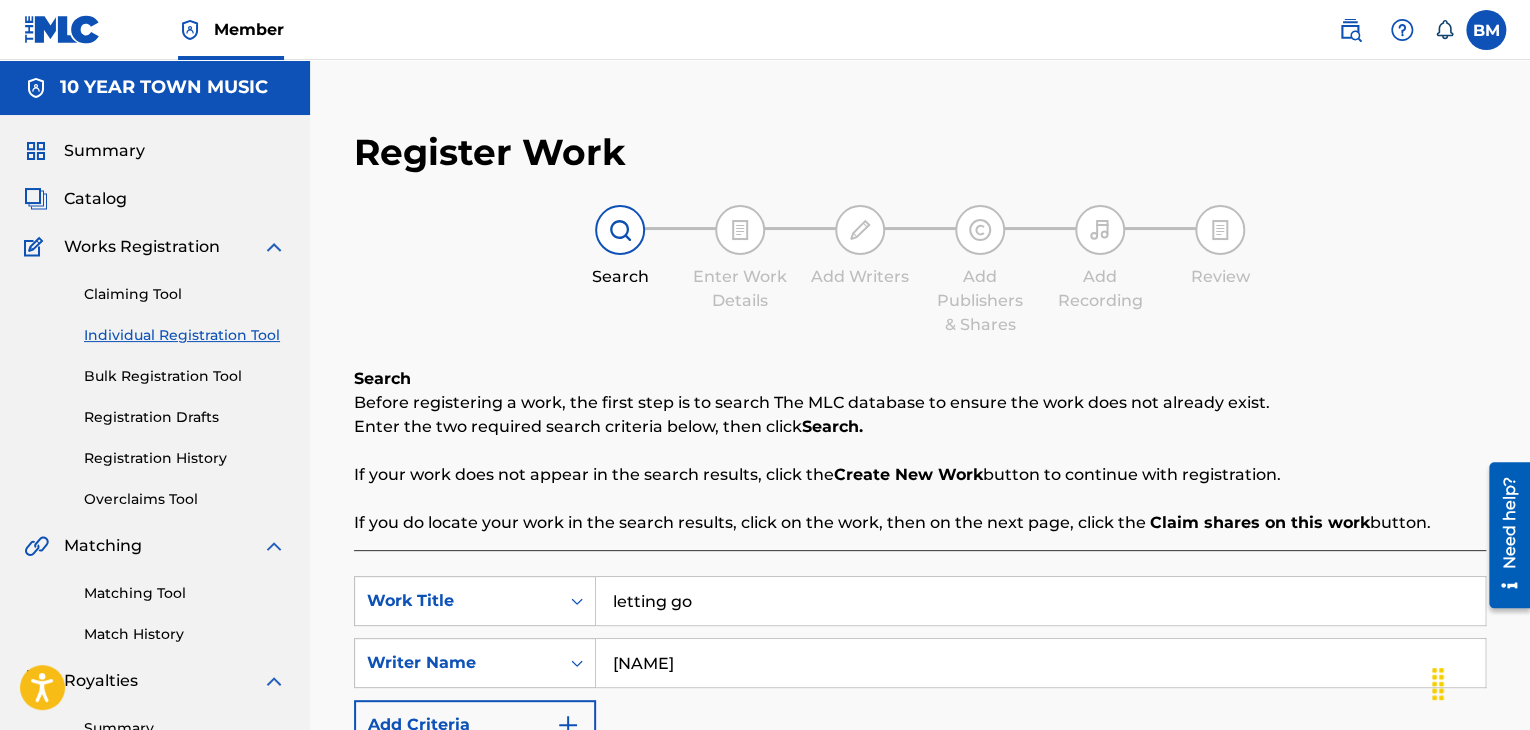 scroll, scrollTop: 200, scrollLeft: 0, axis: vertical 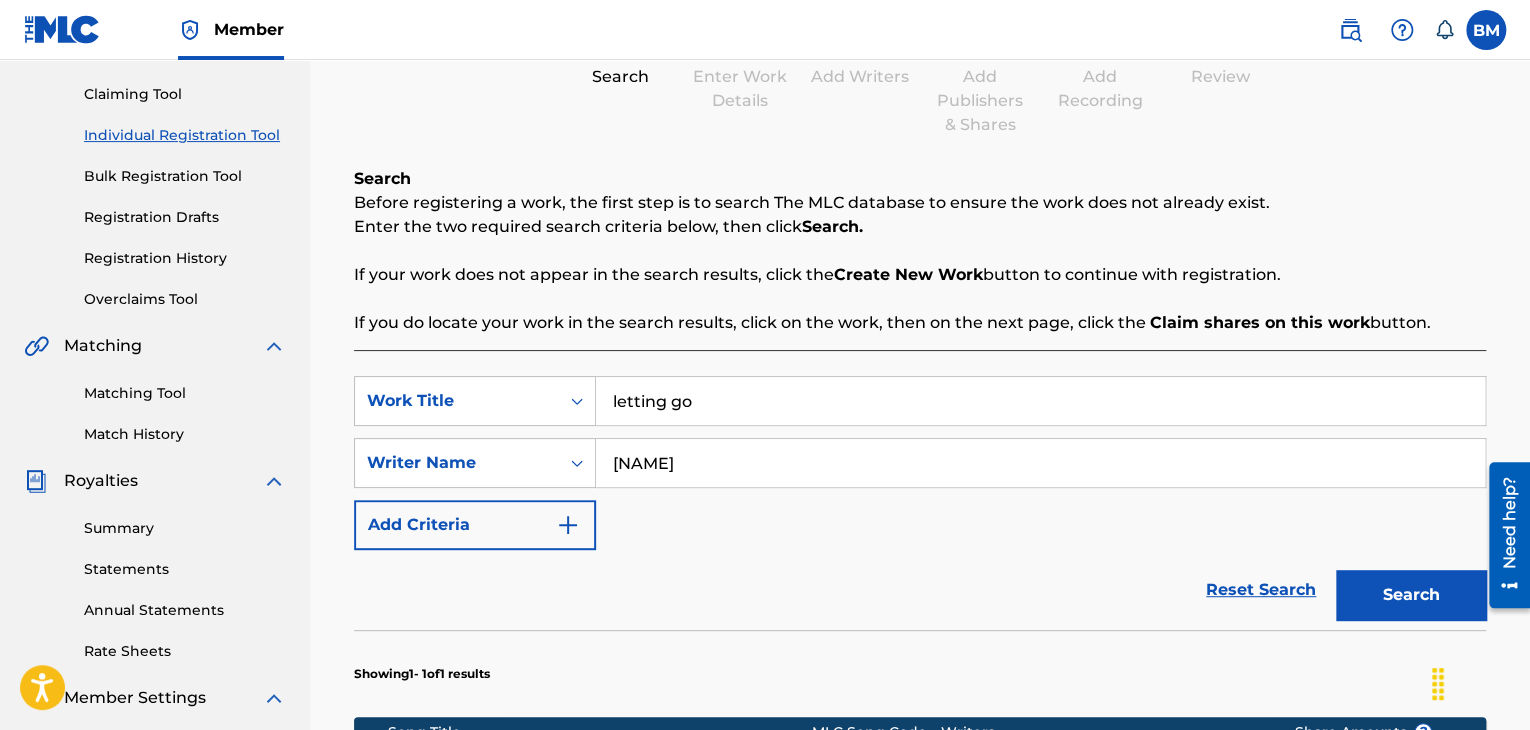 drag, startPoint x: 740, startPoint y: 406, endPoint x: 0, endPoint y: 345, distance: 742.50995 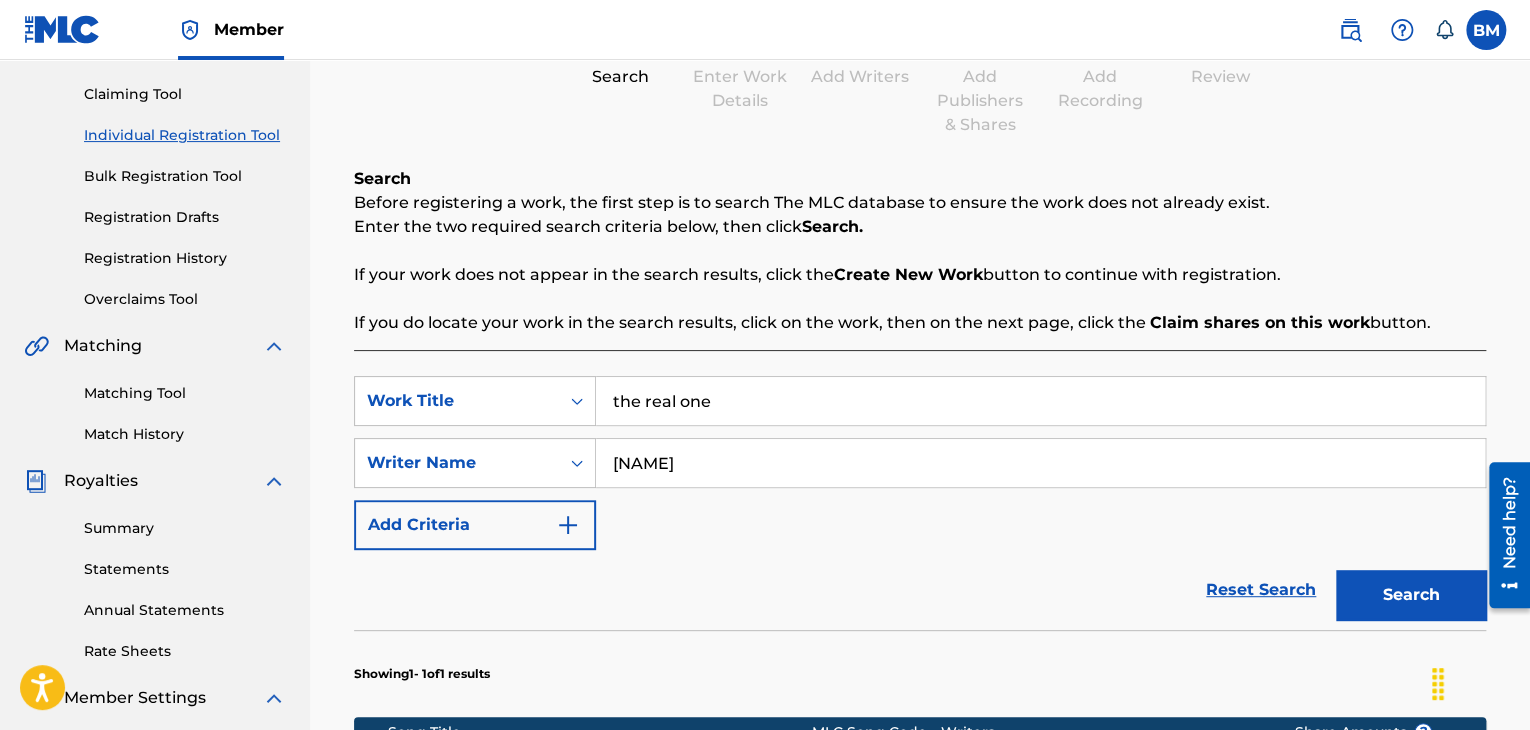 type on "the real one" 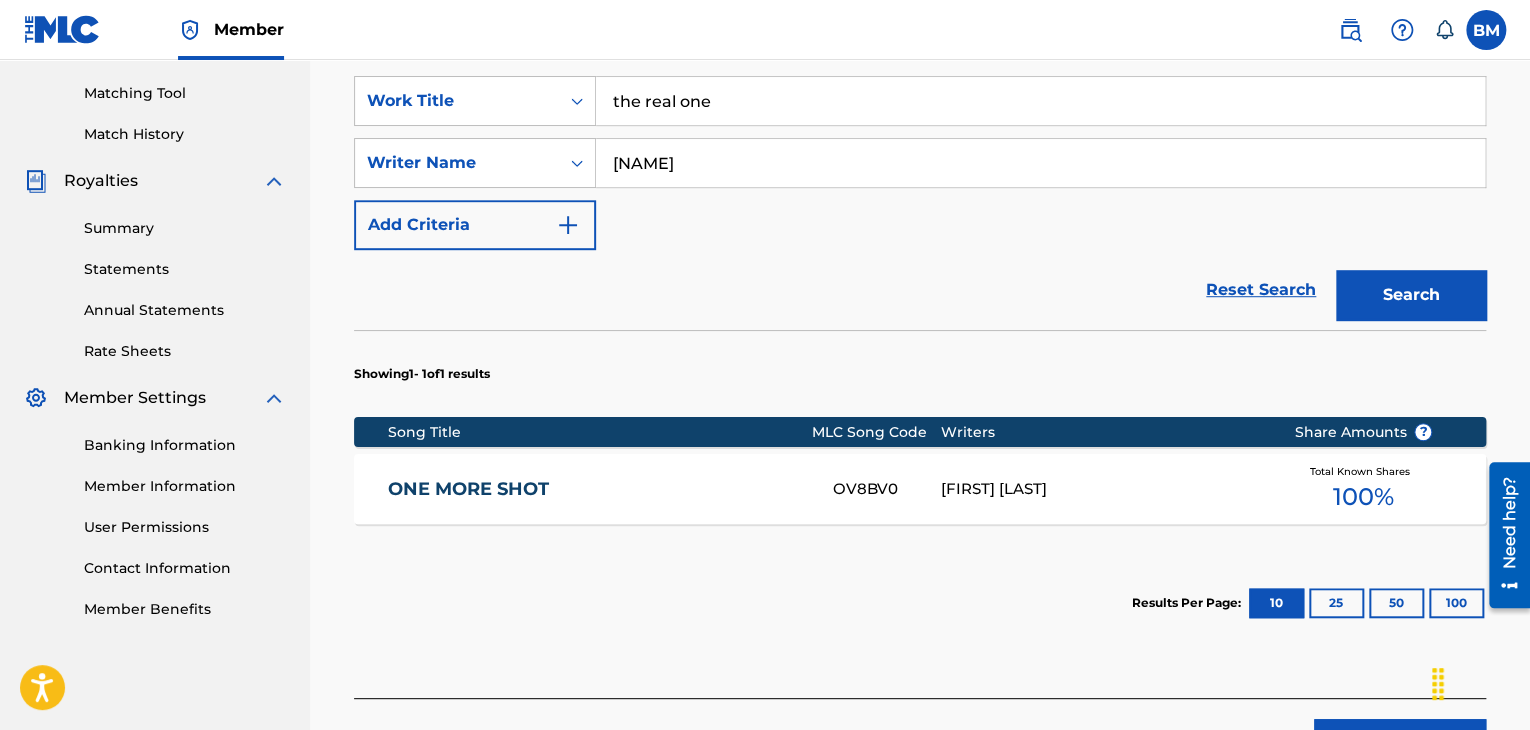scroll, scrollTop: 655, scrollLeft: 0, axis: vertical 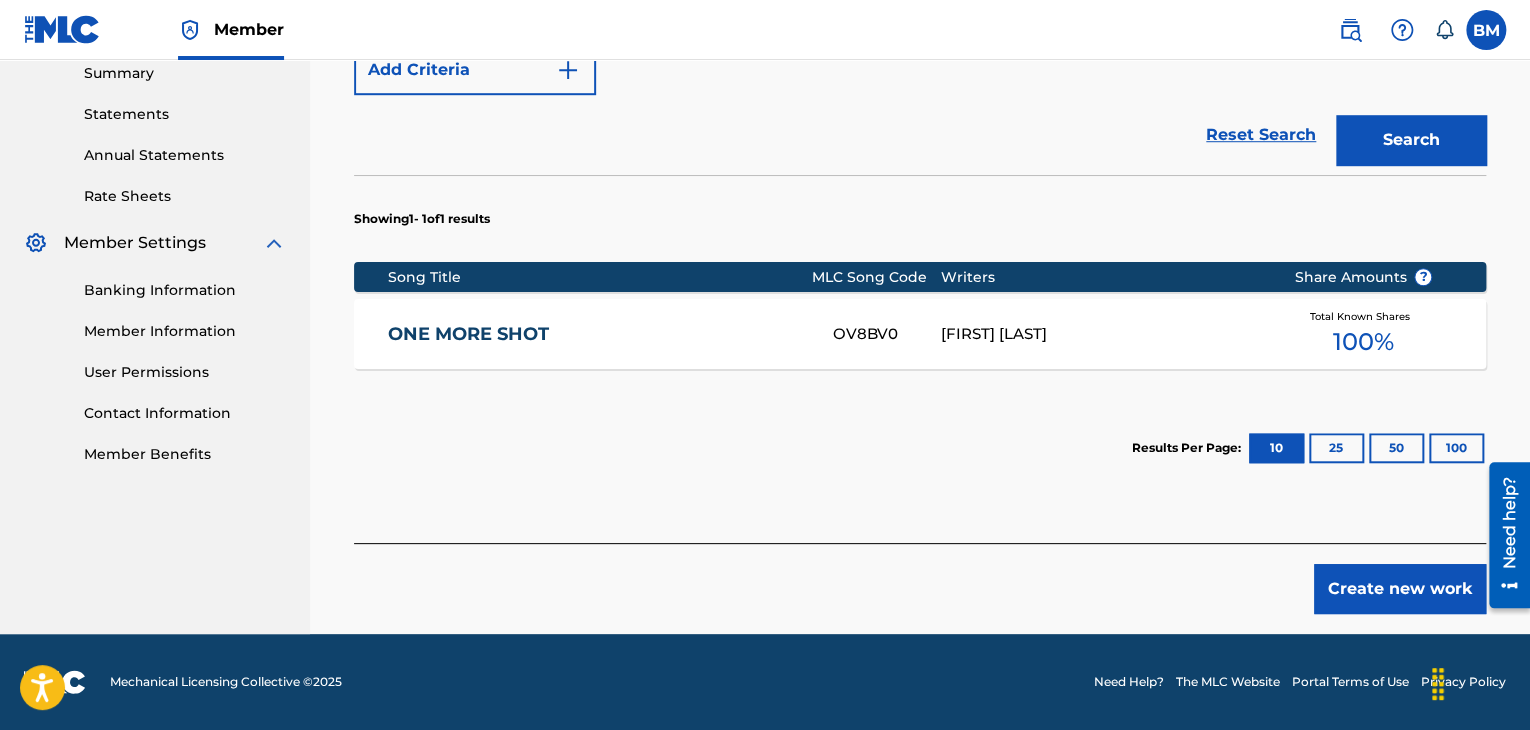 click on "Create new work" at bounding box center (1400, 589) 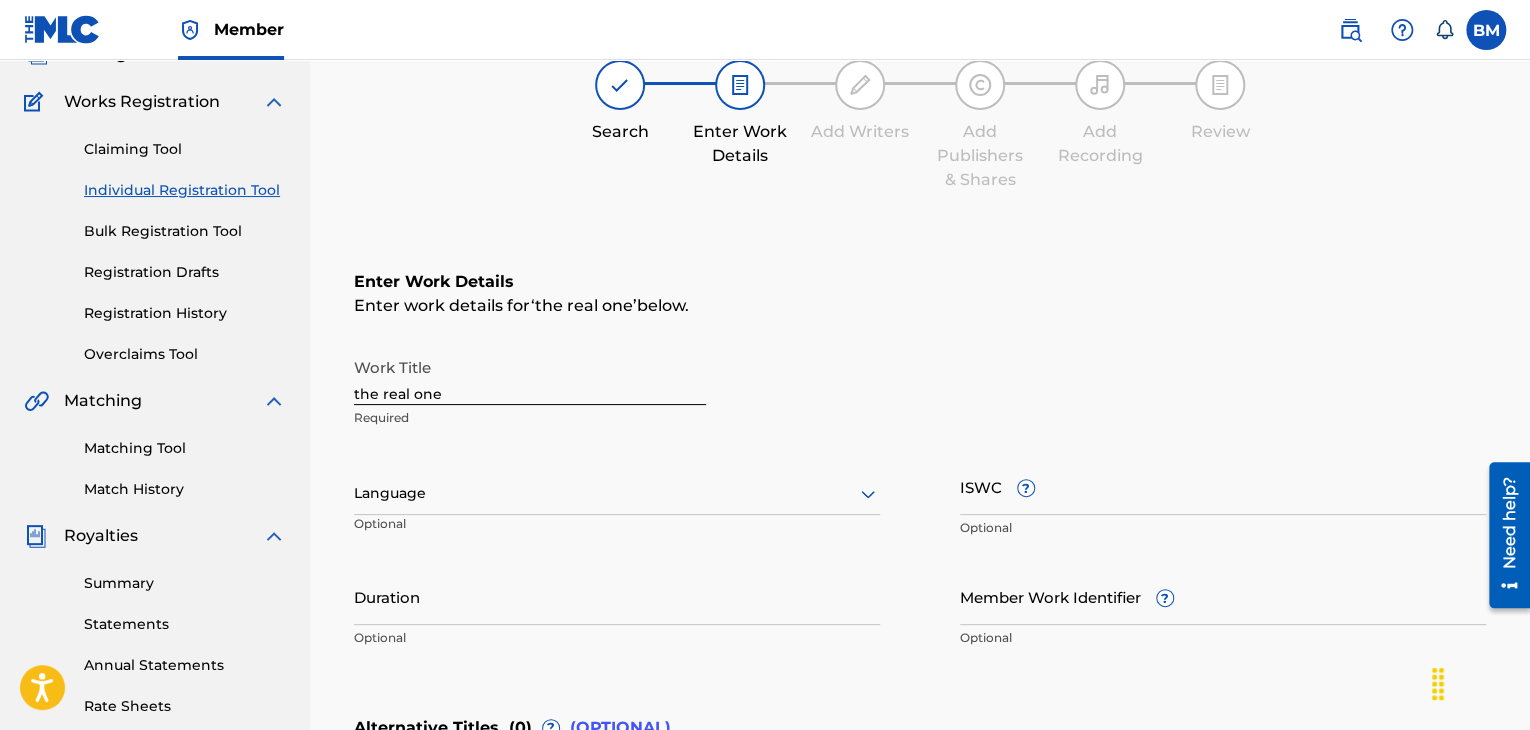 scroll, scrollTop: 0, scrollLeft: 0, axis: both 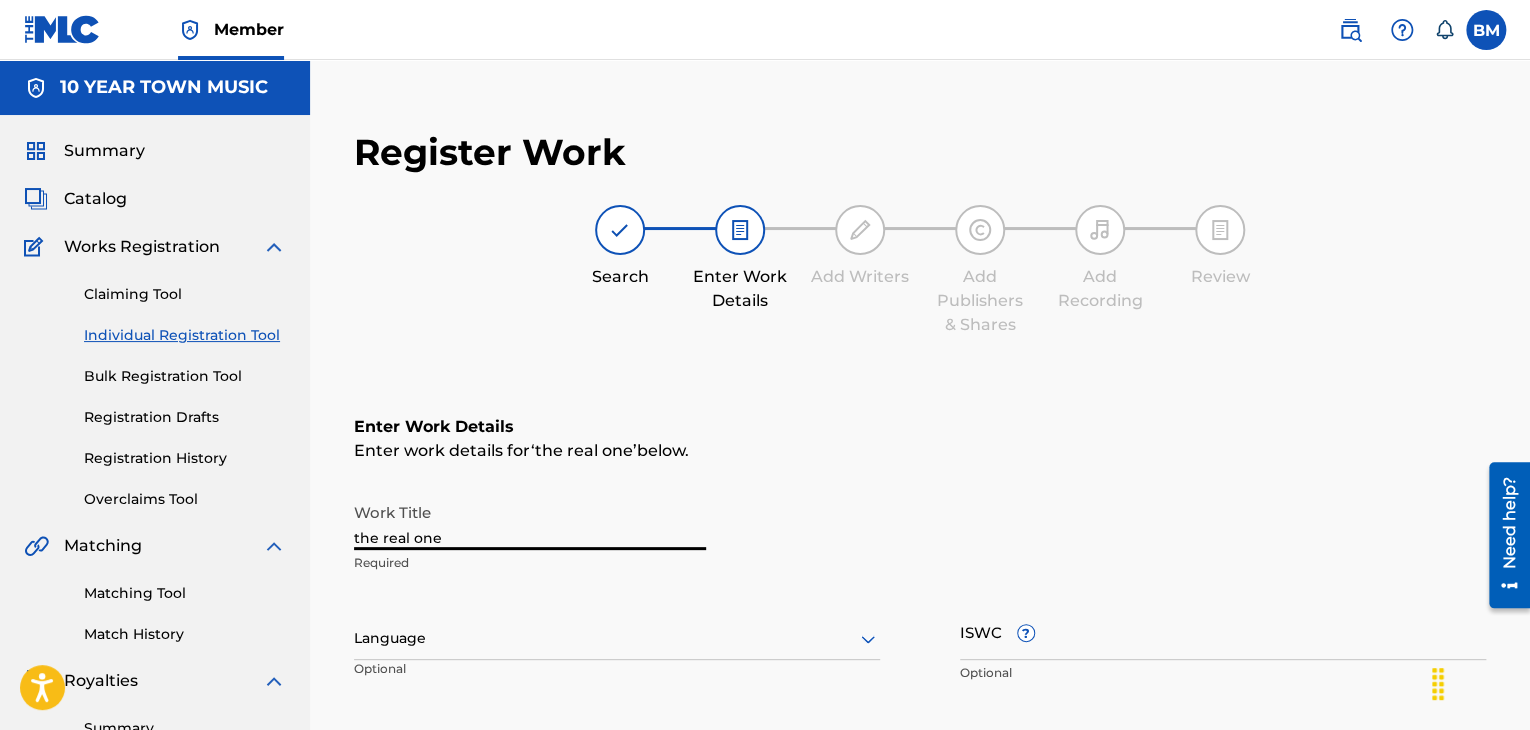 drag, startPoint x: 521, startPoint y: 537, endPoint x: 0, endPoint y: 553, distance: 521.2456 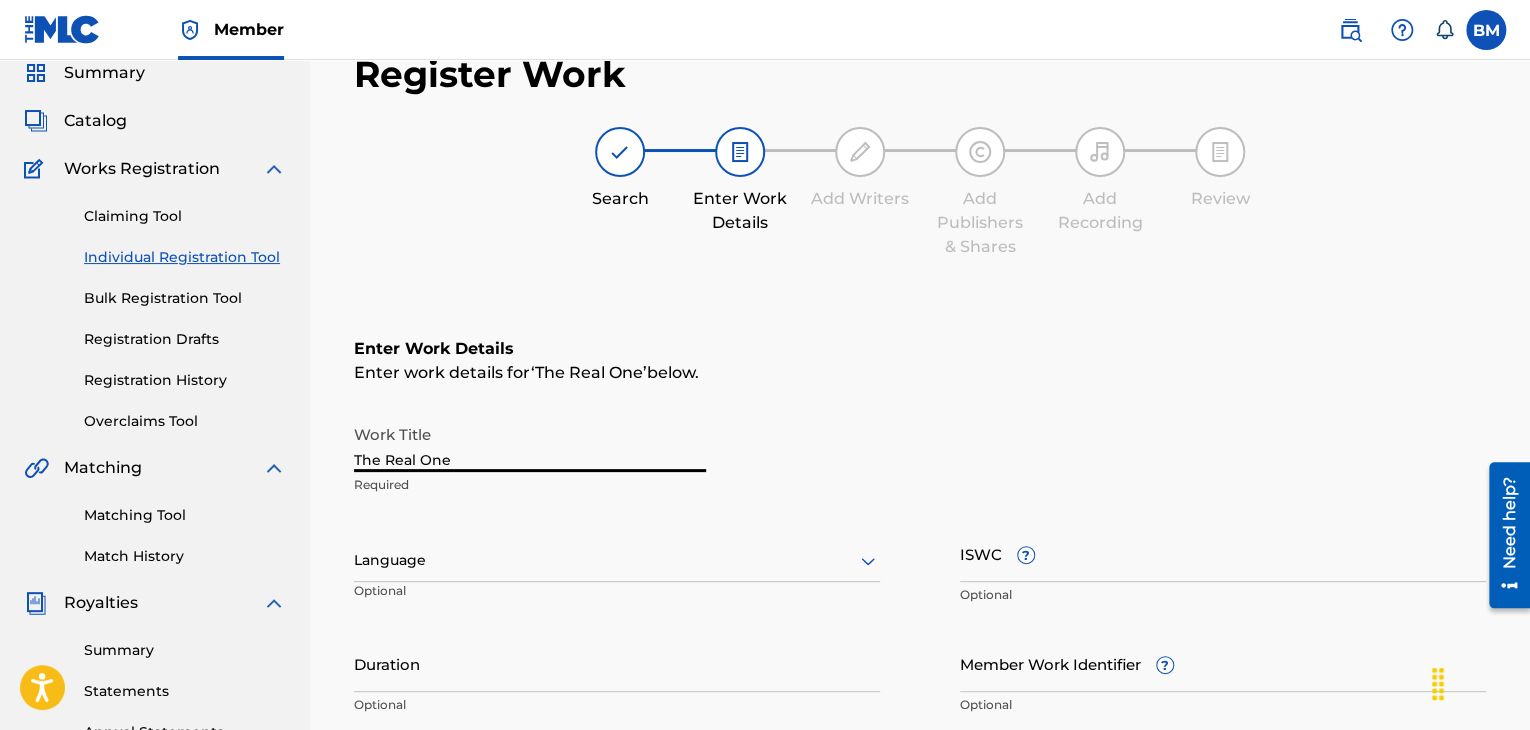 scroll, scrollTop: 200, scrollLeft: 0, axis: vertical 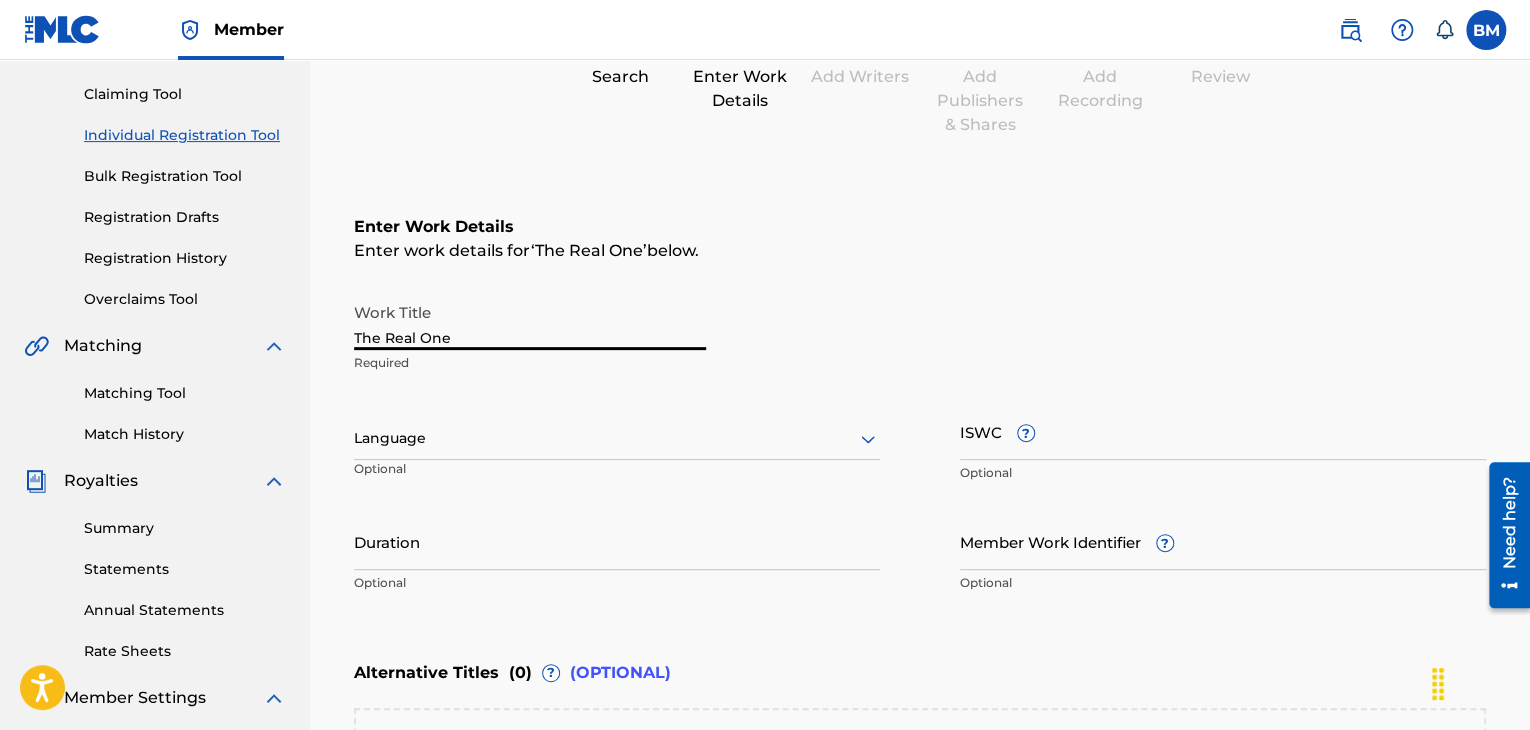 type on "The Real One" 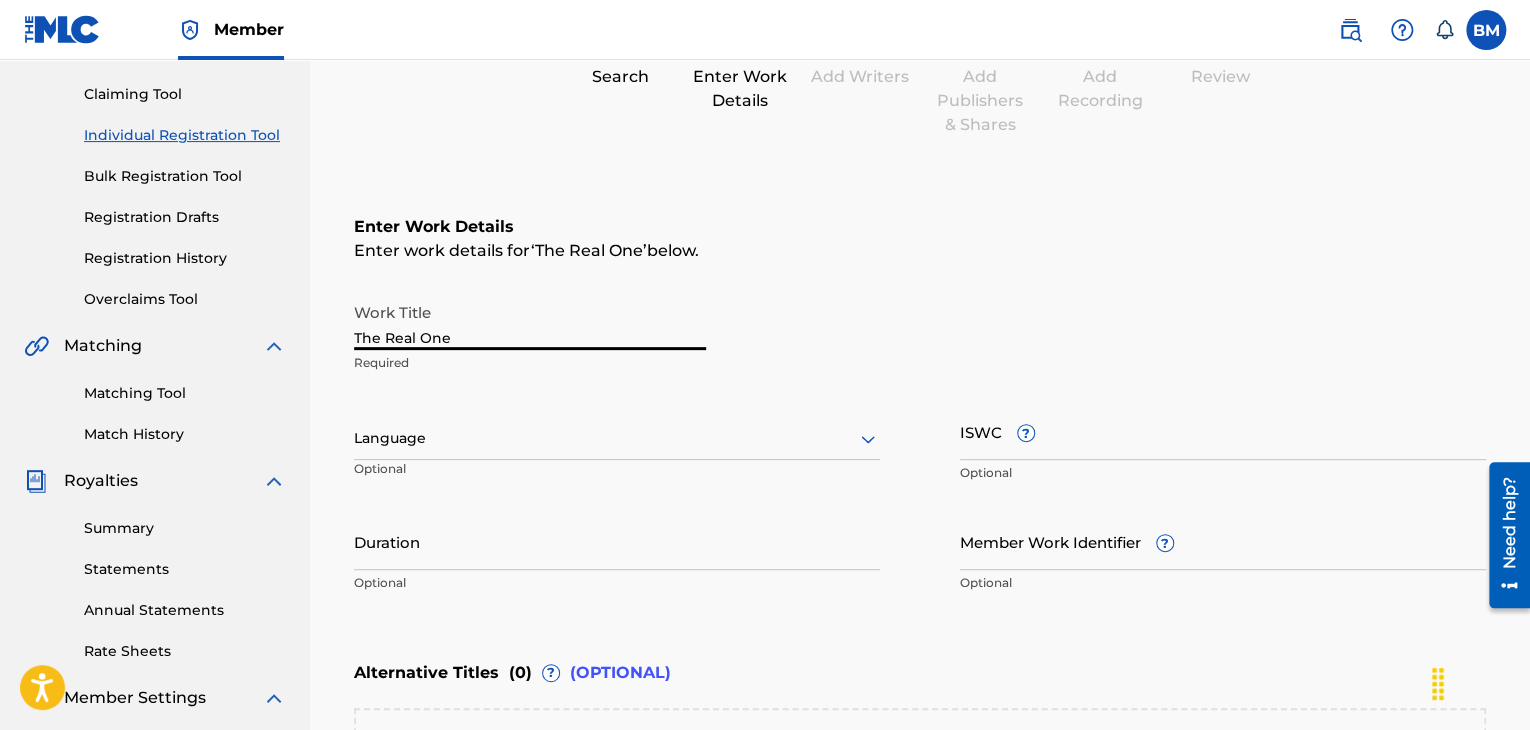 click on "Duration" at bounding box center (617, 541) 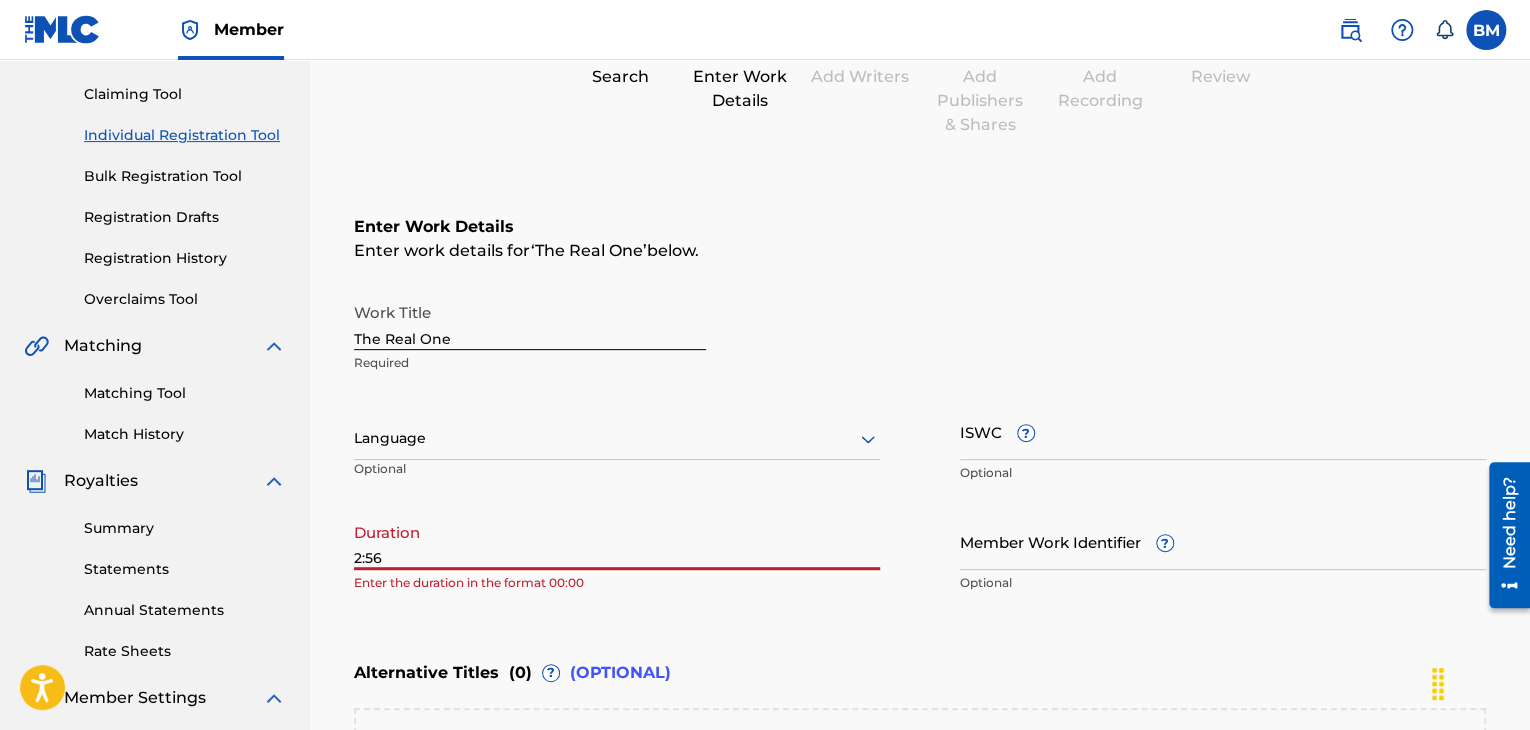 click on "Enter Work Details Enter work details for ‘ The Real One ’ below. Work Title The Real One Required Language Optional ISWC ? Optional Duration 2:56 Enter the duration in the format 00:00 Member Work Identifier ? Optional" at bounding box center (920, 409) 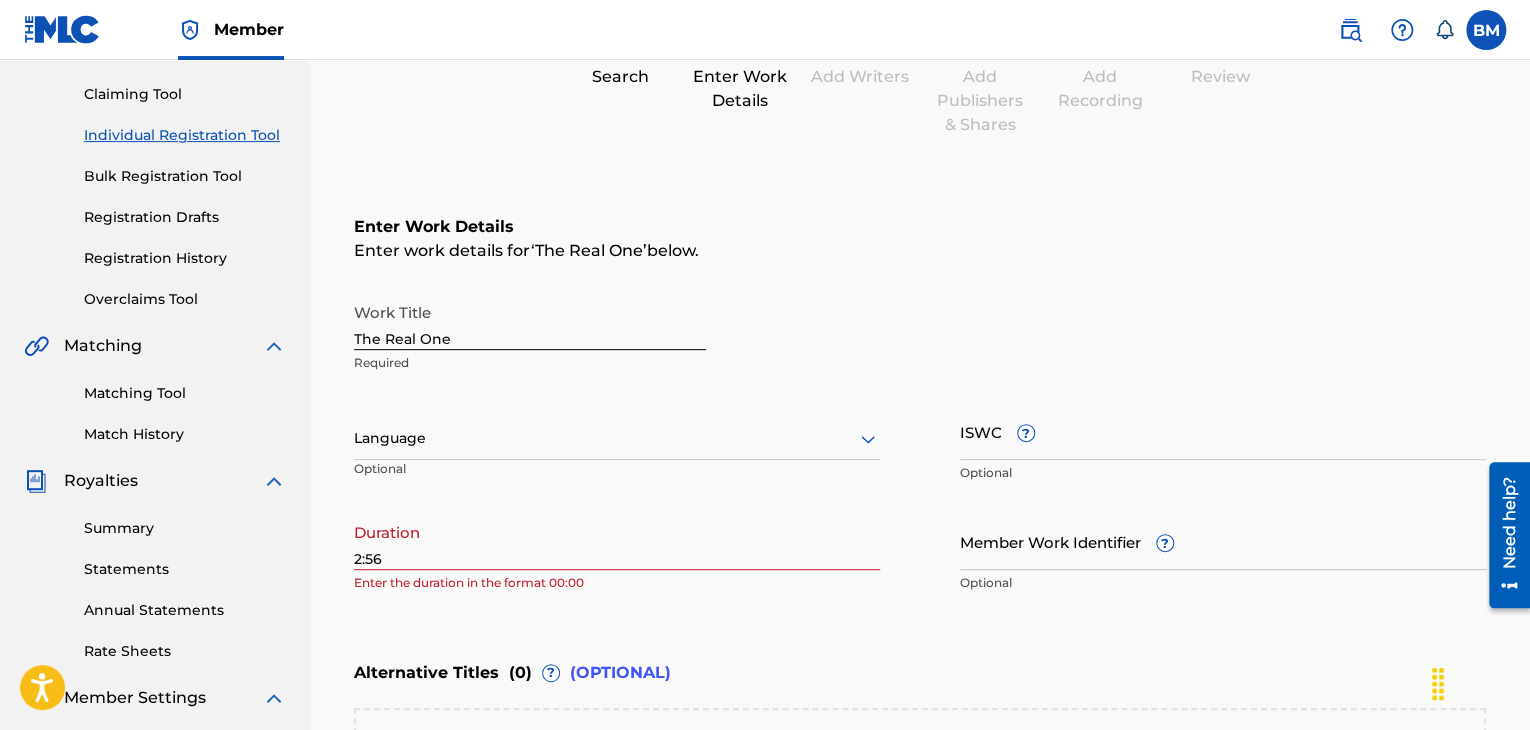 click on "2:56" at bounding box center [617, 541] 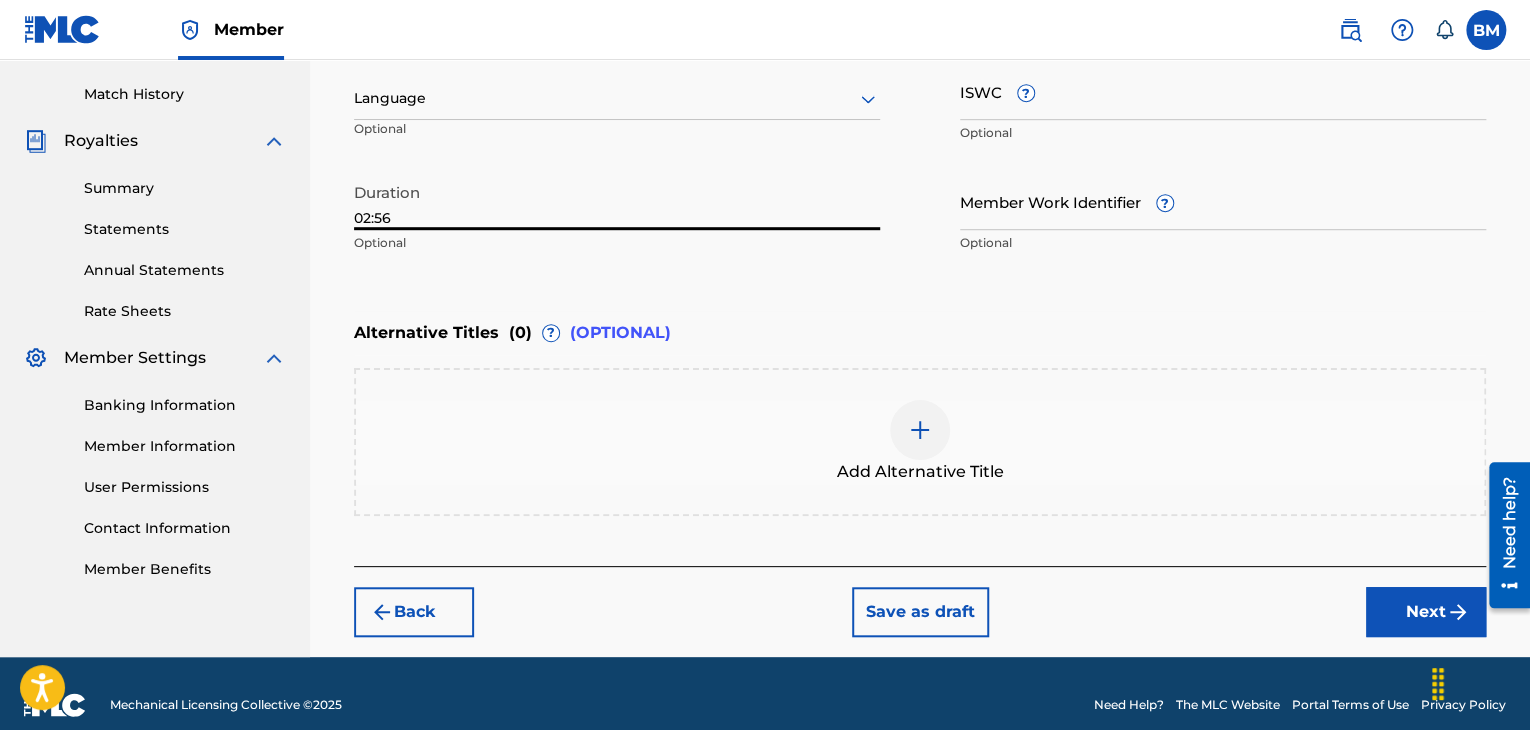 scroll, scrollTop: 561, scrollLeft: 0, axis: vertical 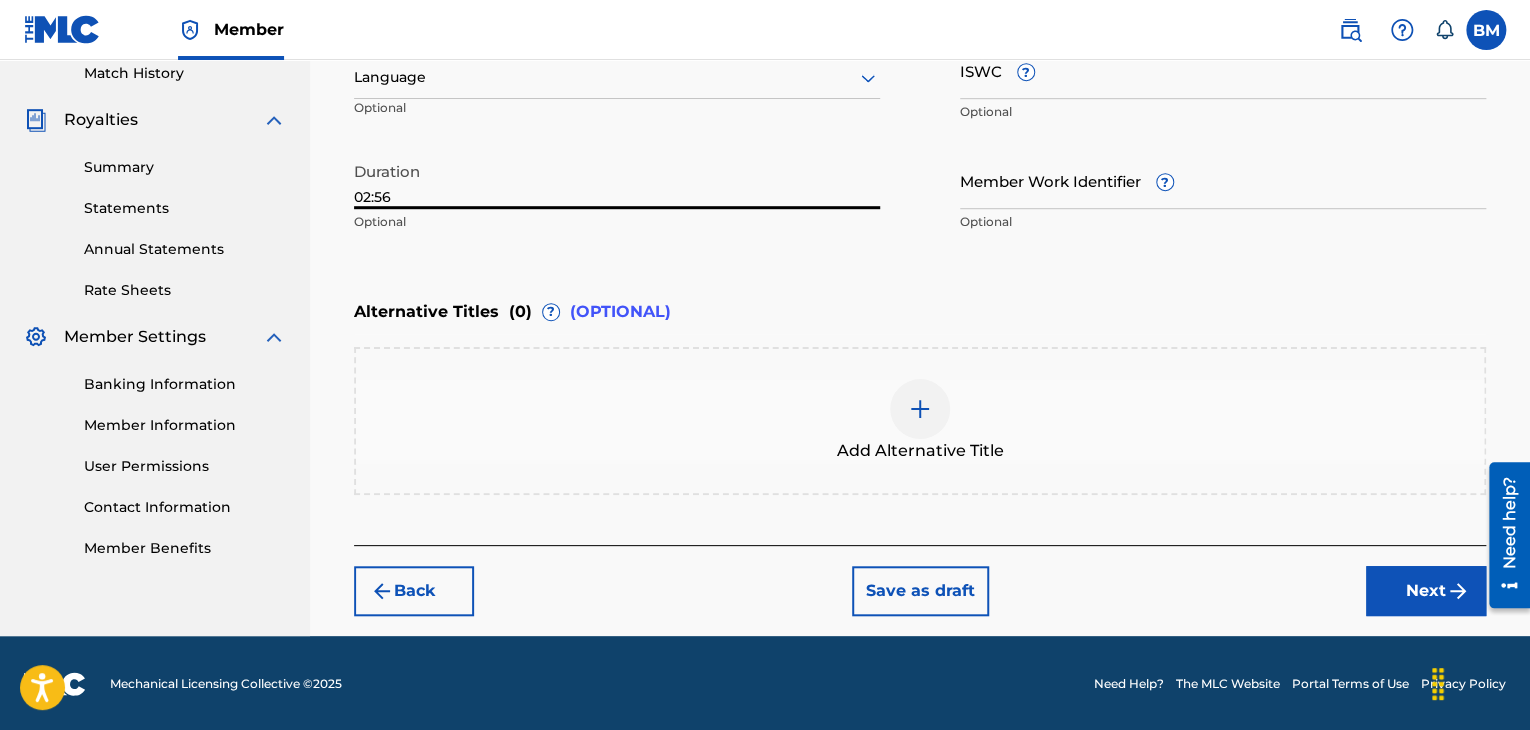 type on "02:56" 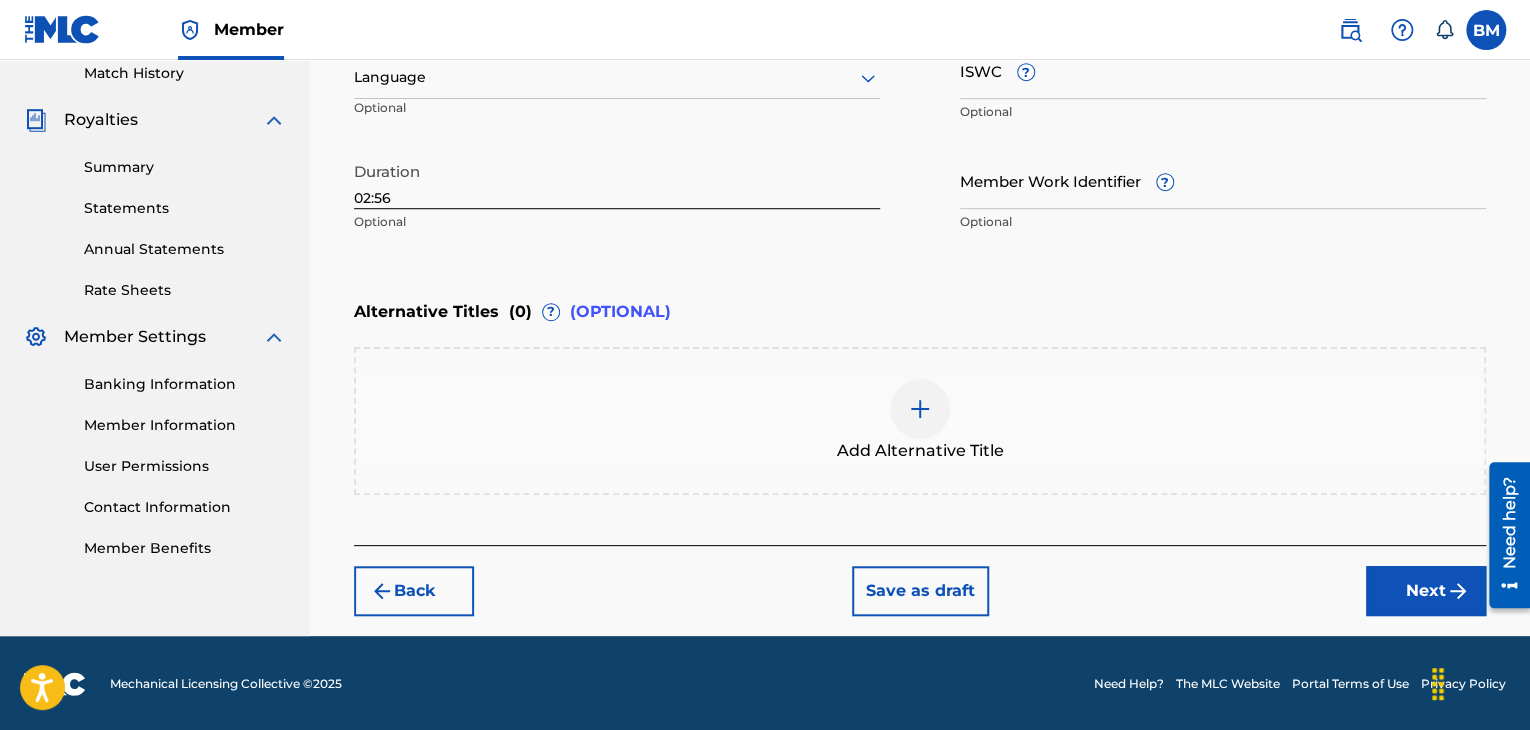 click on "Next" at bounding box center (1426, 591) 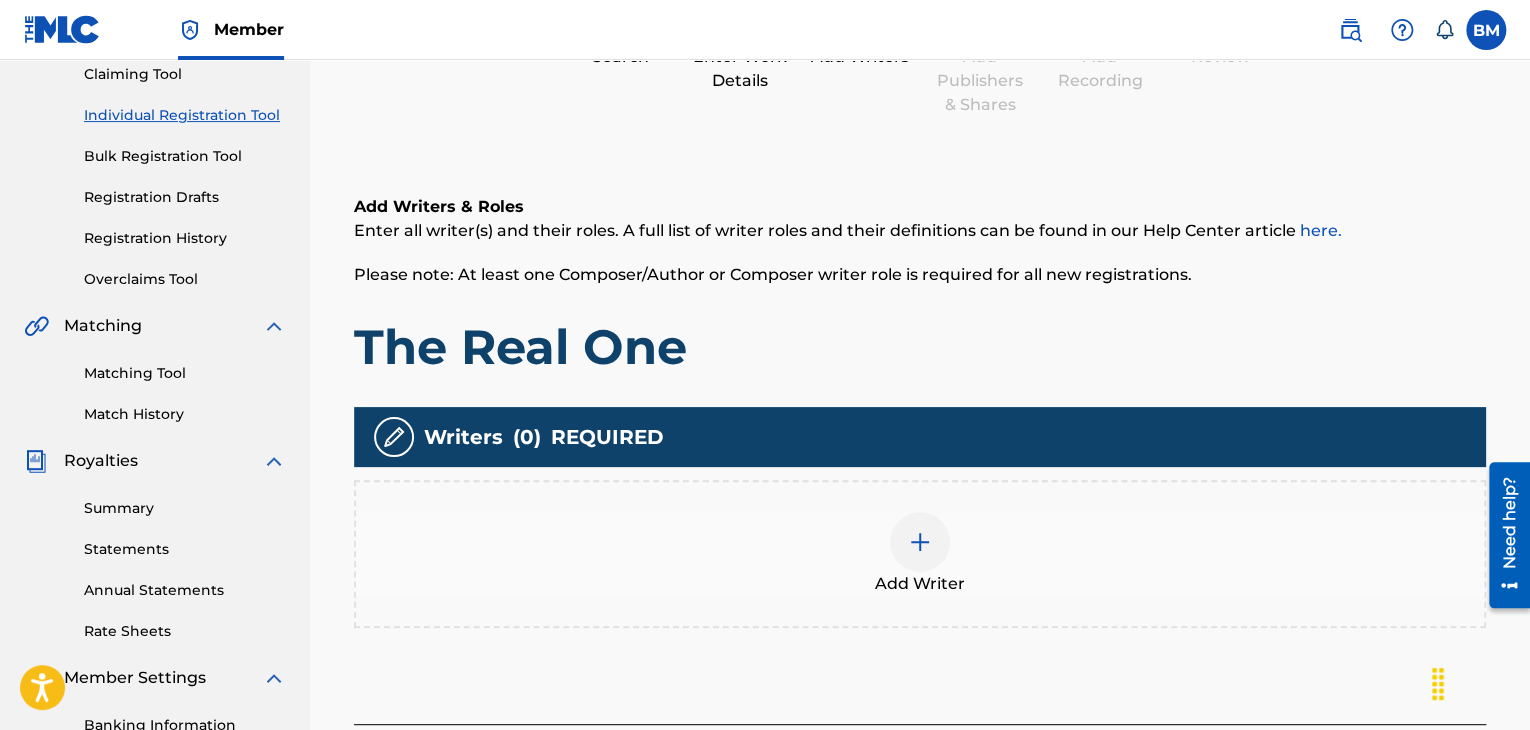 scroll, scrollTop: 390, scrollLeft: 0, axis: vertical 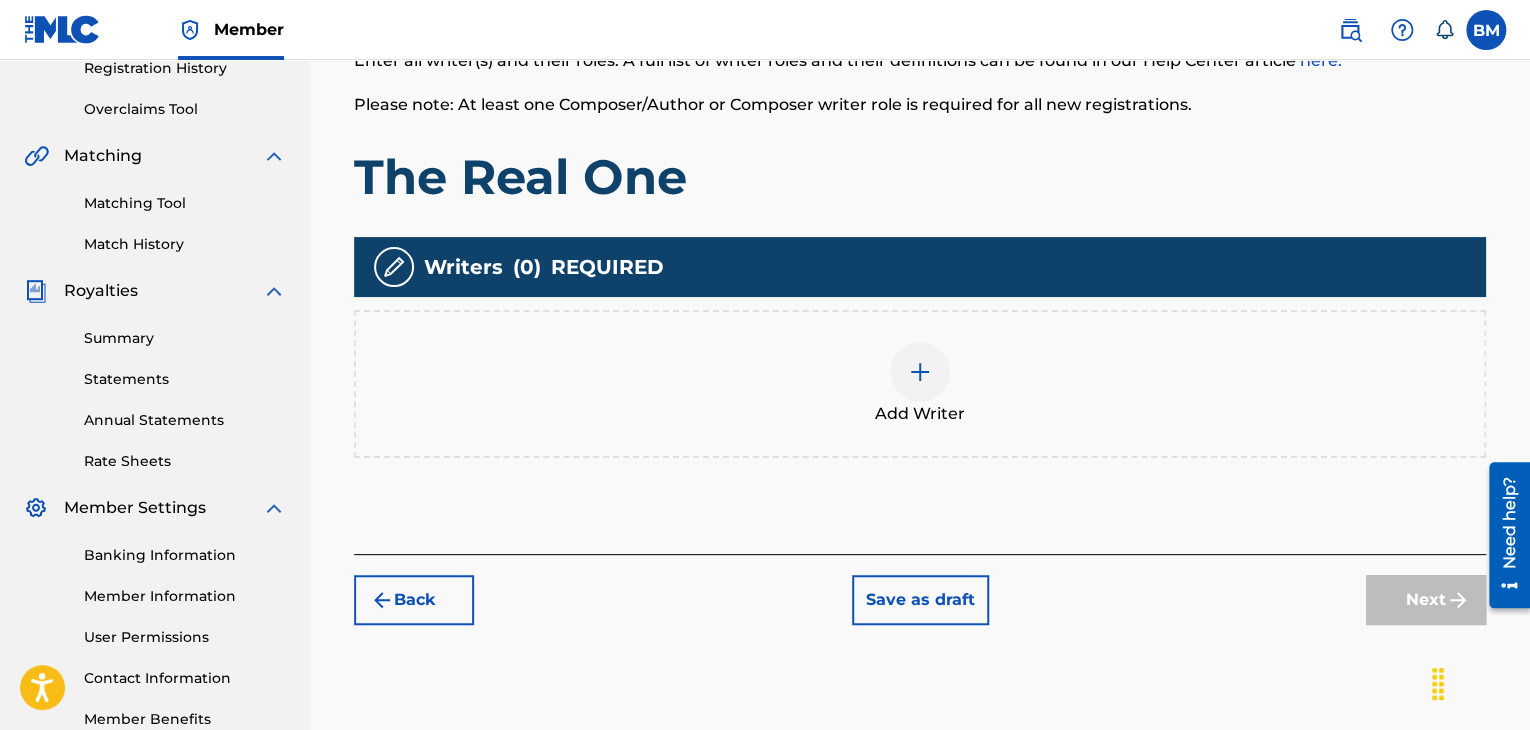 click at bounding box center [920, 372] 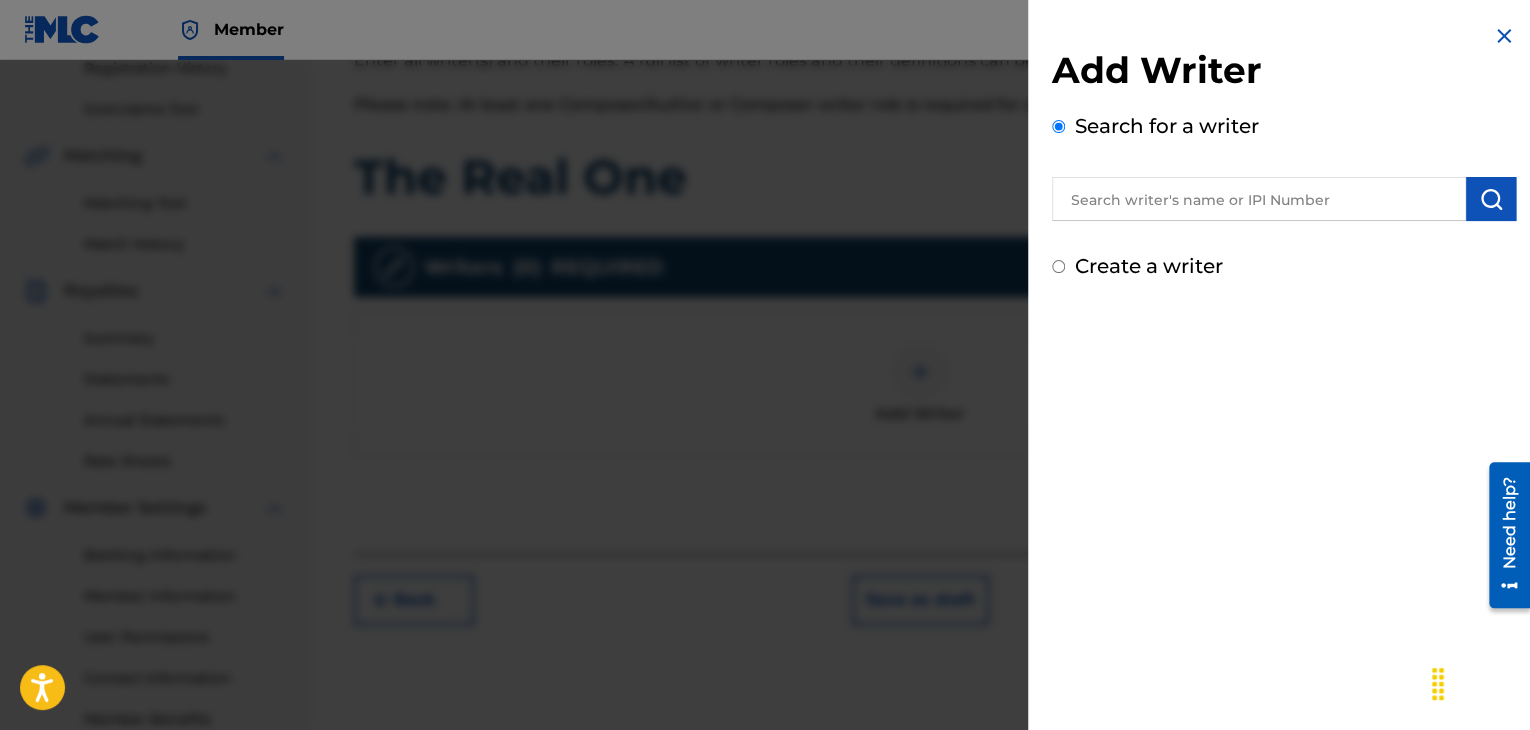click at bounding box center [1259, 199] 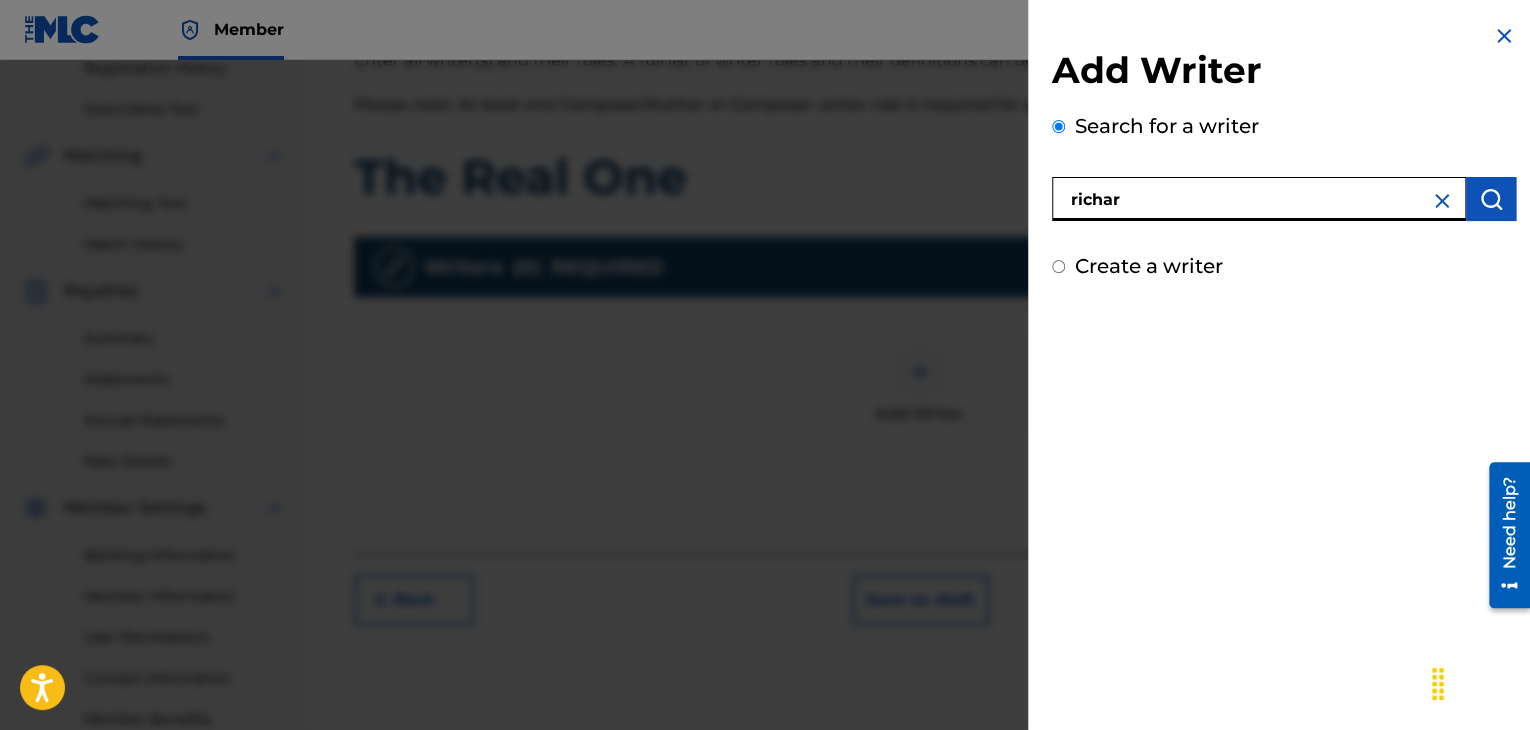 type on "[NAME]" 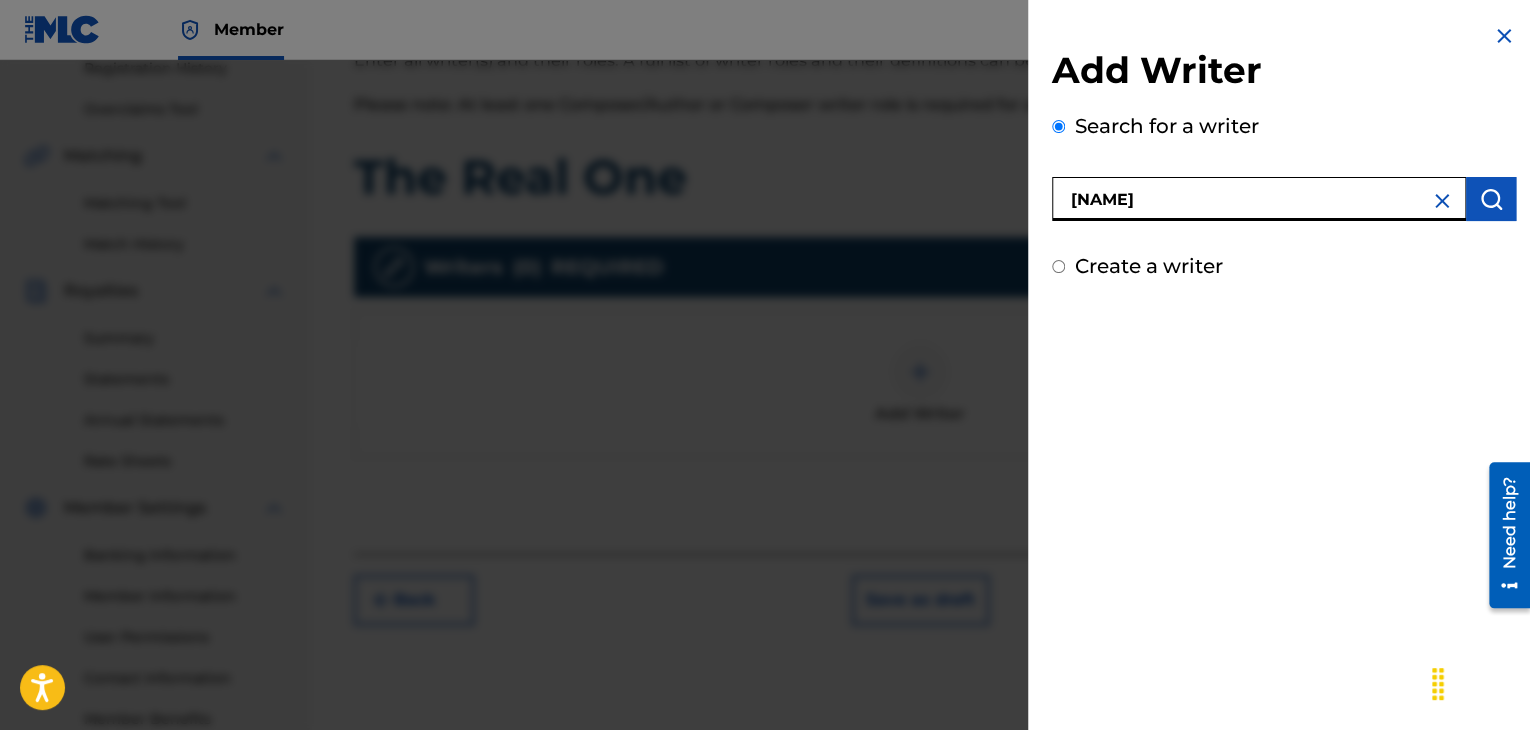 click at bounding box center [1491, 199] 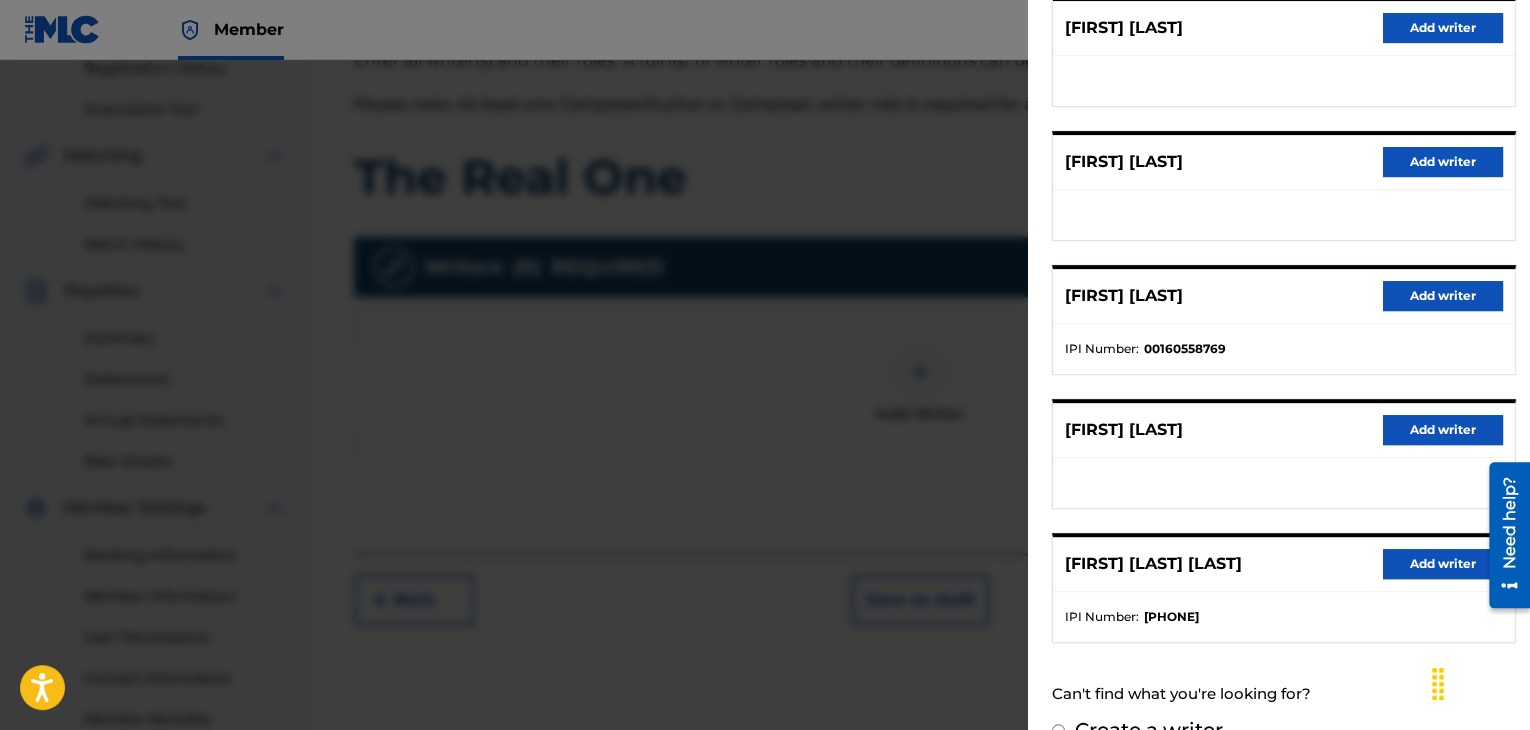 scroll, scrollTop: 300, scrollLeft: 0, axis: vertical 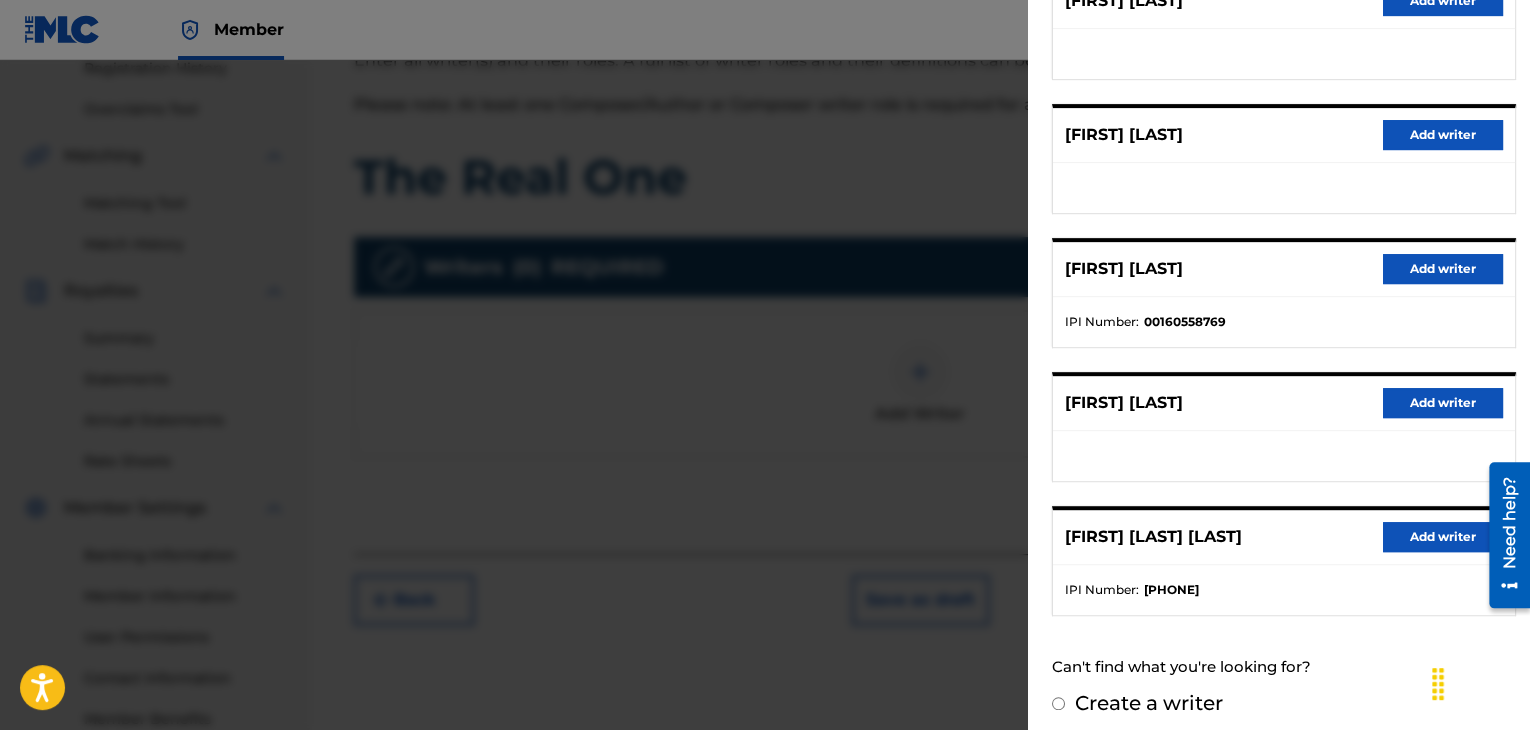 click on "Add writer" at bounding box center [1443, 537] 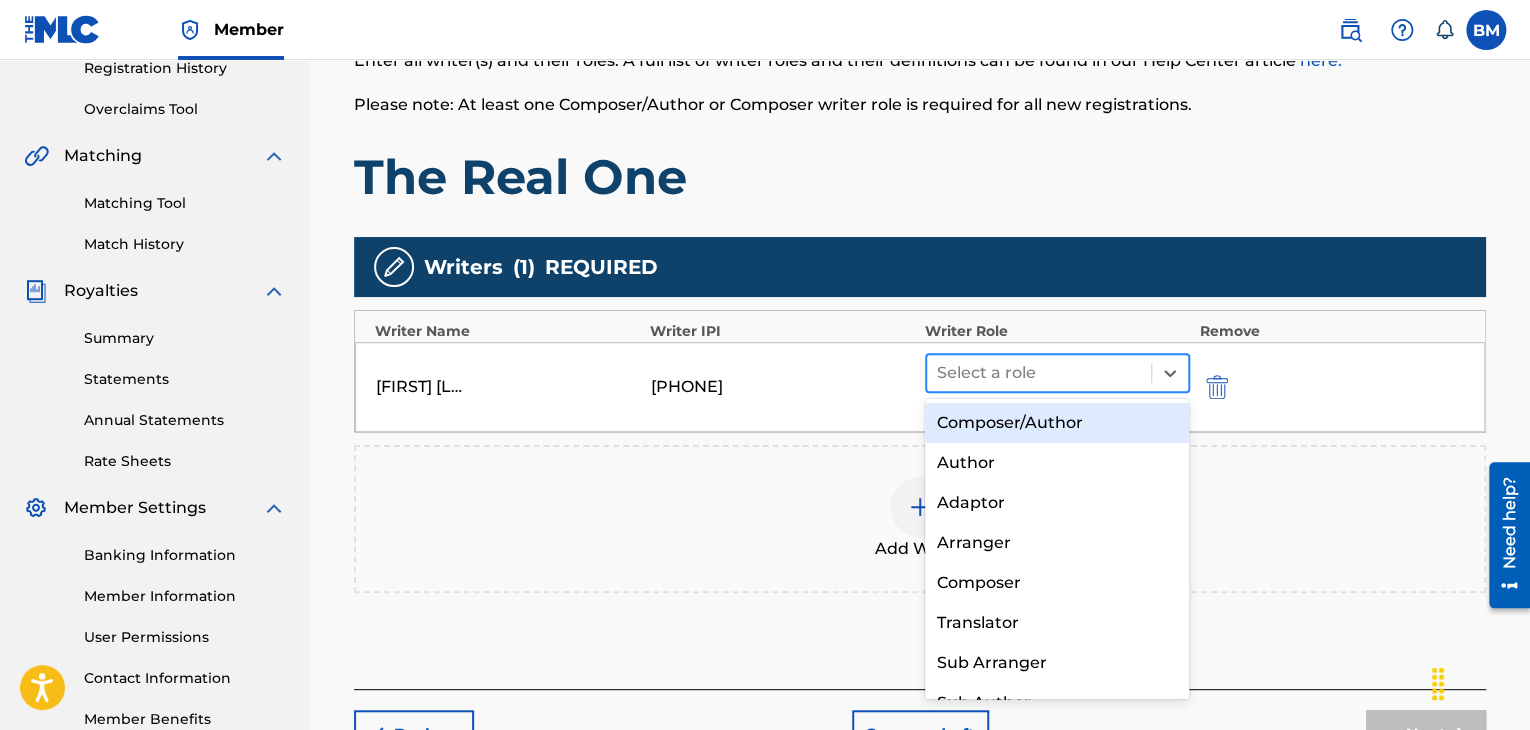 click on "Select a role" at bounding box center [1057, 373] 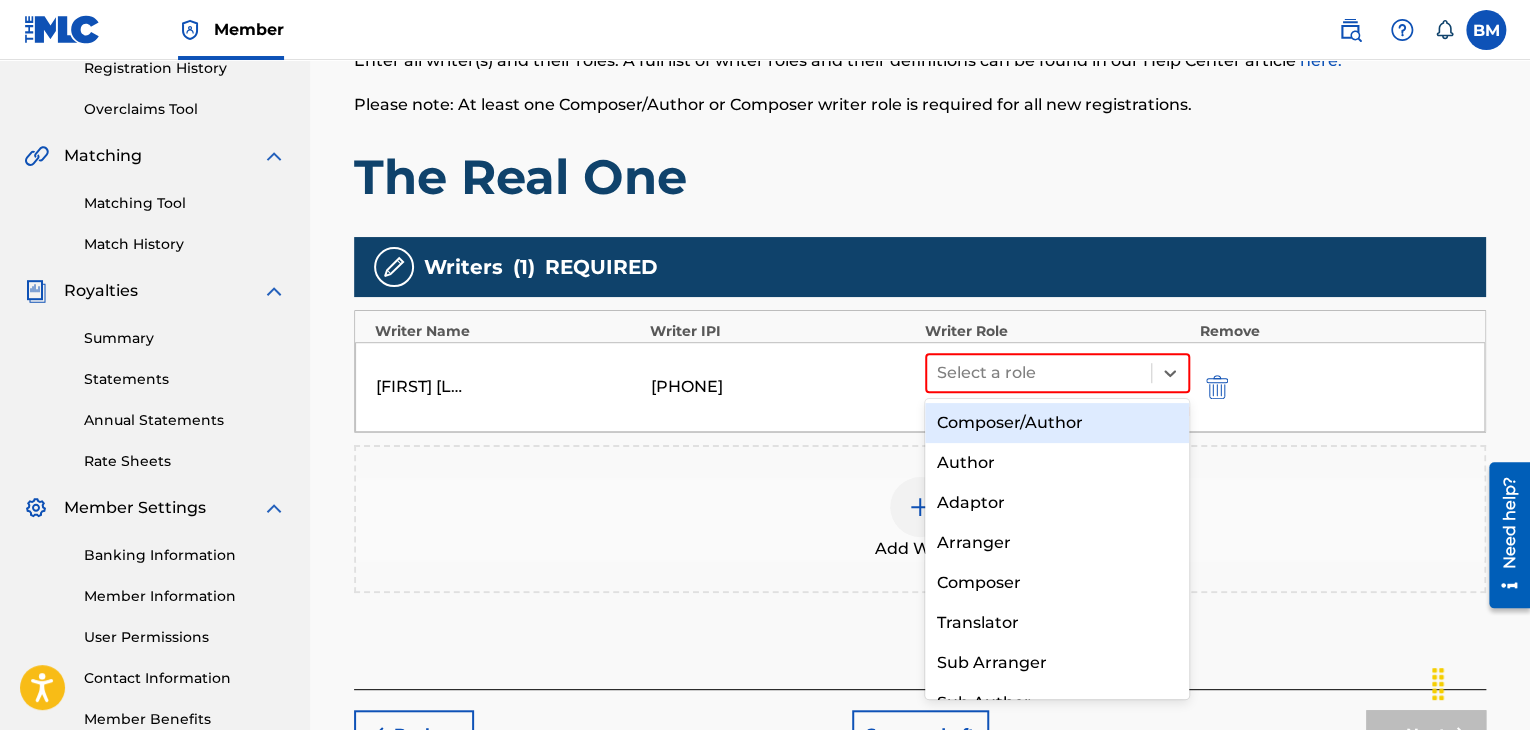 click on "Composer/Author" at bounding box center (1057, 423) 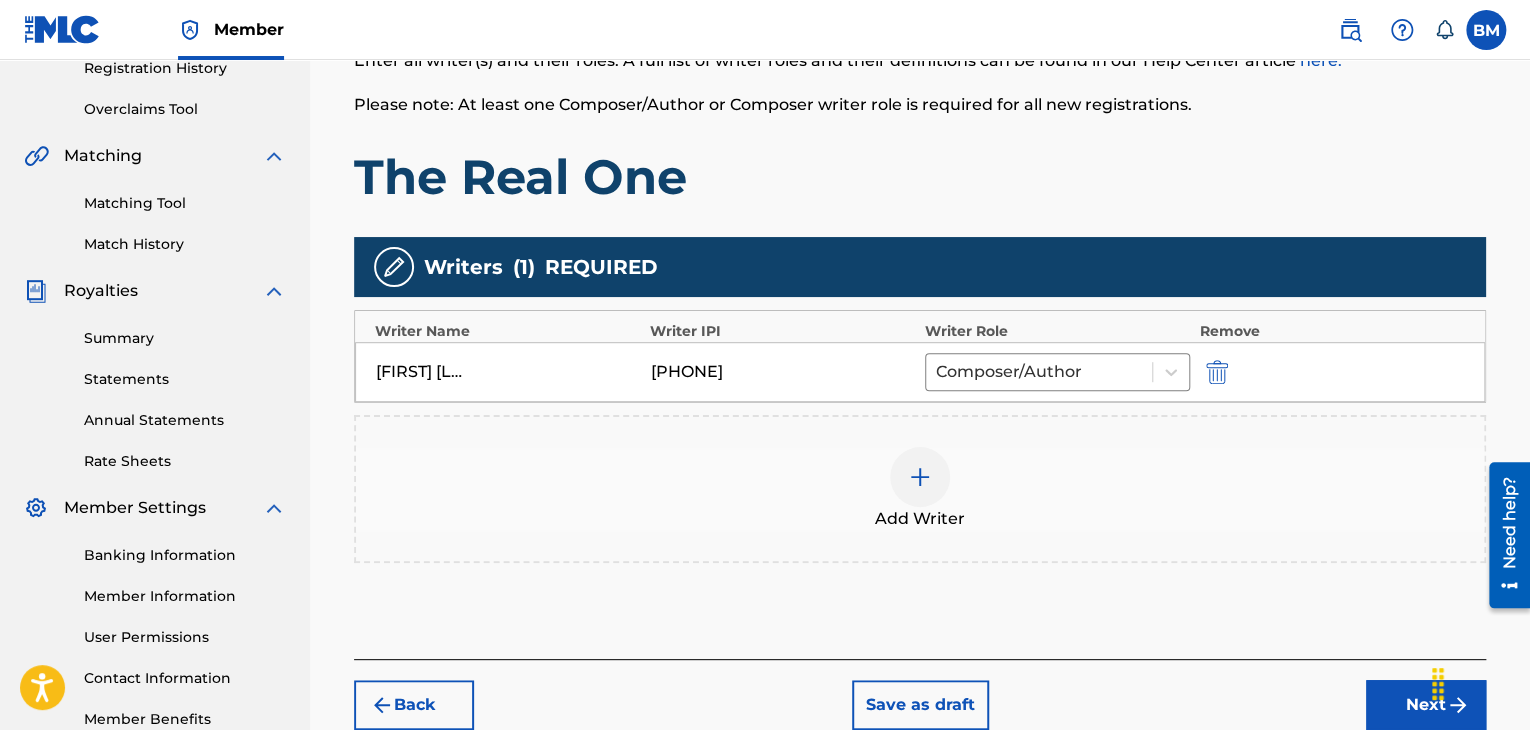 click at bounding box center [920, 477] 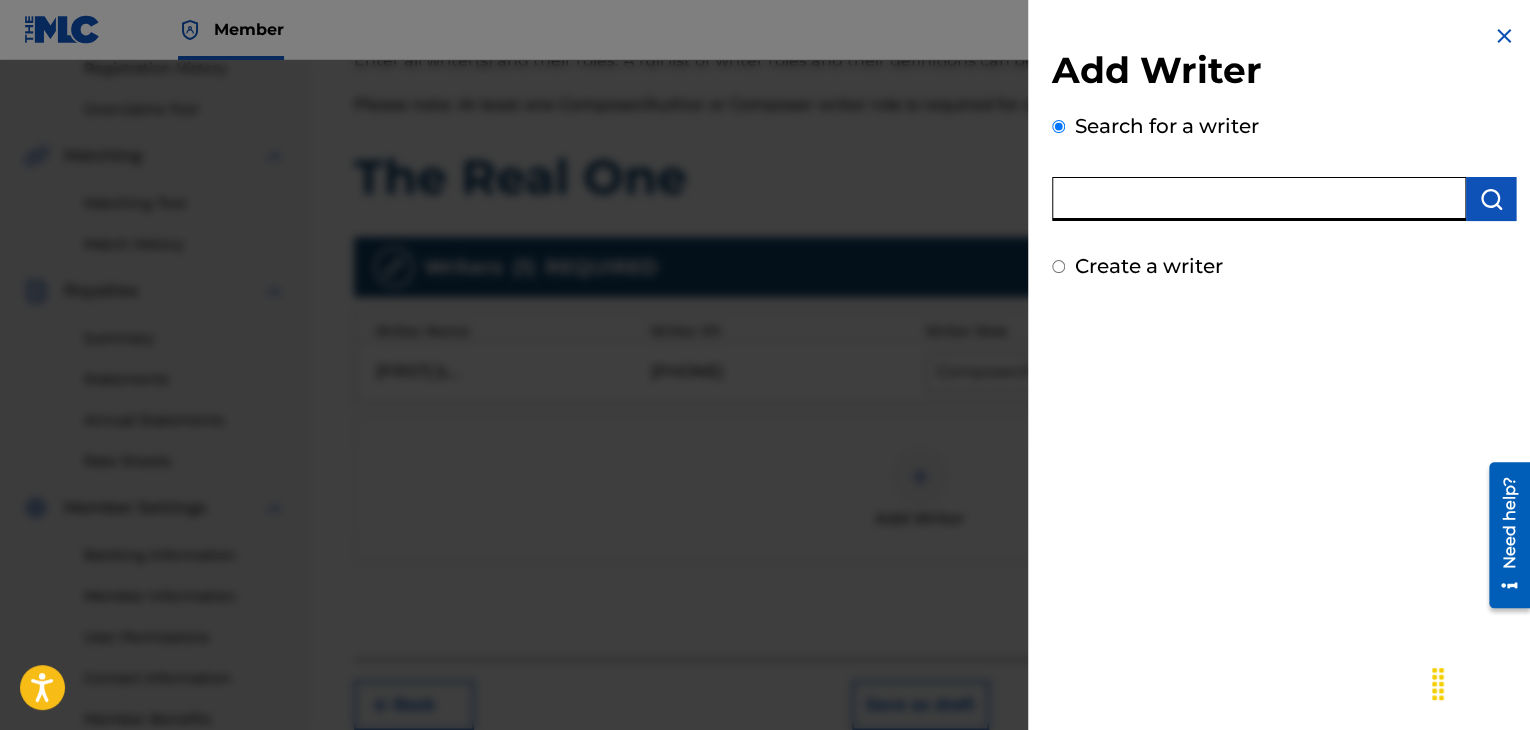 click at bounding box center (1259, 199) 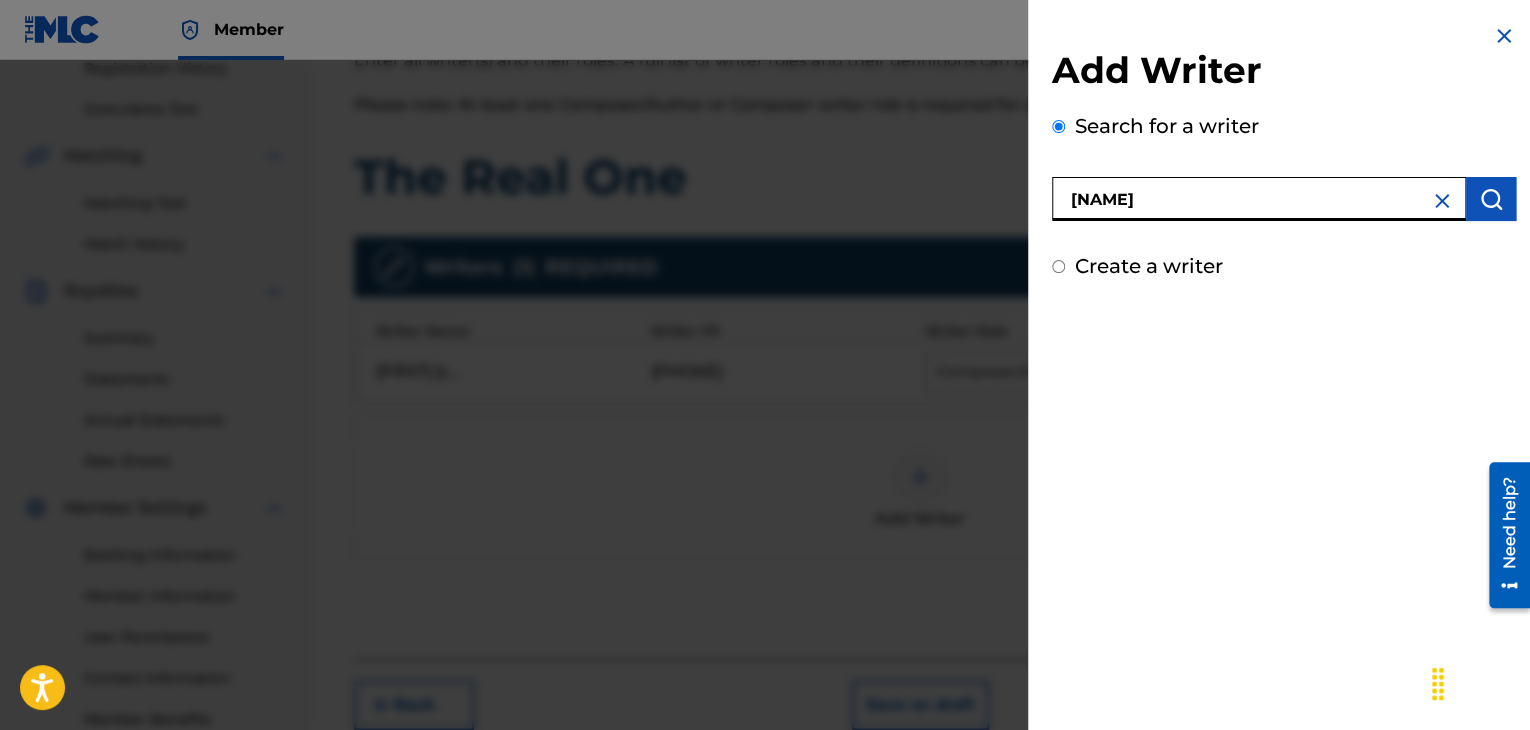 type on "[NAME]" 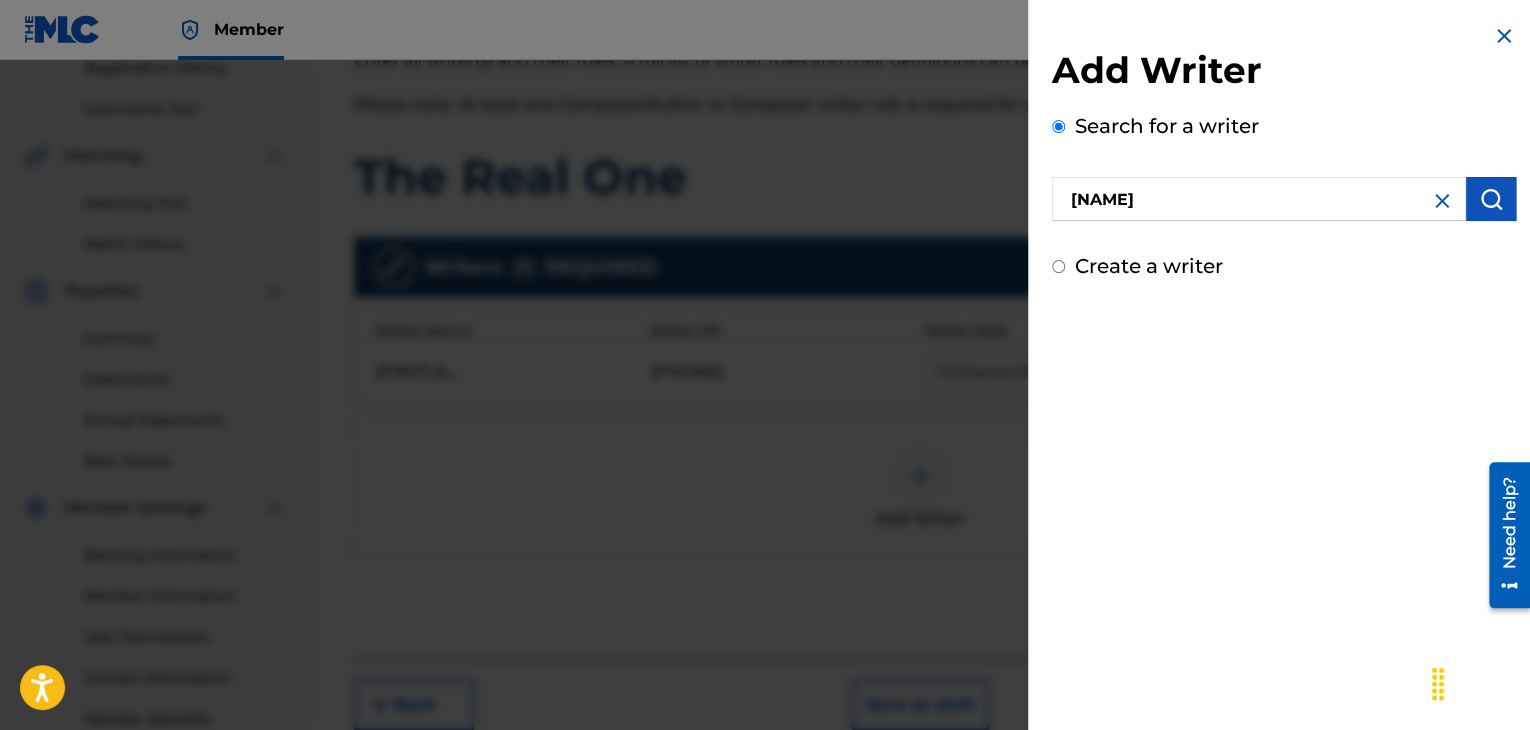 click at bounding box center (1491, 199) 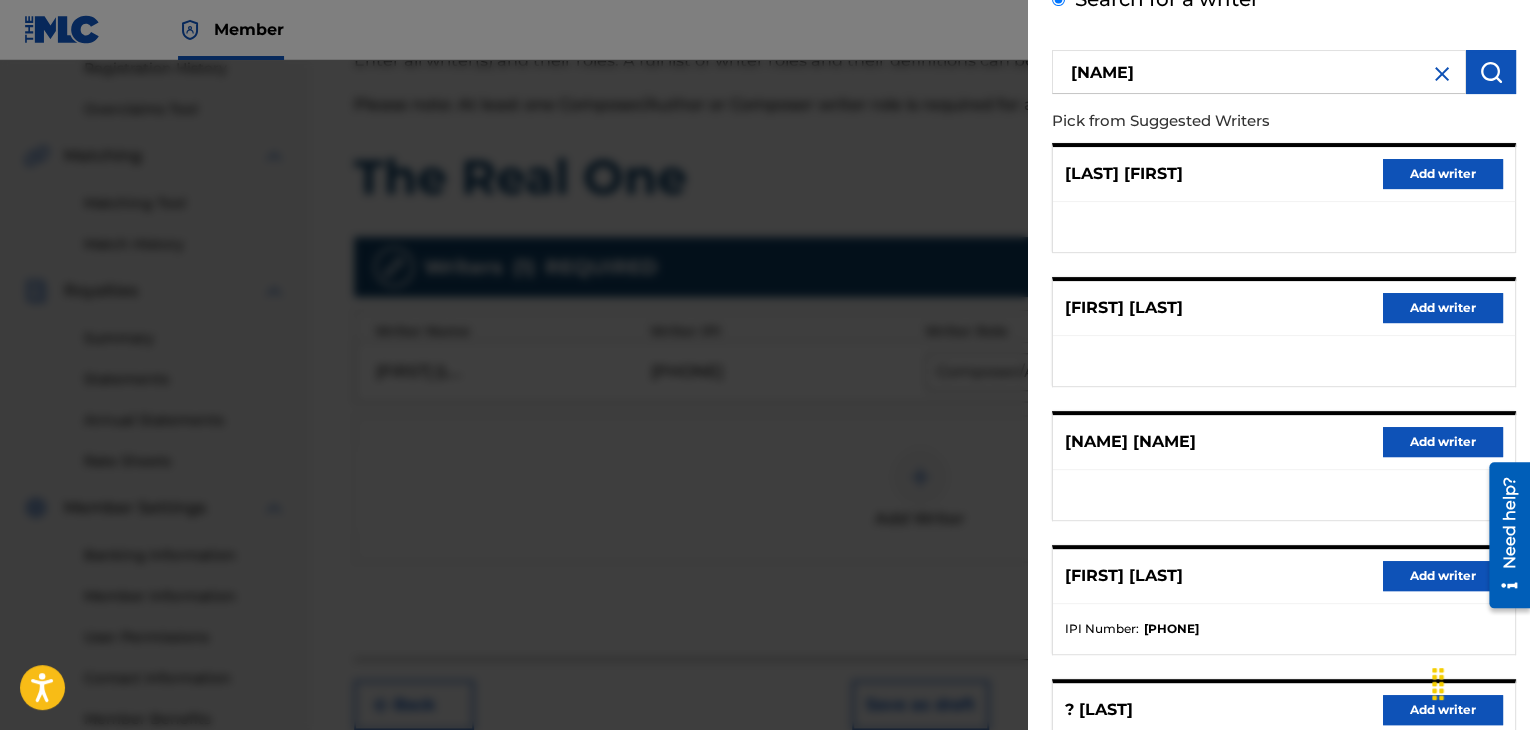 scroll, scrollTop: 310, scrollLeft: 0, axis: vertical 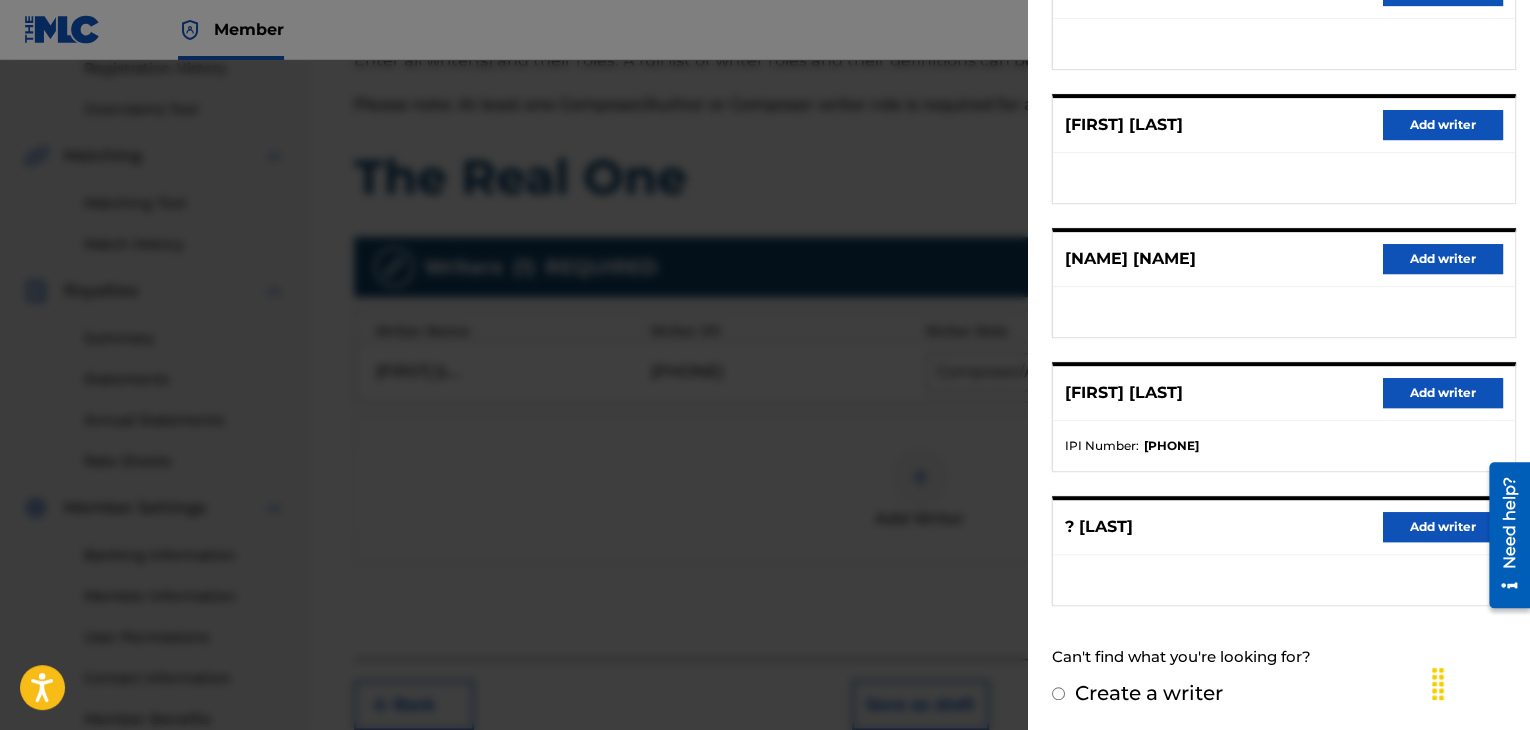 click on "Add writer" at bounding box center (1443, 393) 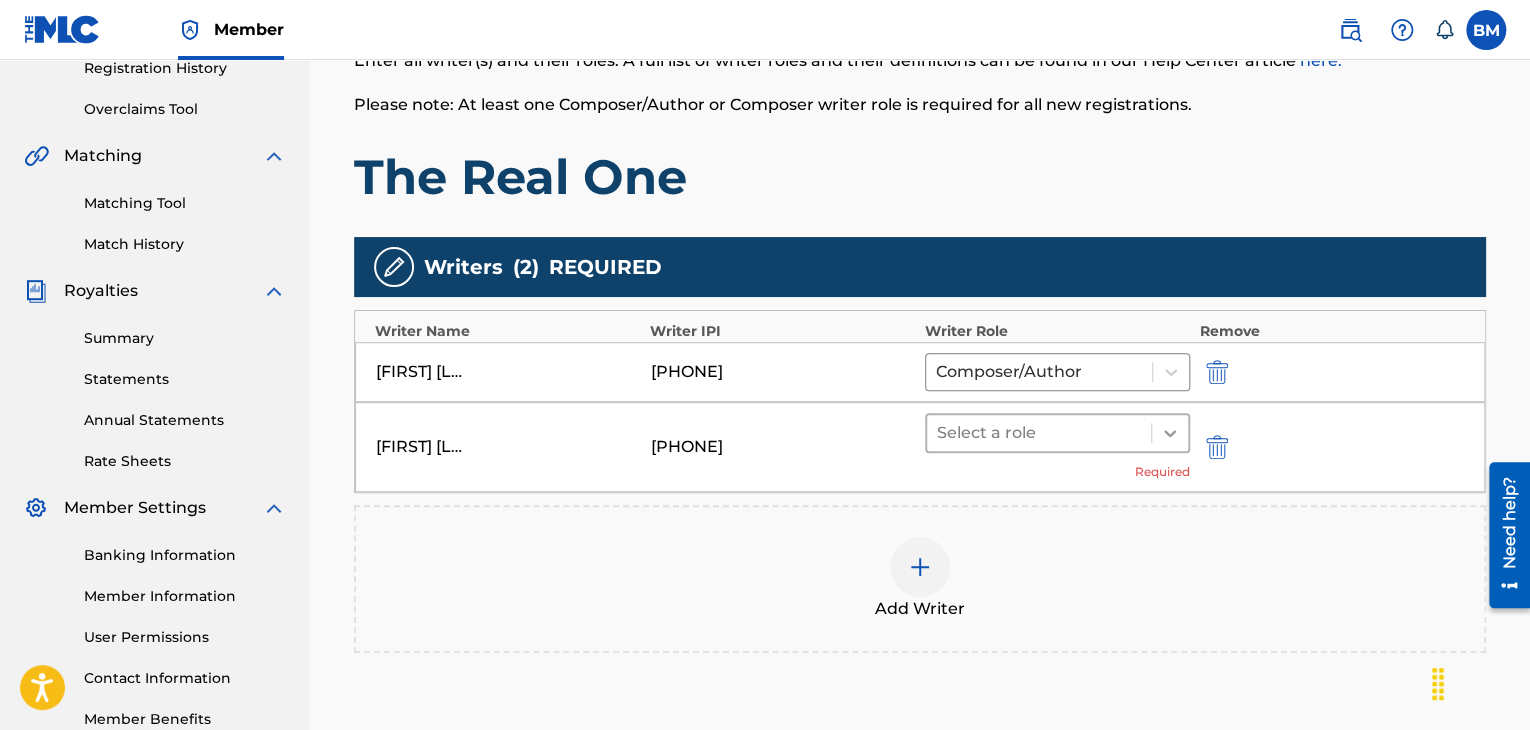 click 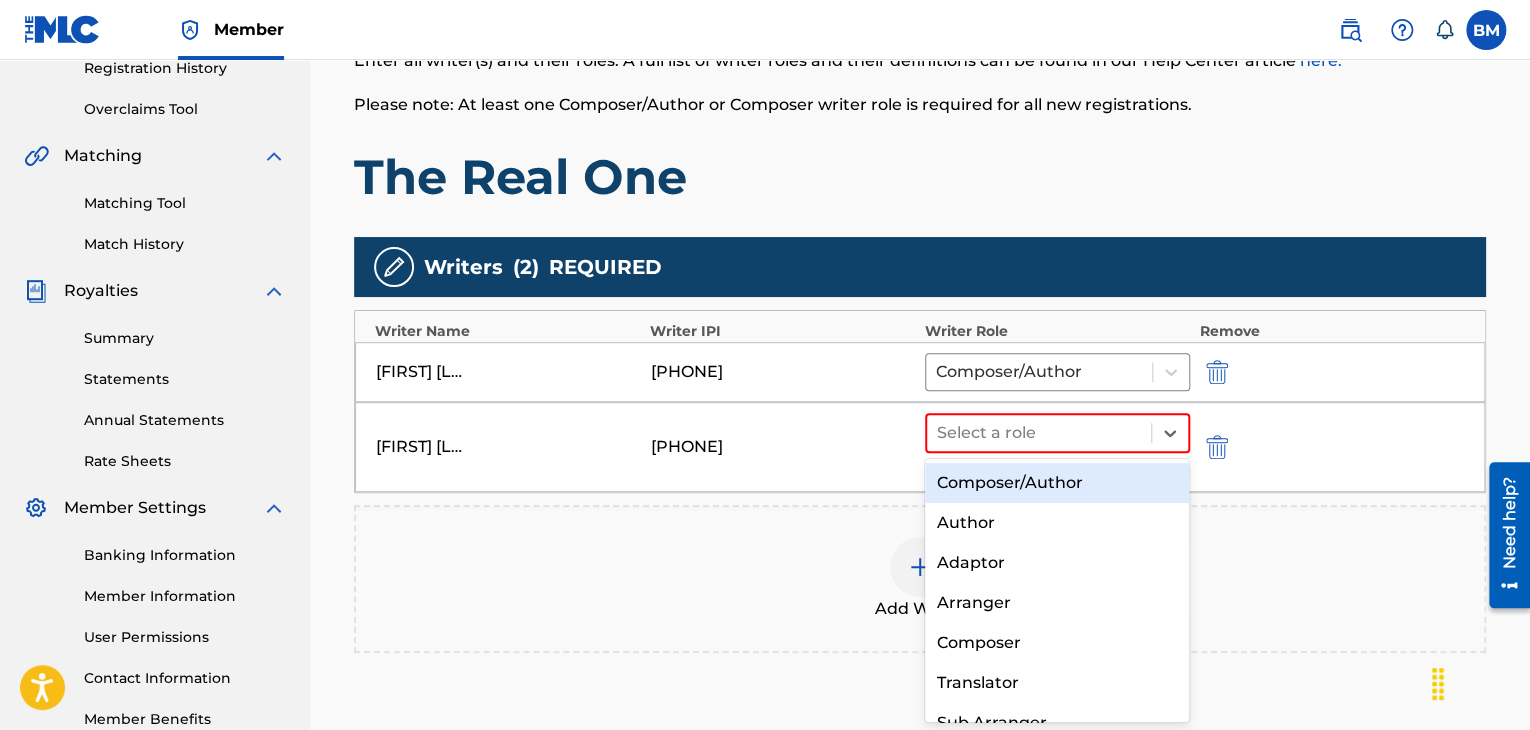 click on "Composer/Author" at bounding box center [1057, 483] 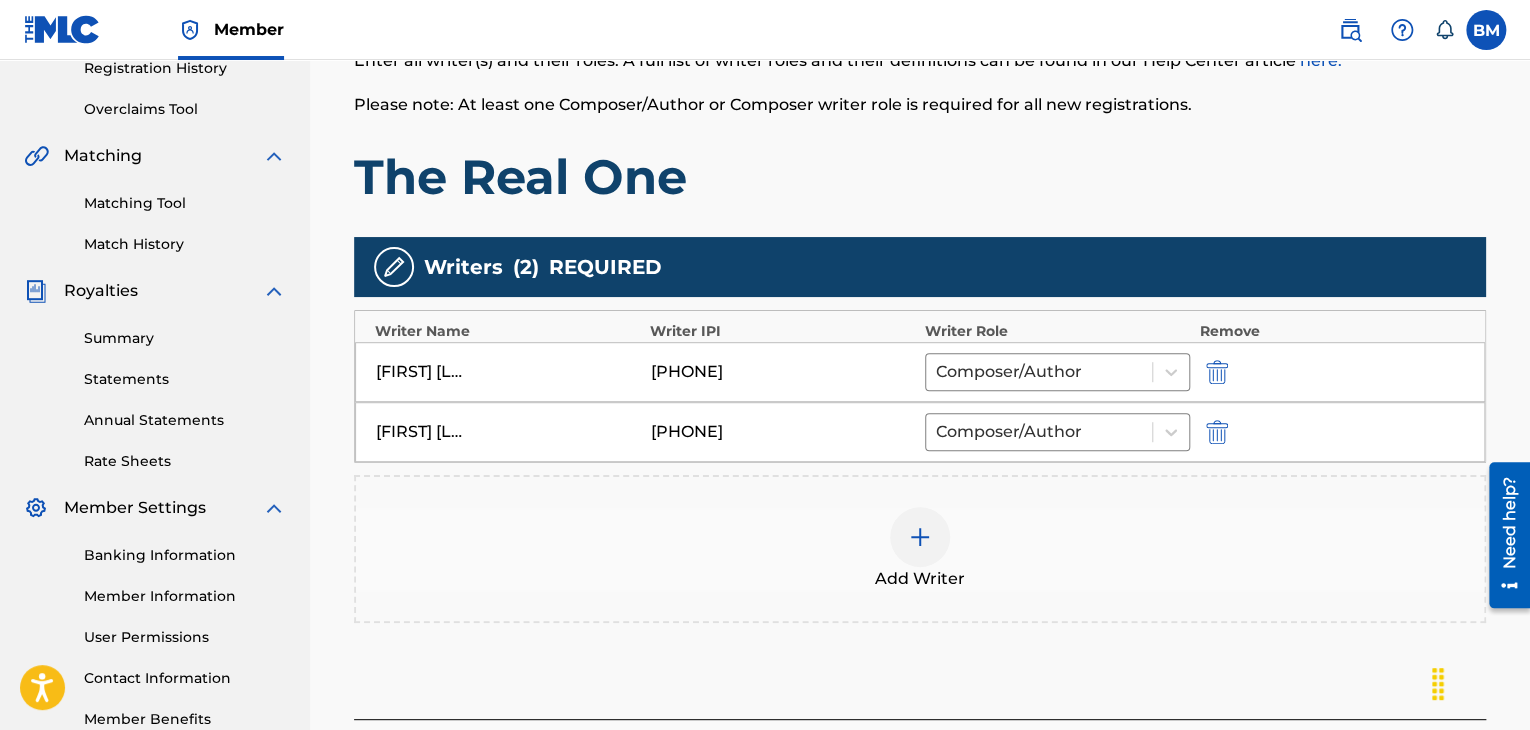 click at bounding box center [920, 537] 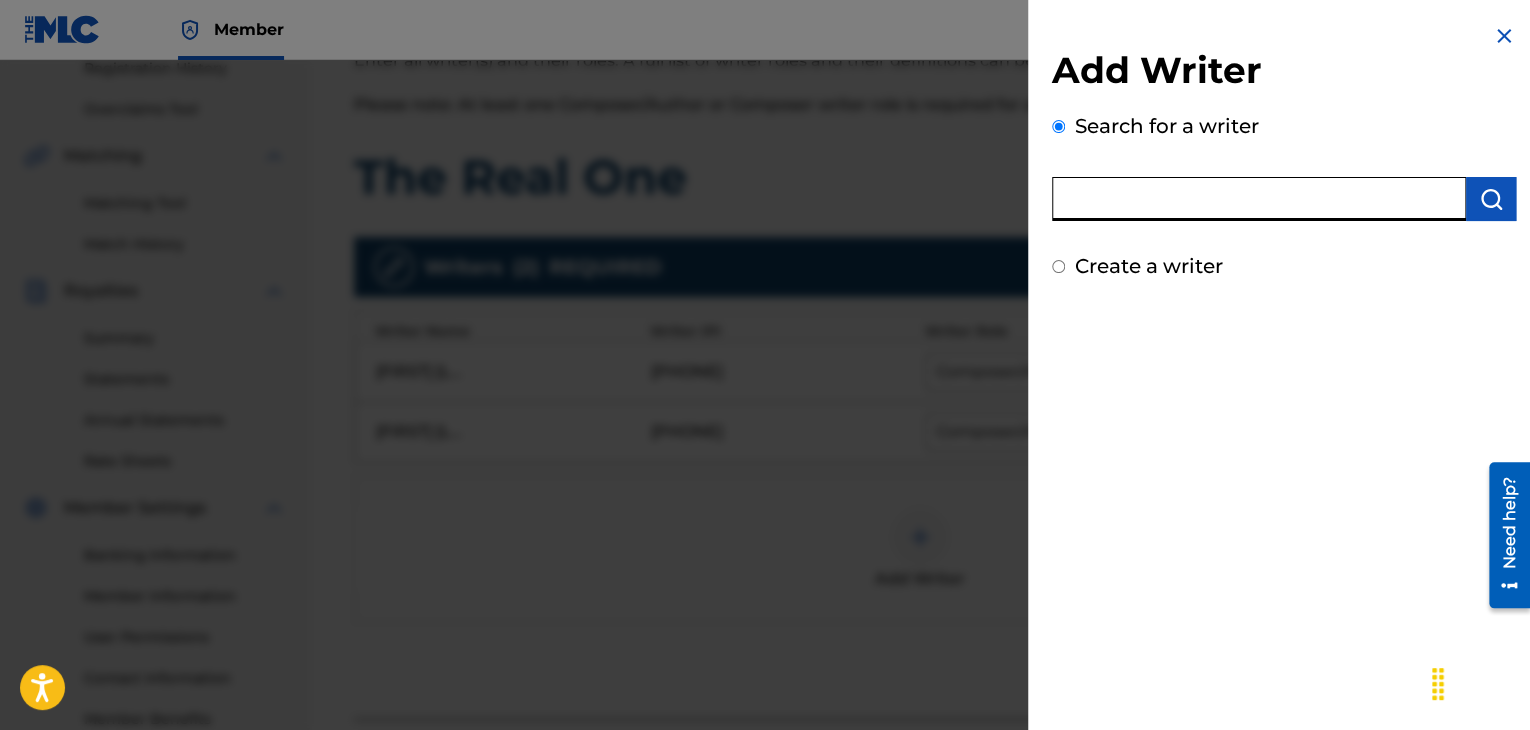 click at bounding box center [1259, 199] 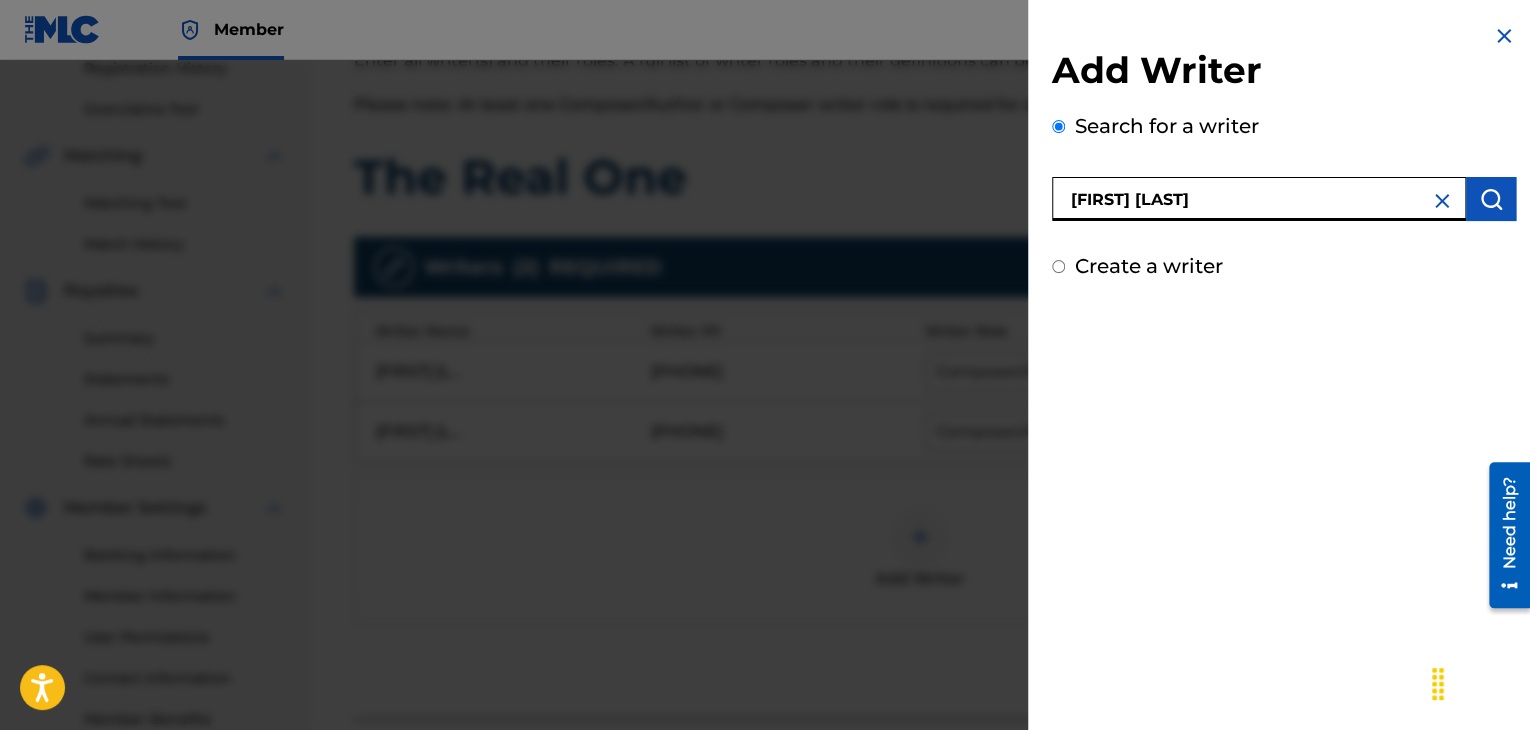 type on "[FIRST] [LAST]" 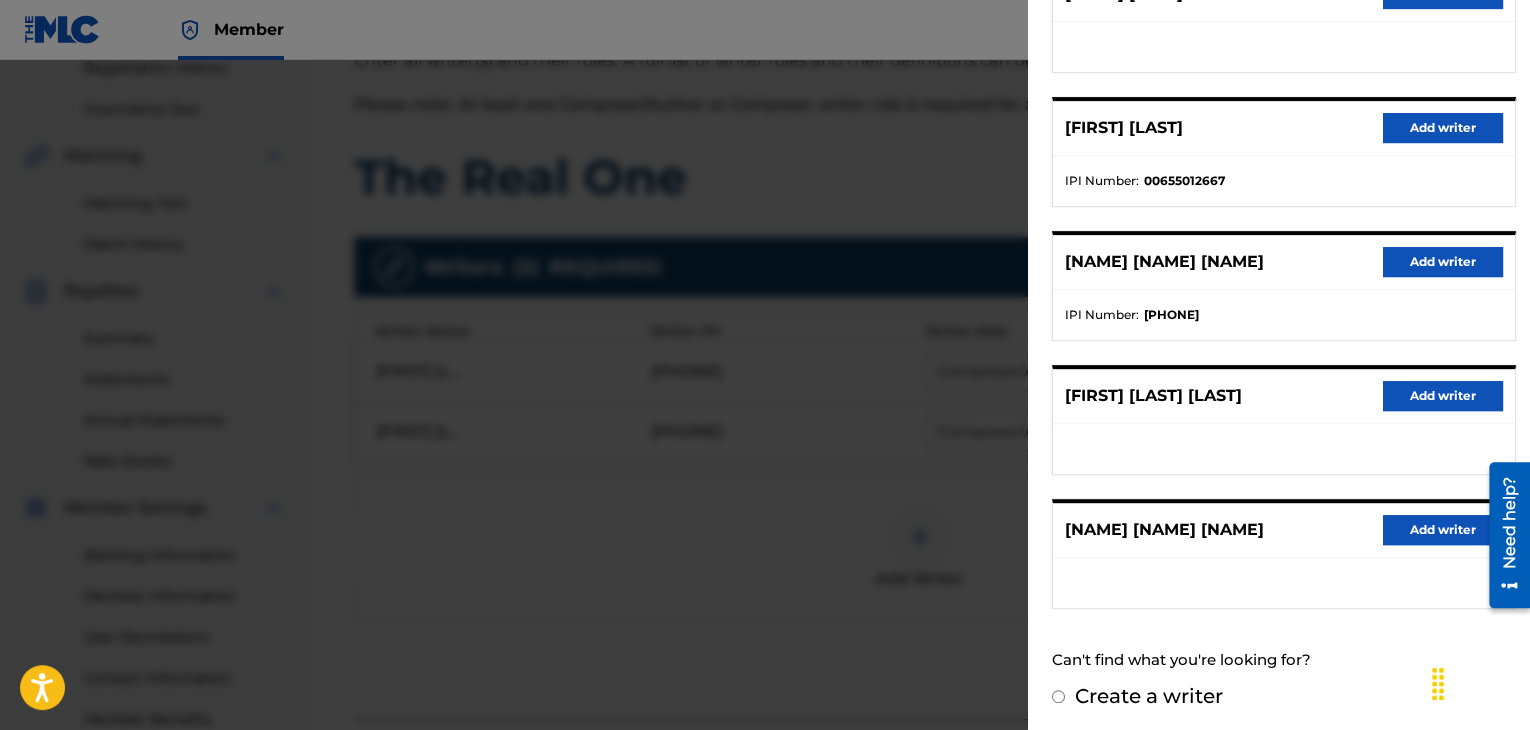 scroll, scrollTop: 310, scrollLeft: 0, axis: vertical 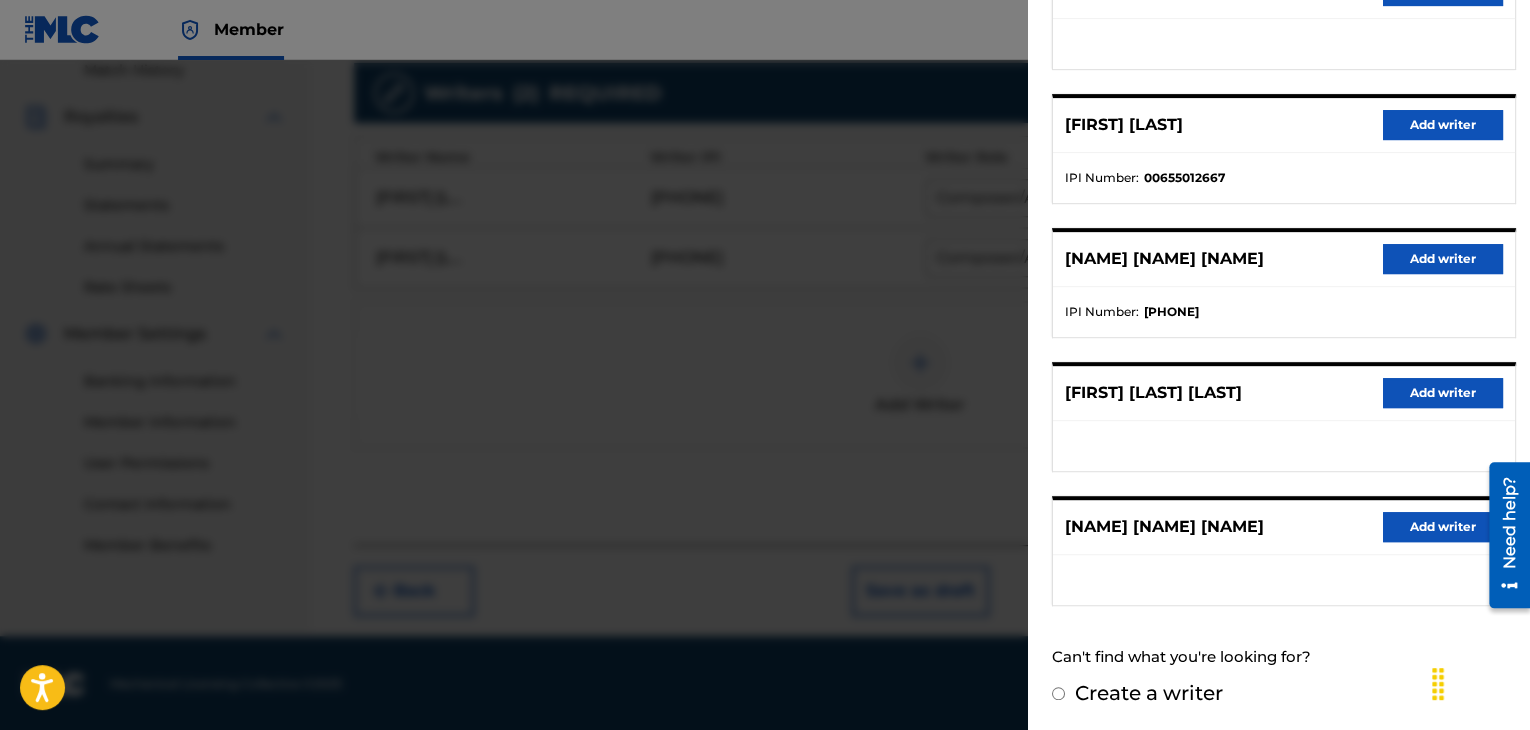 click on "Create a writer" at bounding box center (1284, 693) 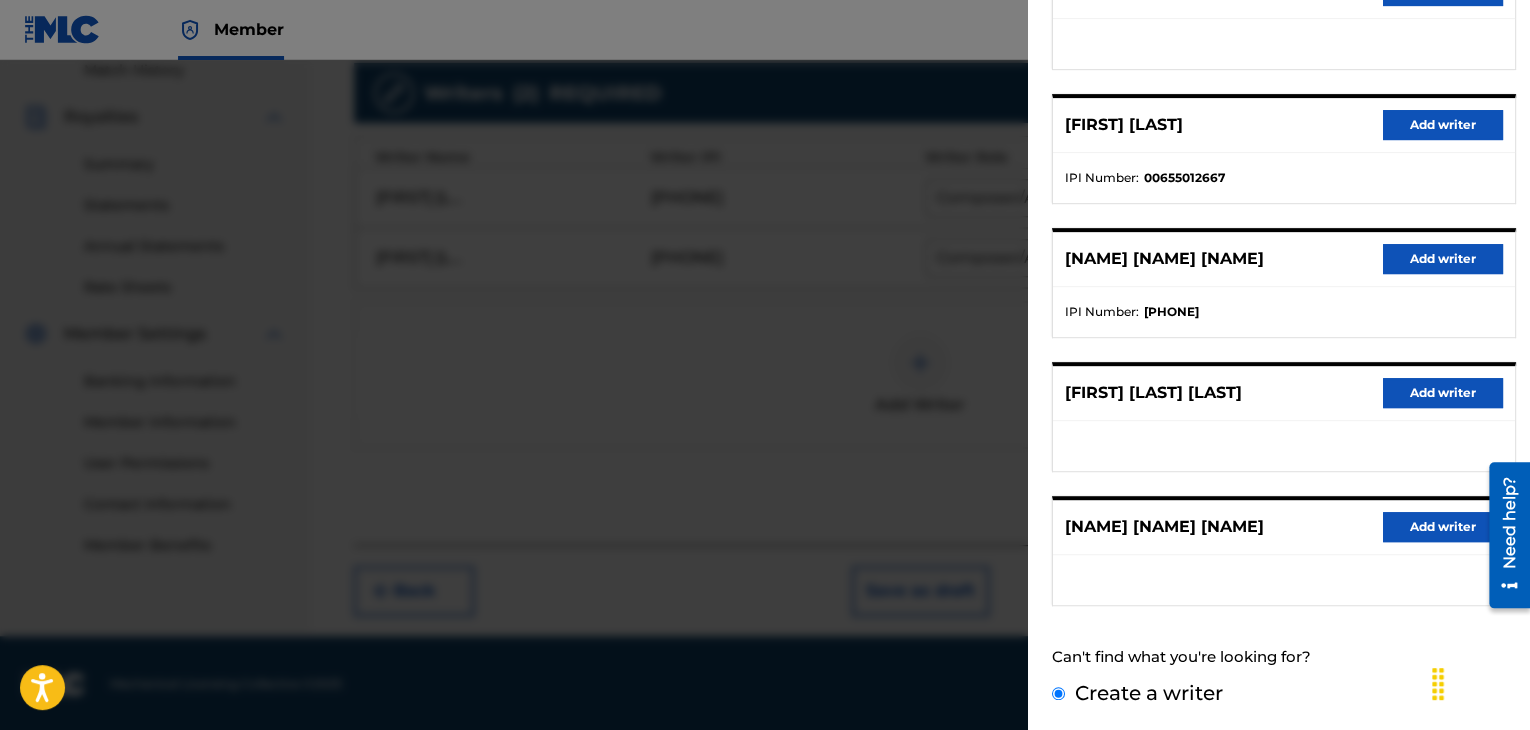 scroll, scrollTop: 136, scrollLeft: 0, axis: vertical 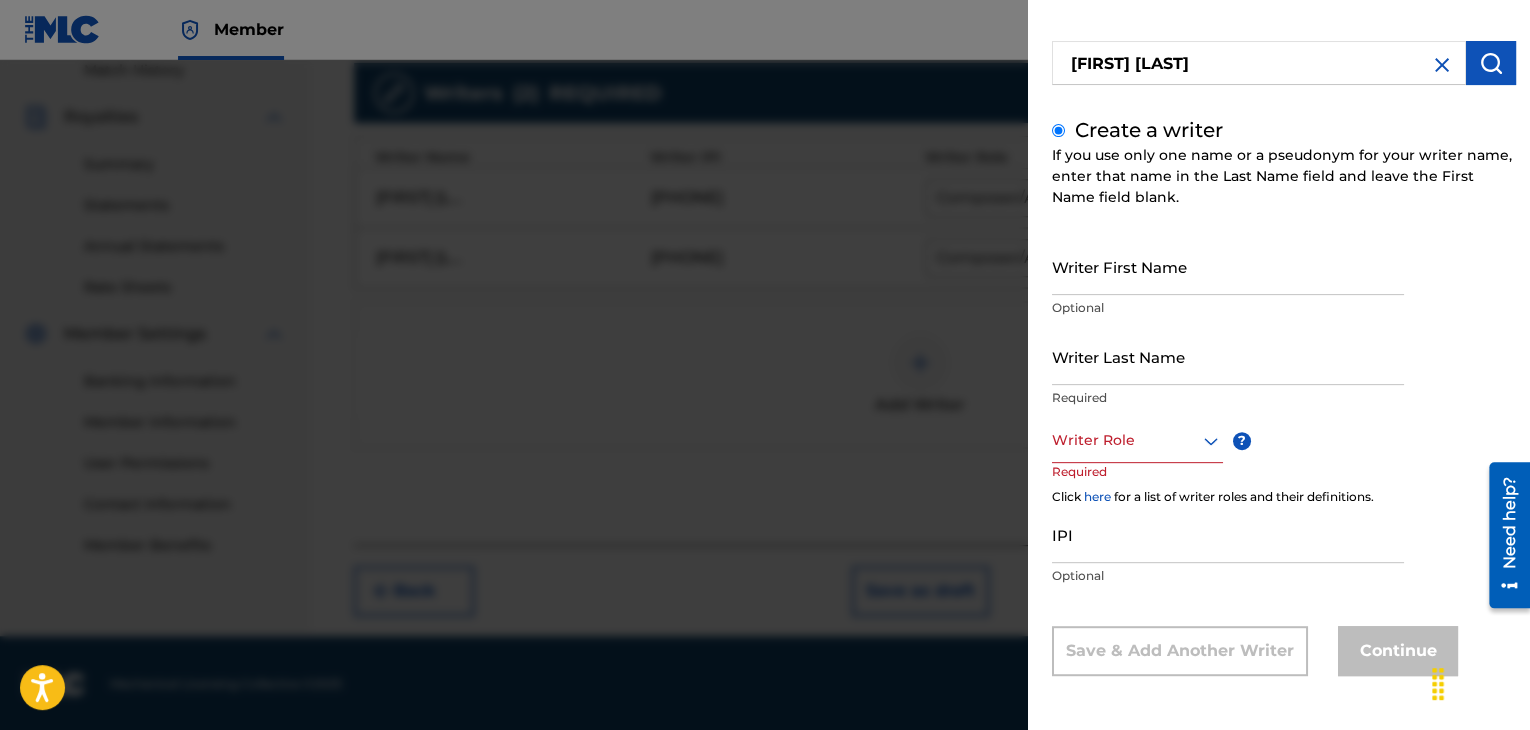 click on "Writer First Name" at bounding box center [1228, 266] 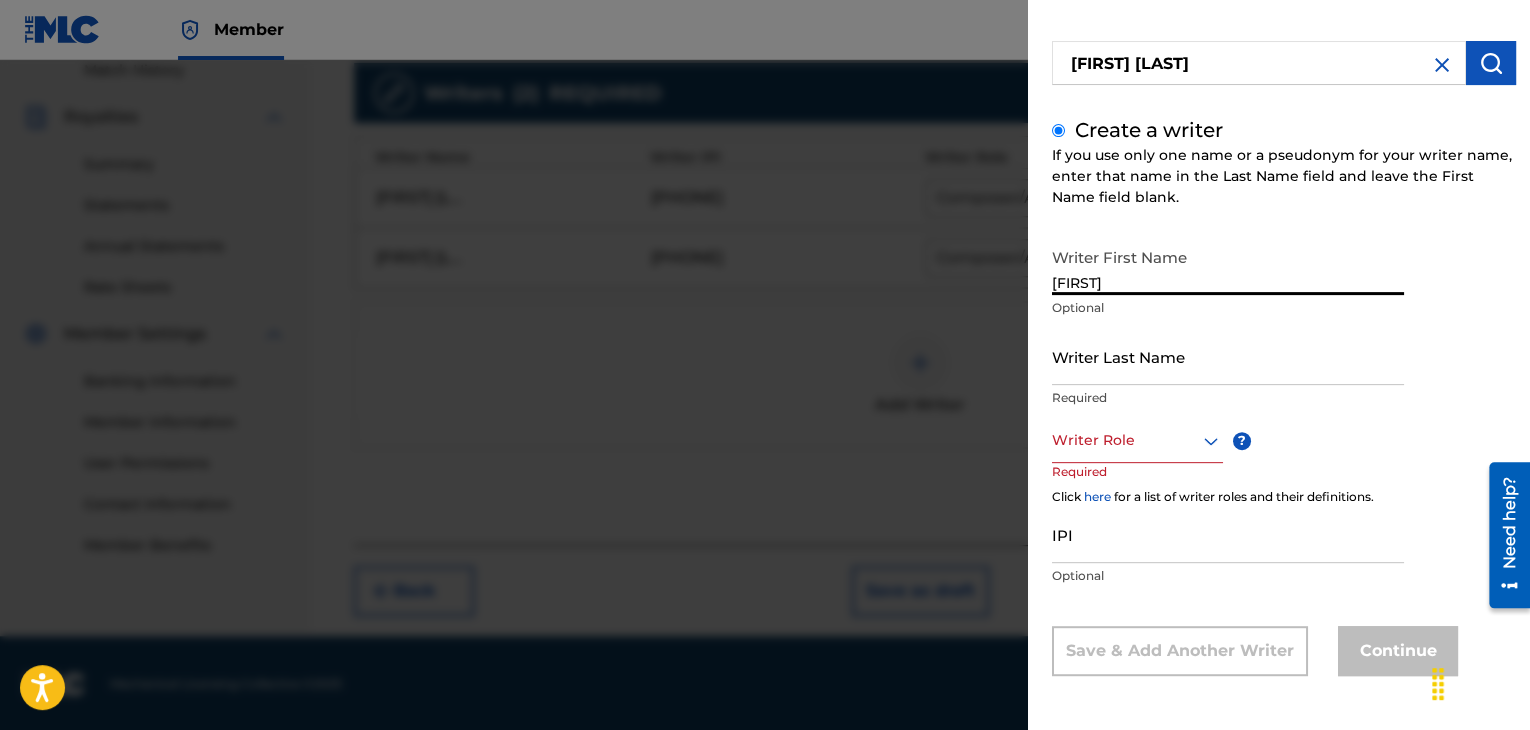 type on "[FIRST]" 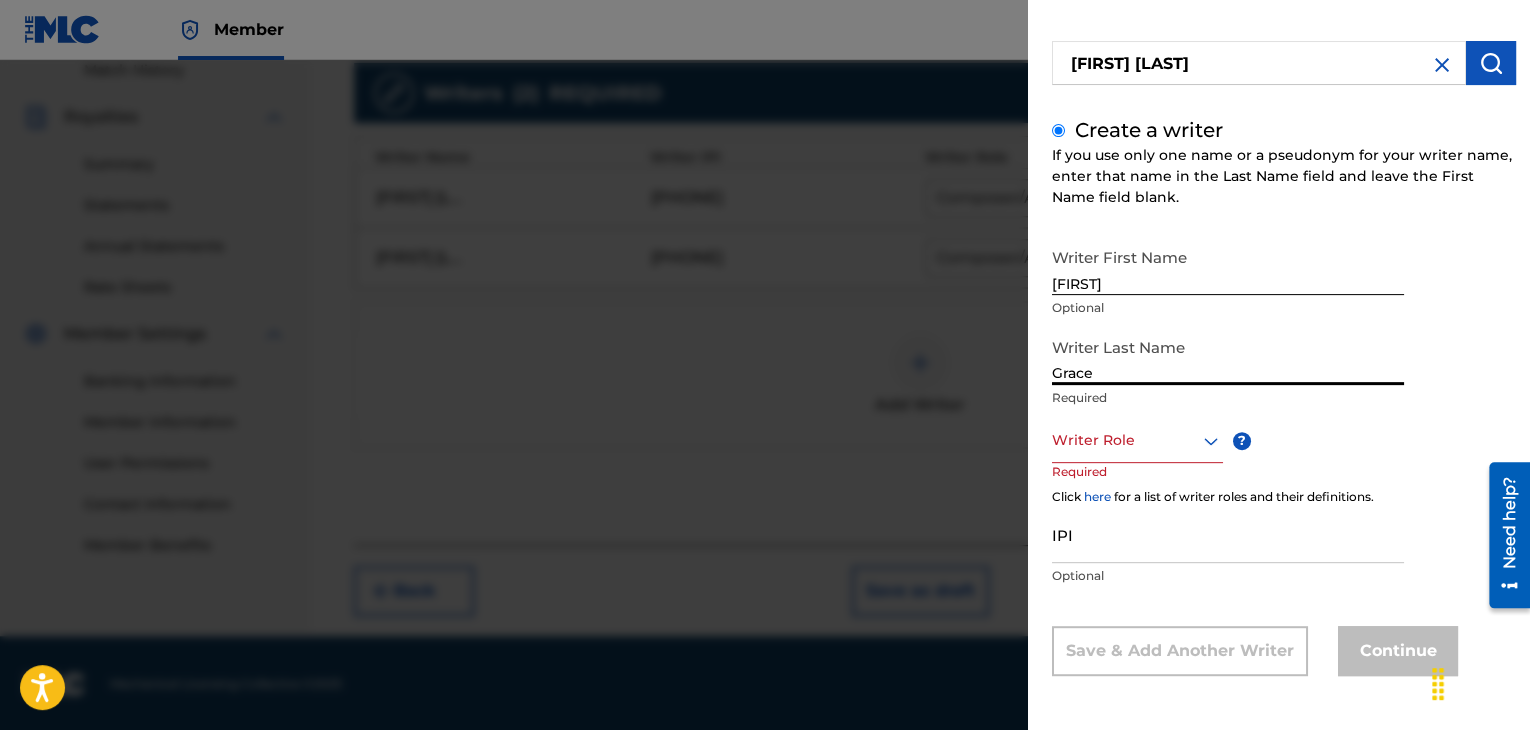 type on "Grace" 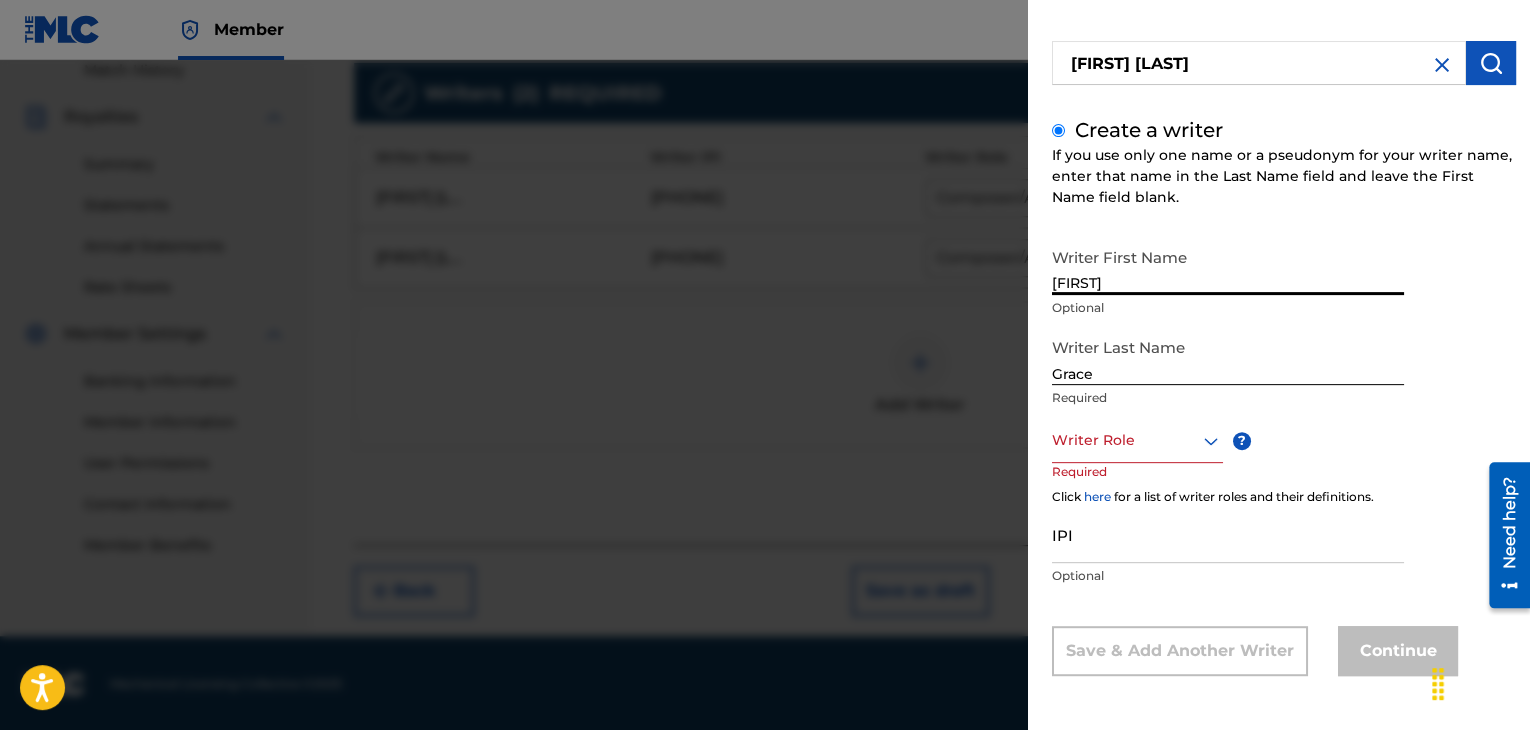 click on "[FIRST]" at bounding box center (1228, 266) 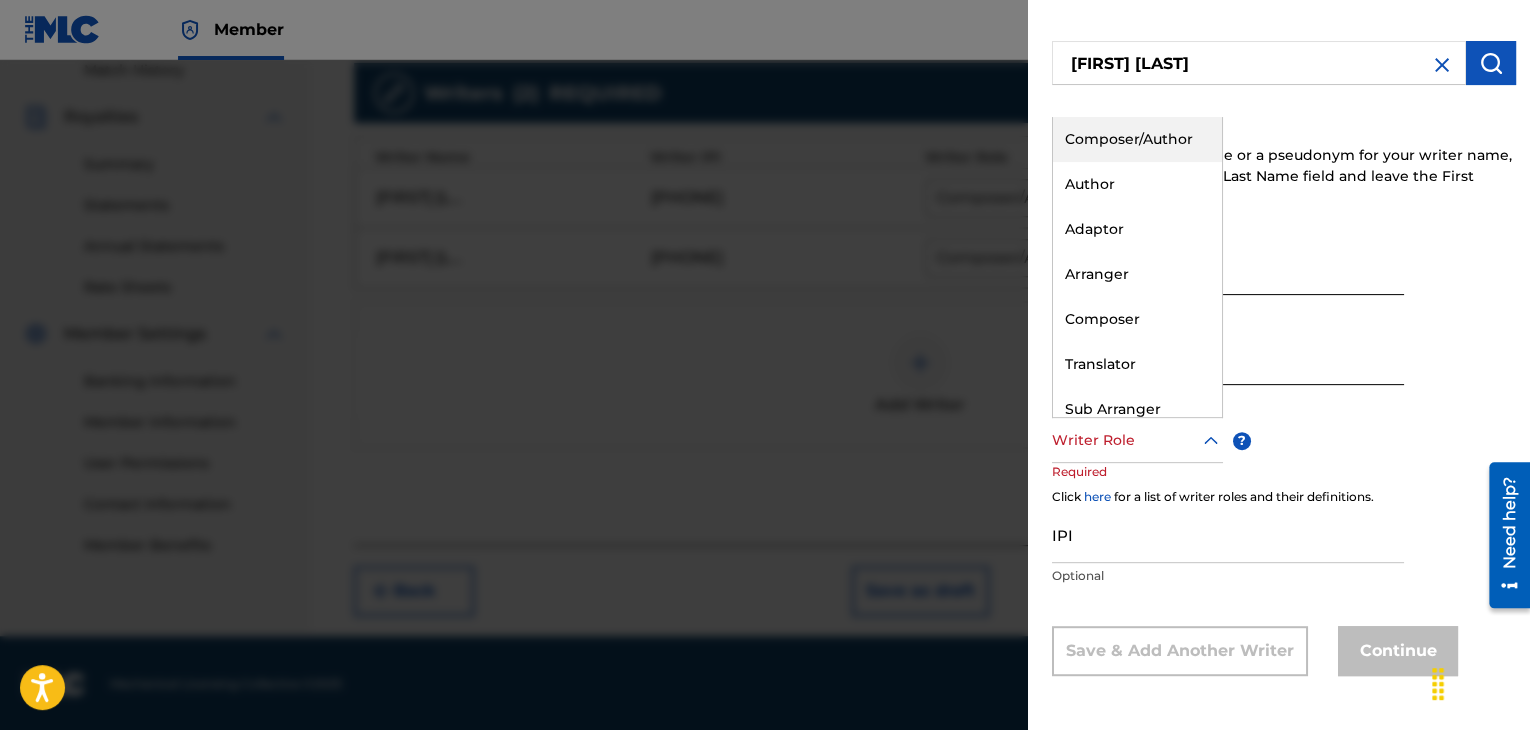 click on "Composer/Author" at bounding box center (1137, 139) 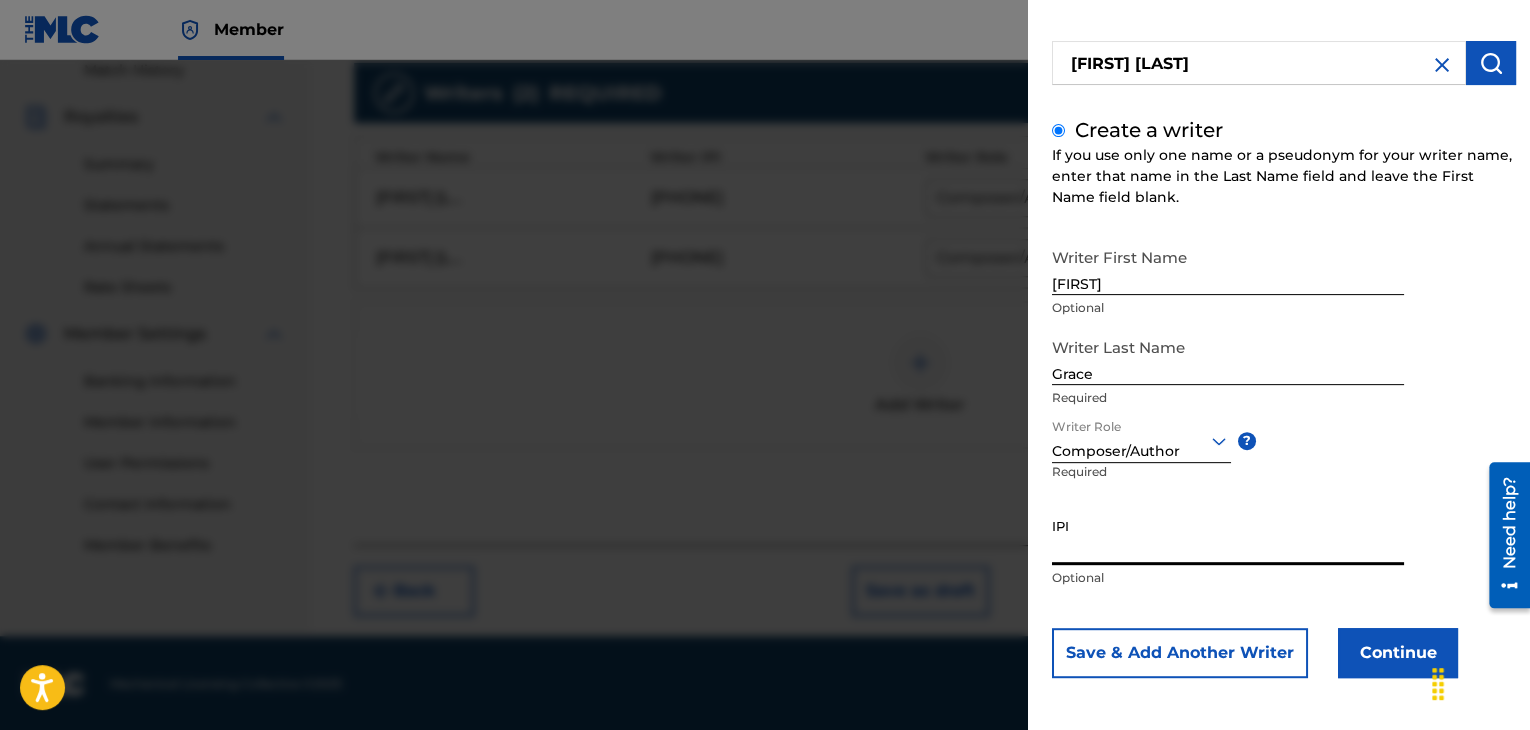 click on "IPI" at bounding box center (1228, 536) 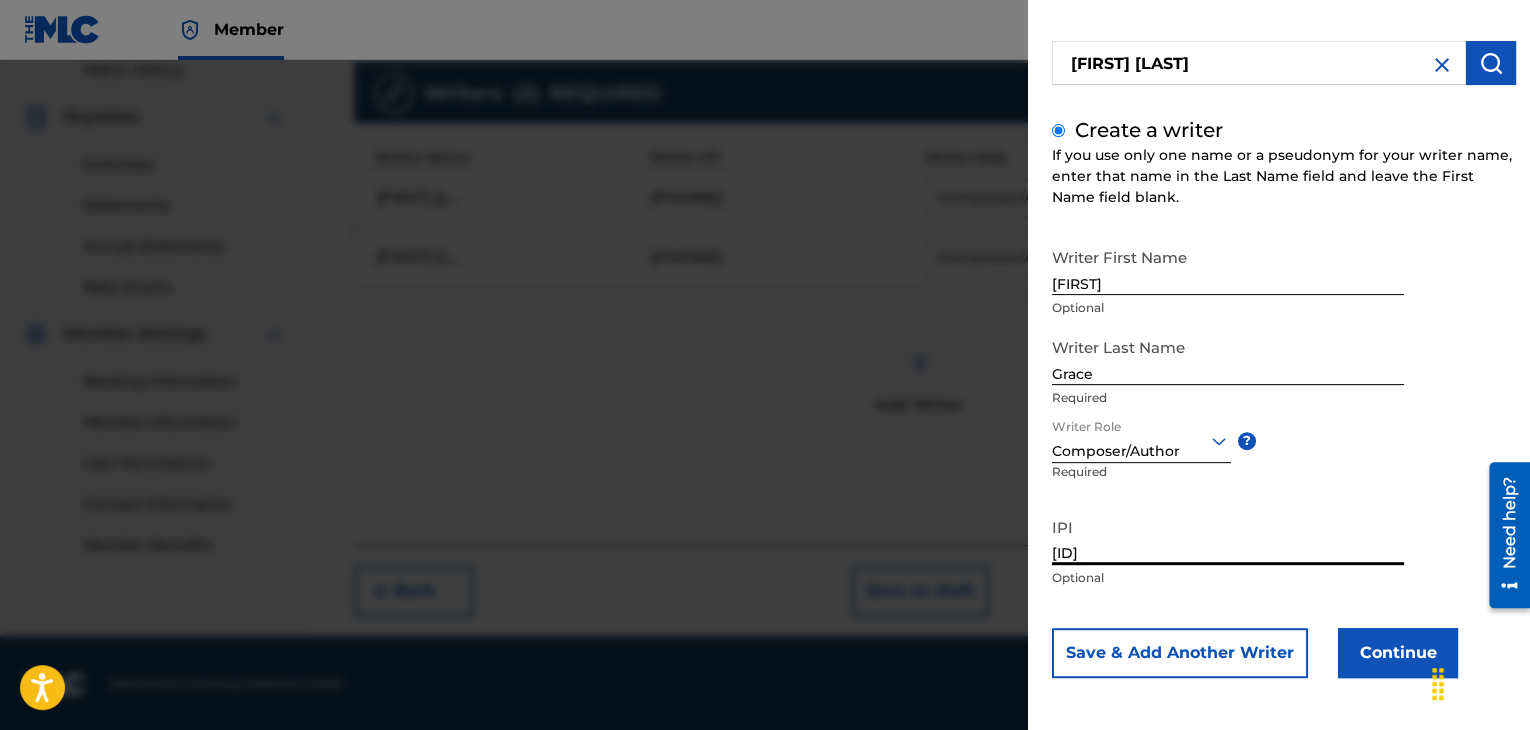 scroll, scrollTop: 138, scrollLeft: 0, axis: vertical 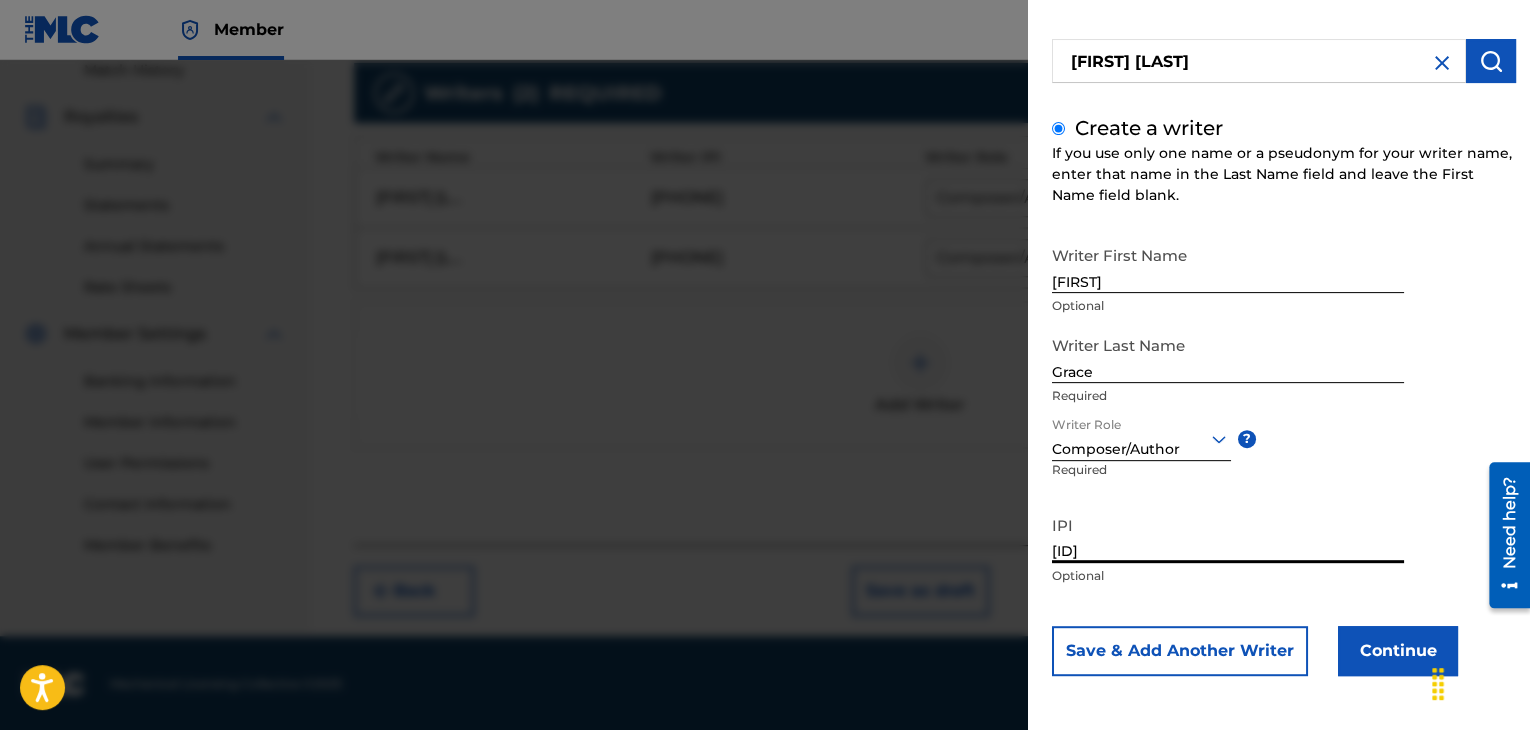 type on "[ID]" 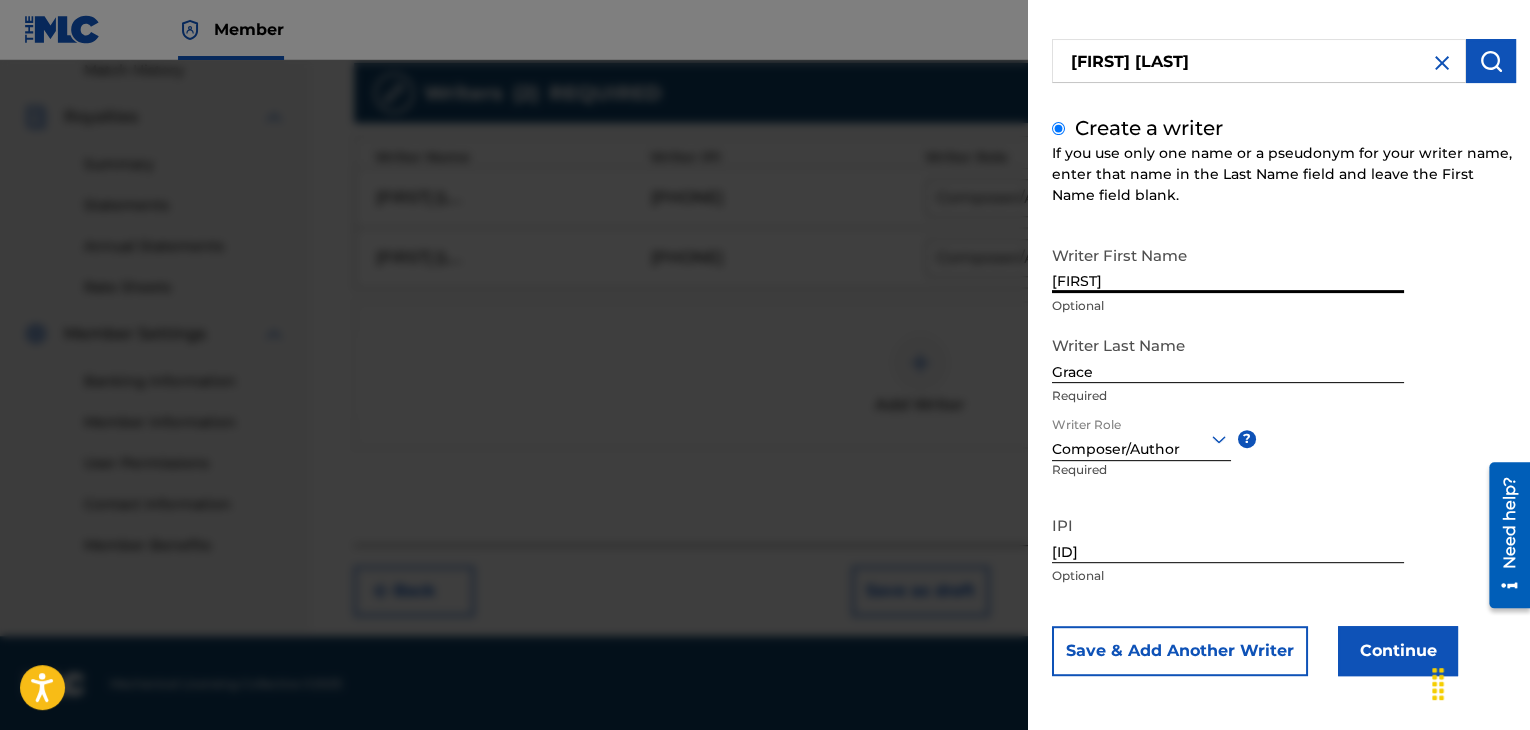 click on "[FIRST]" at bounding box center (1228, 264) 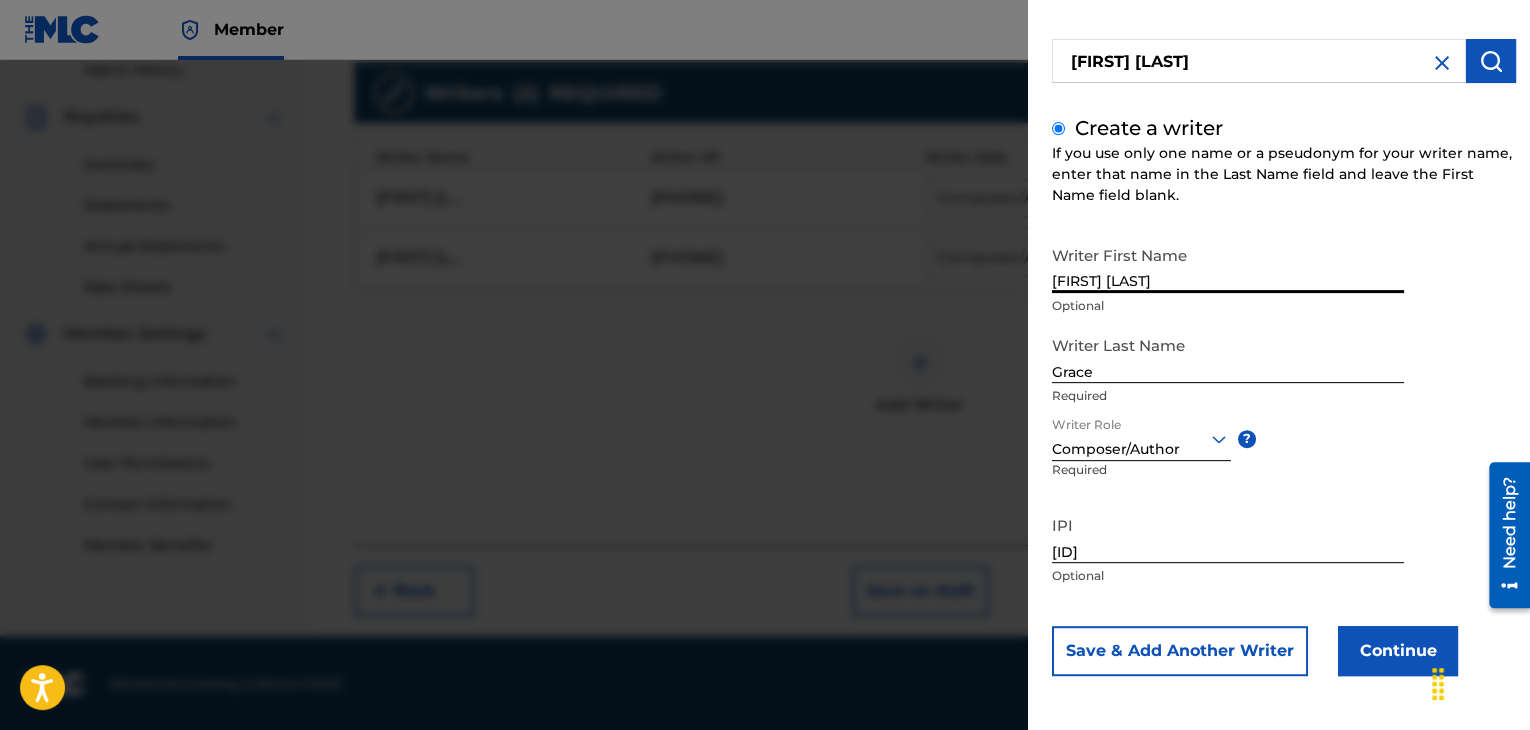 type on "[FIRST] [LAST]" 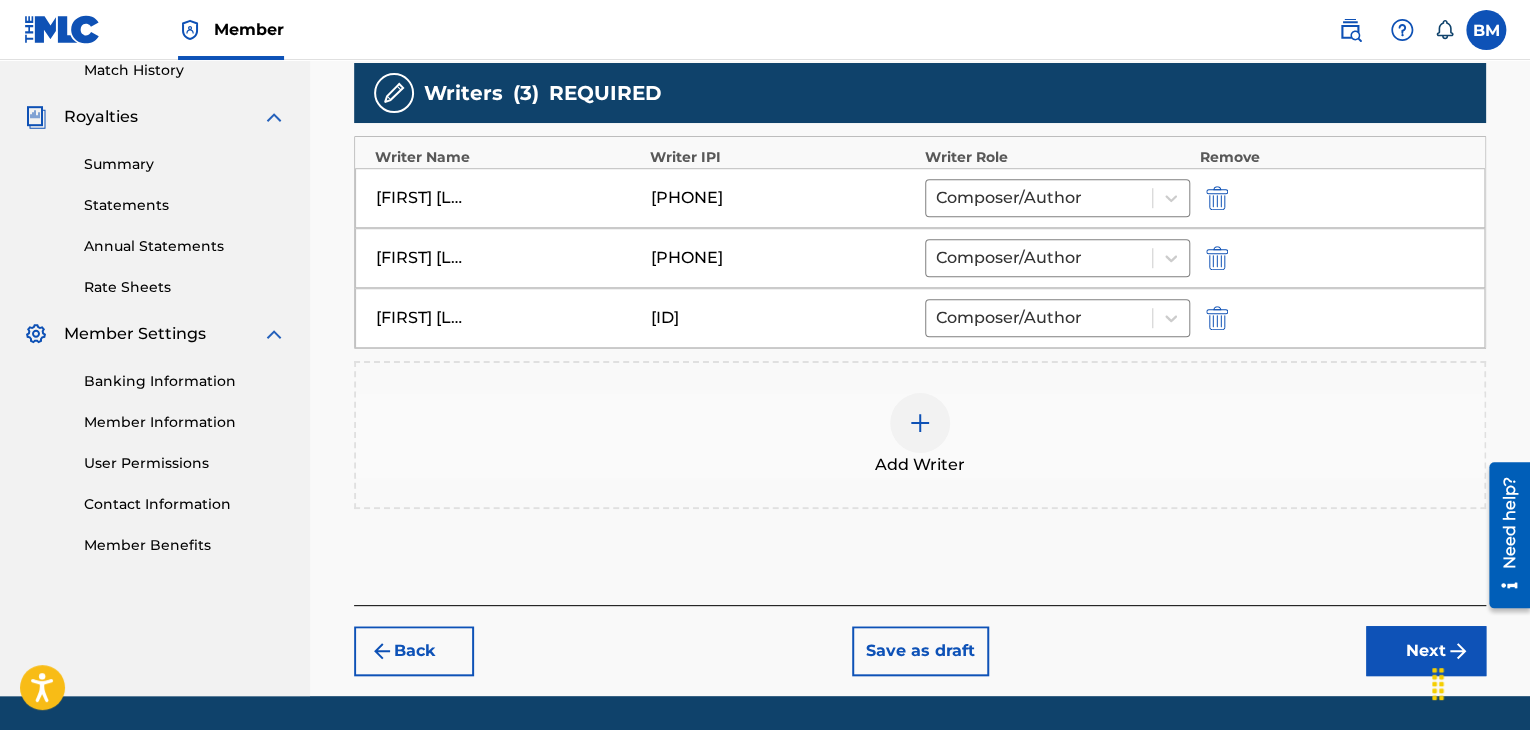 click on "Next" at bounding box center [1426, 651] 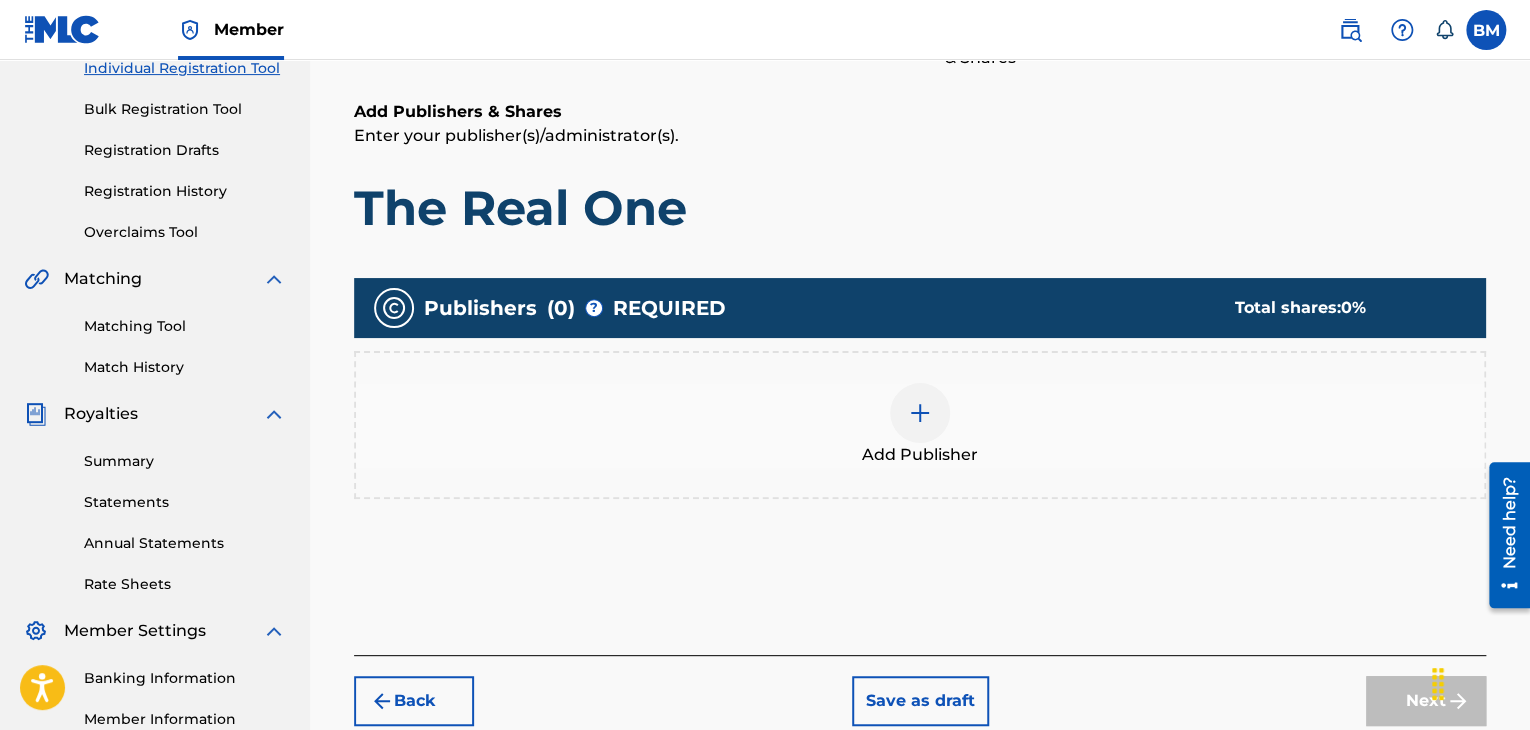 scroll, scrollTop: 290, scrollLeft: 0, axis: vertical 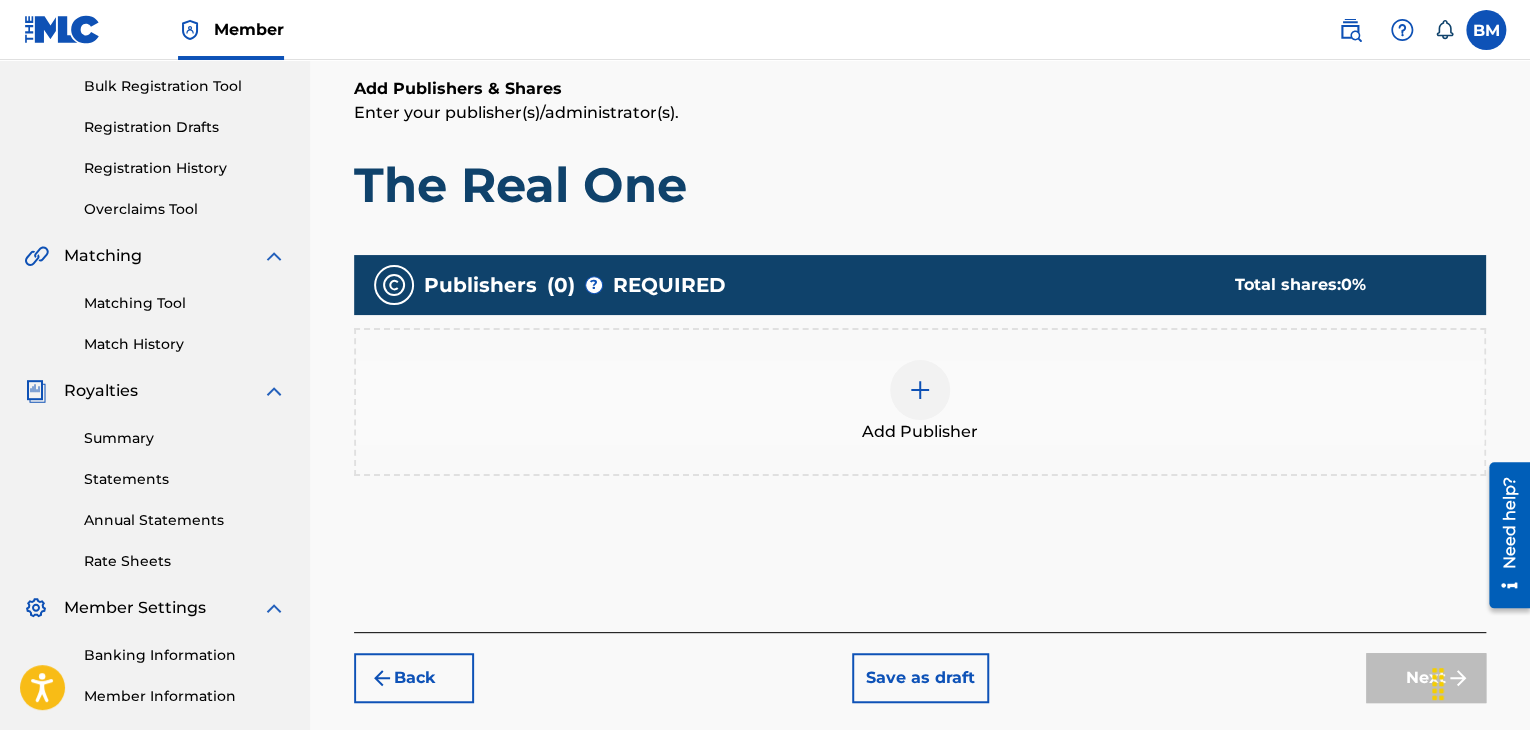 click at bounding box center (920, 390) 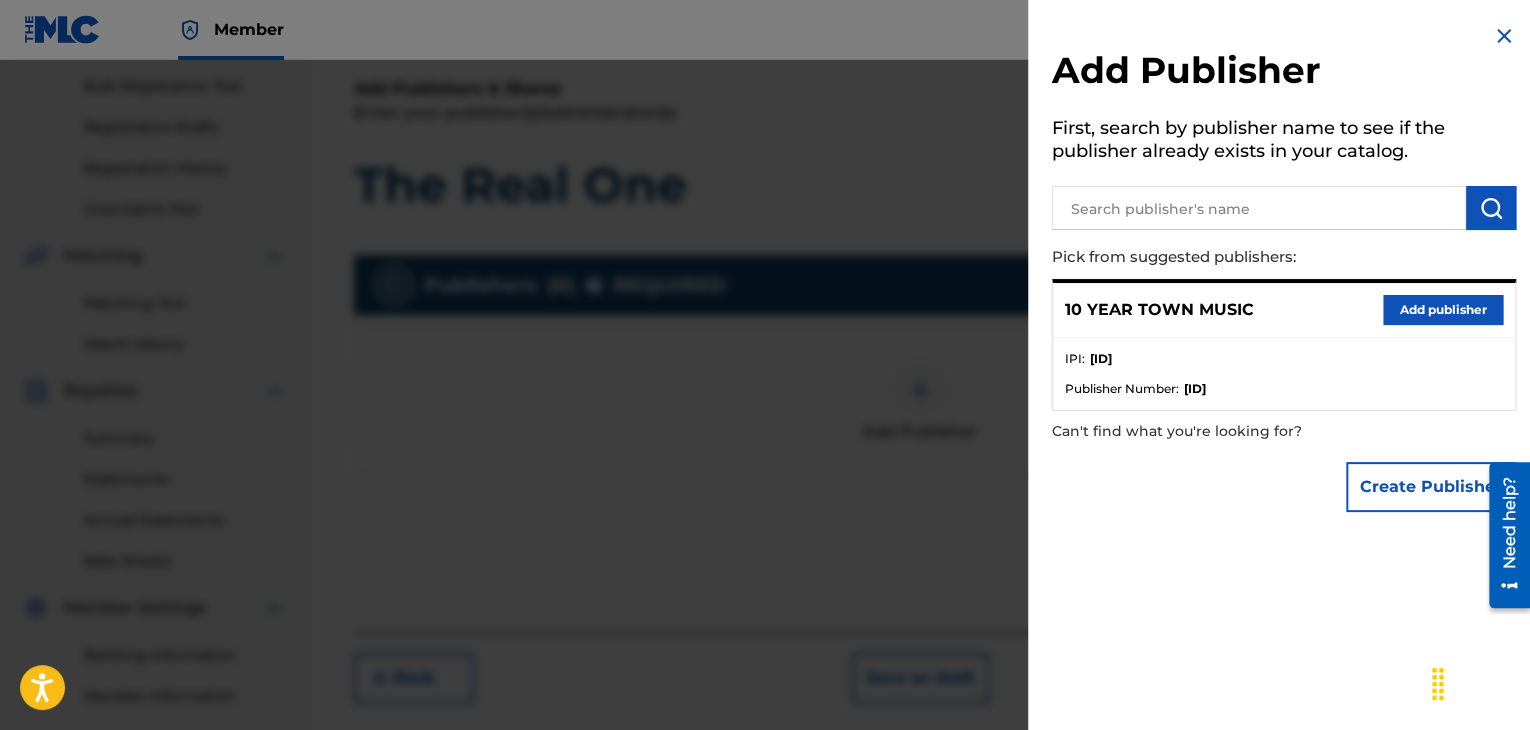 click on "Add publisher" at bounding box center [1443, 310] 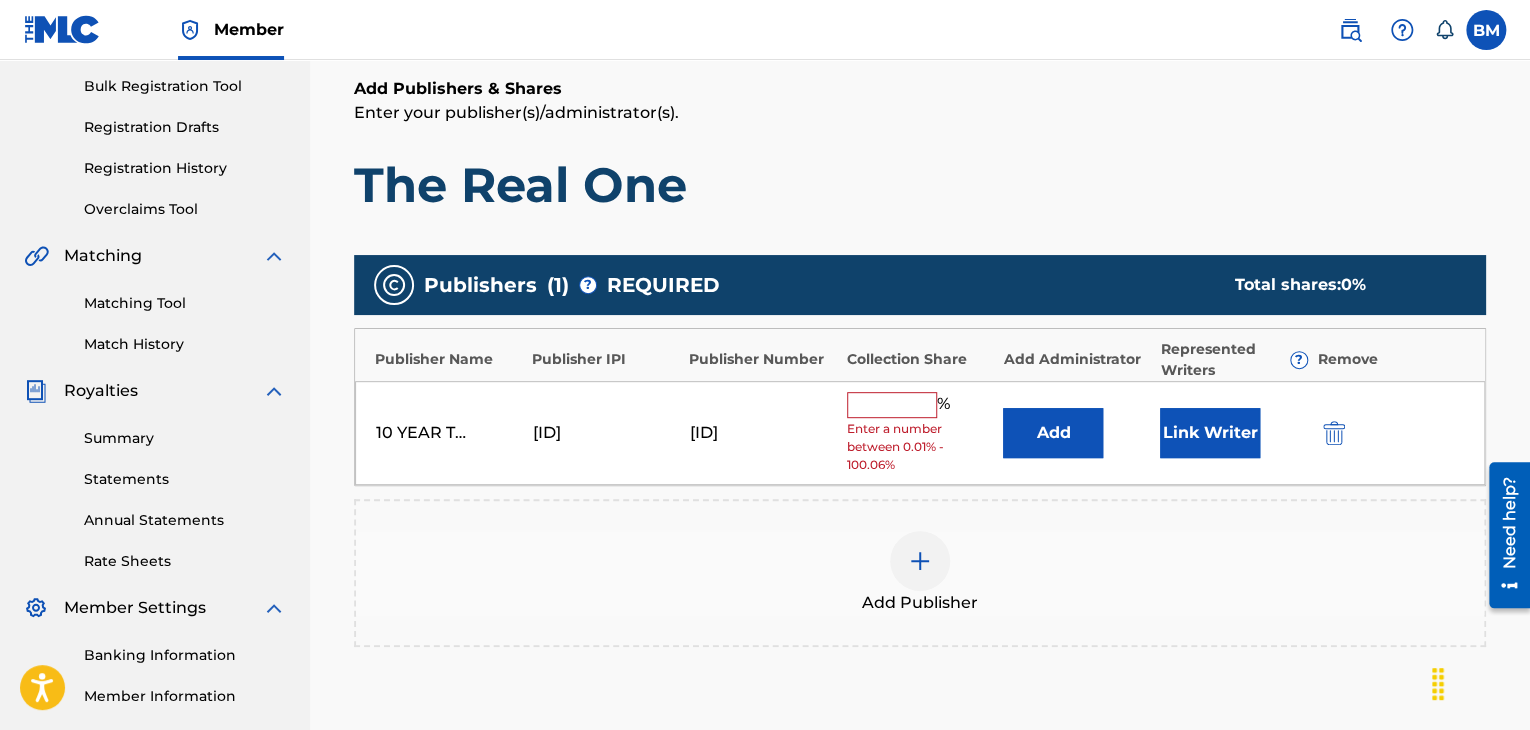 click at bounding box center (892, 405) 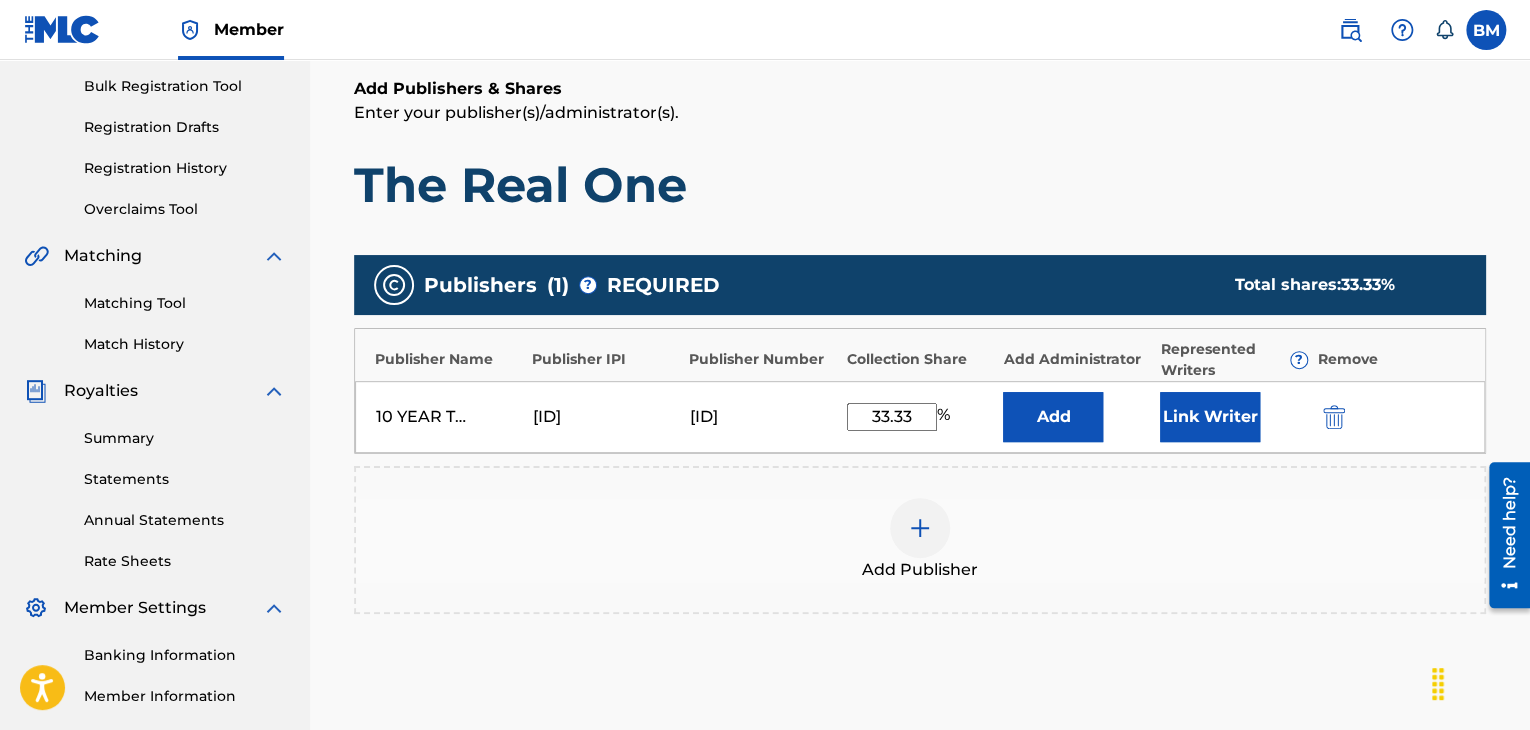 type on "33.33" 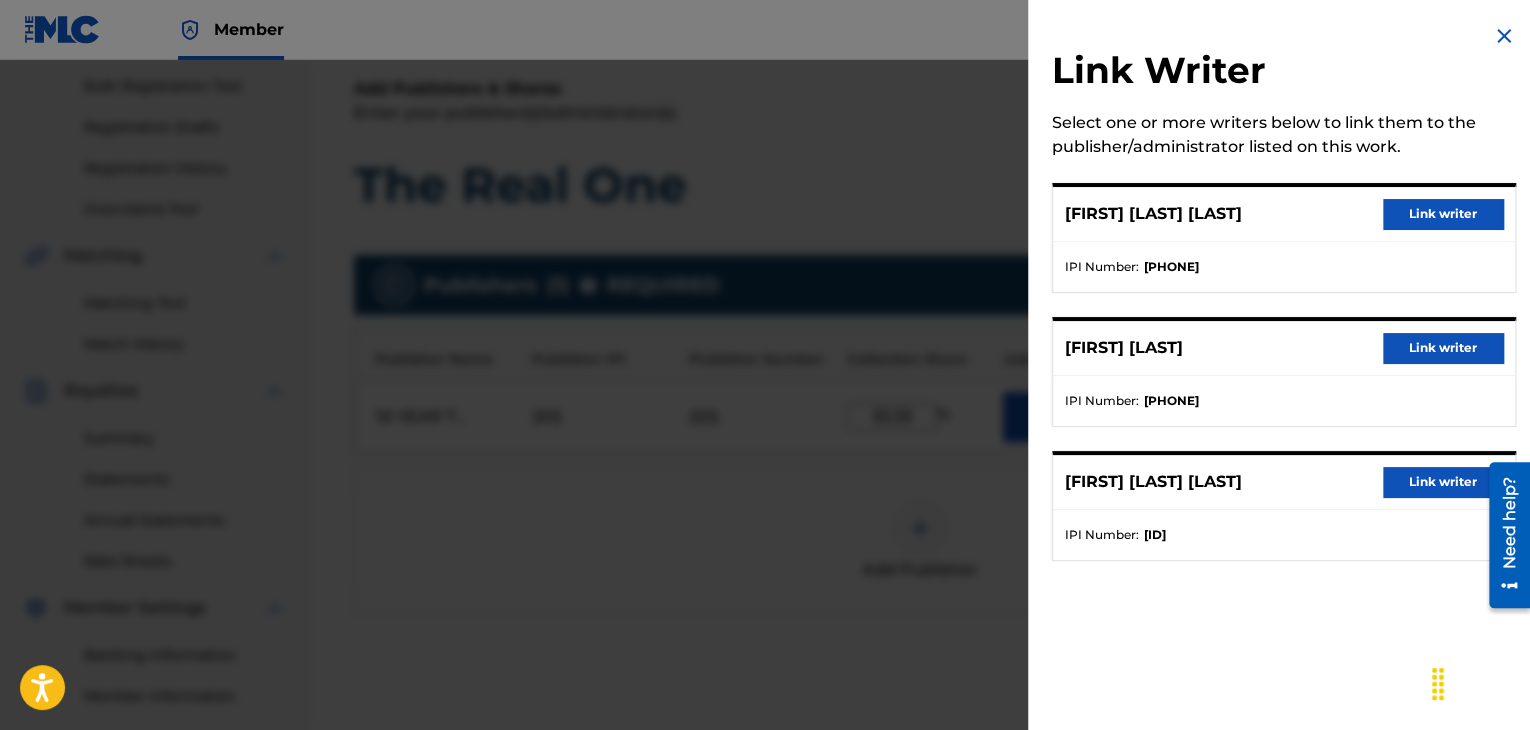 click on "Link writer" at bounding box center [1443, 214] 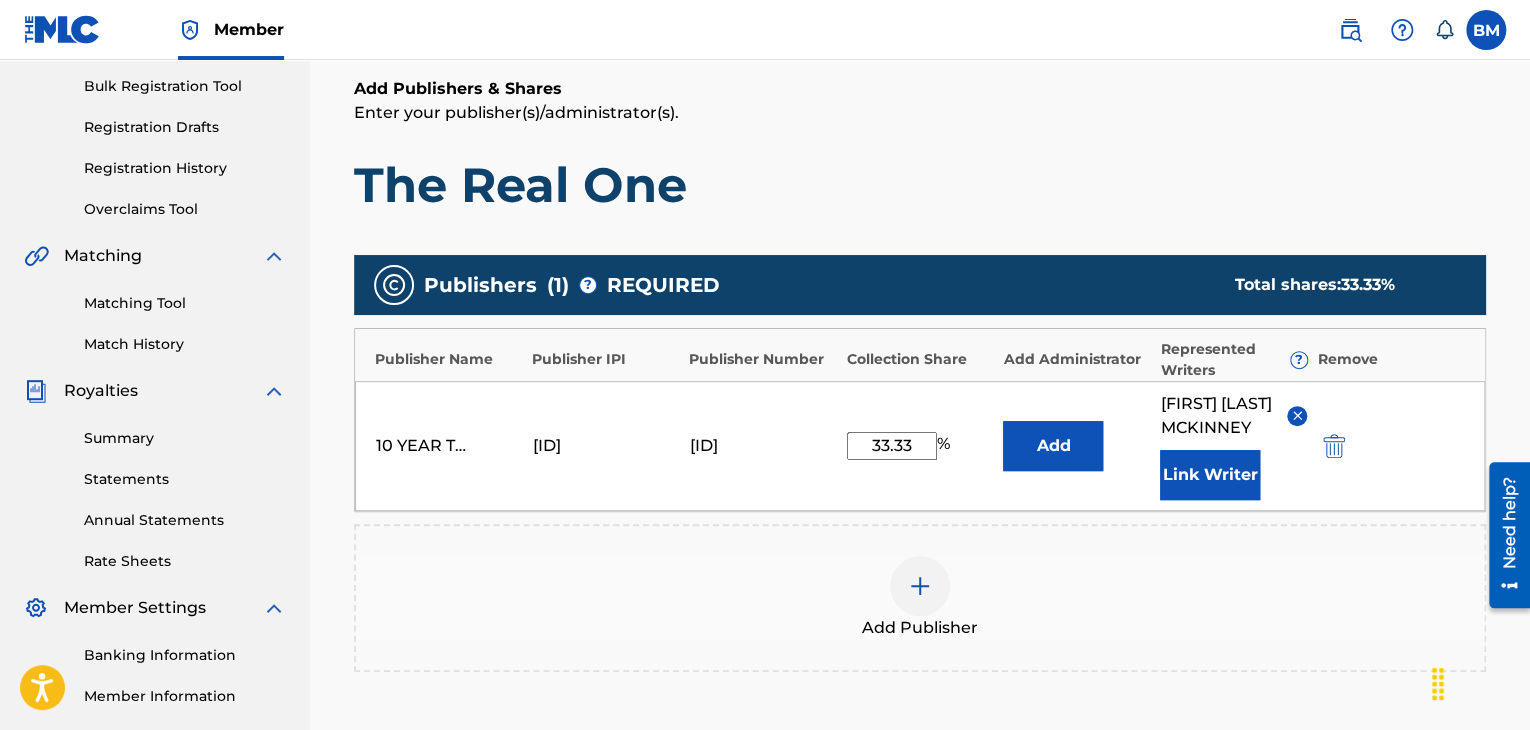 click at bounding box center [920, 586] 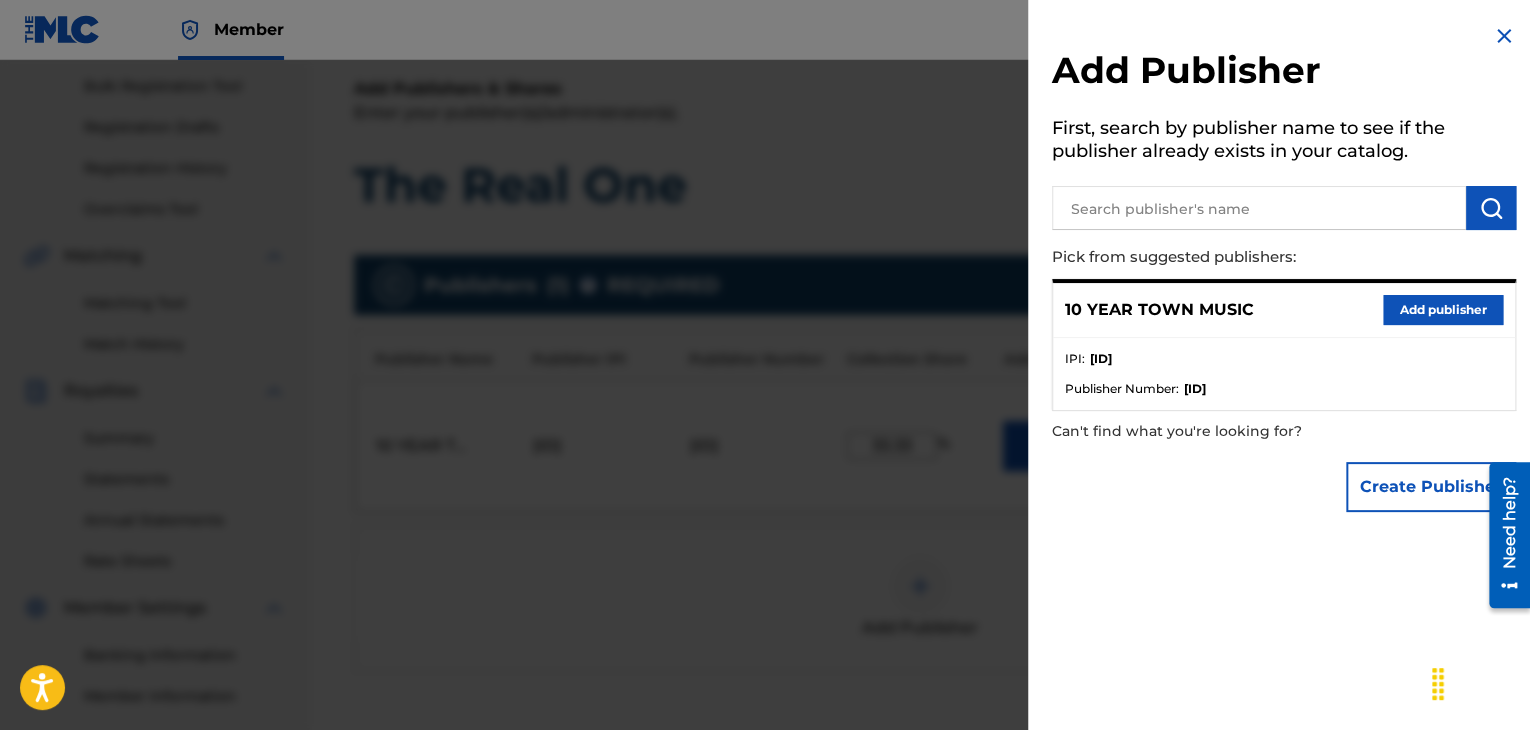 click on "Create Publisher" at bounding box center (1431, 487) 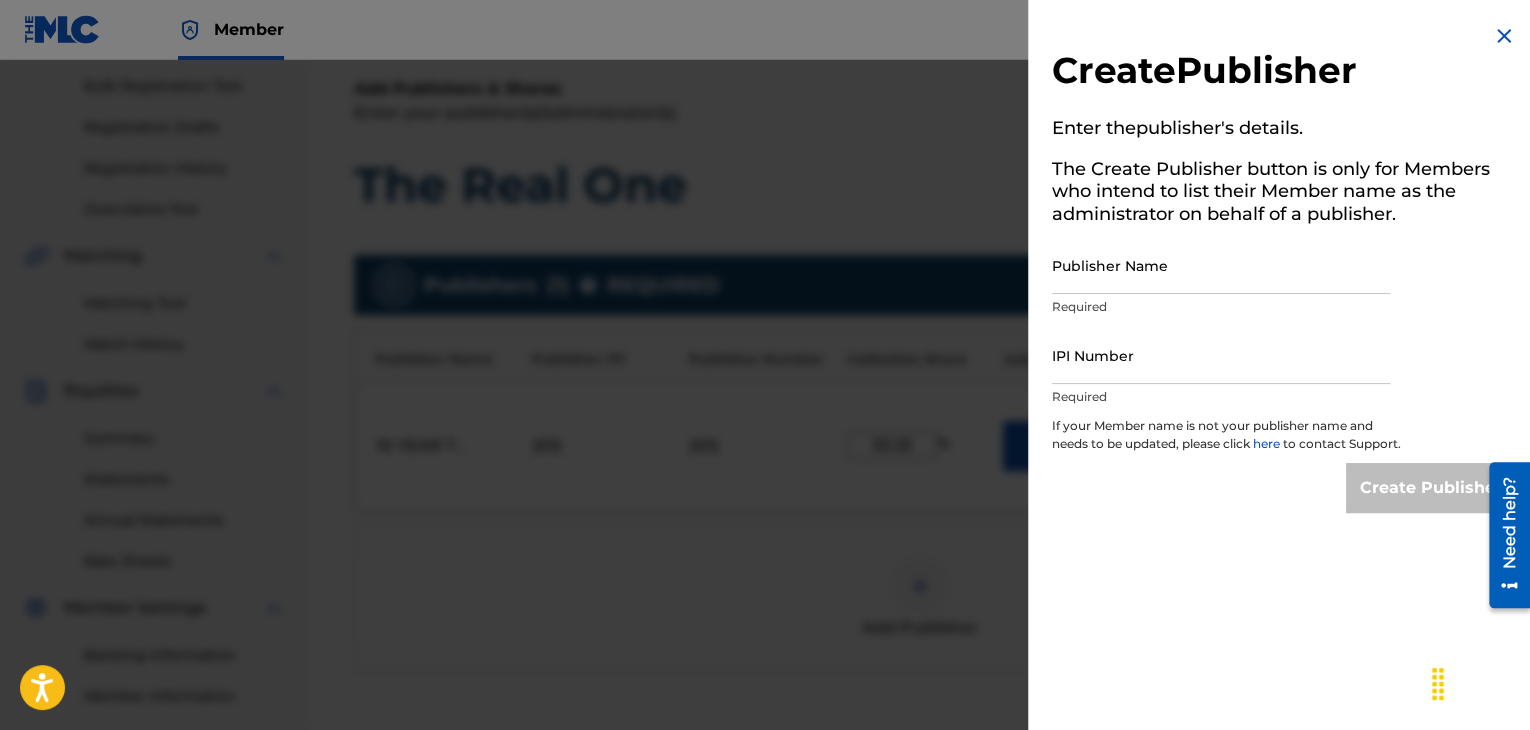 click at bounding box center [1504, 36] 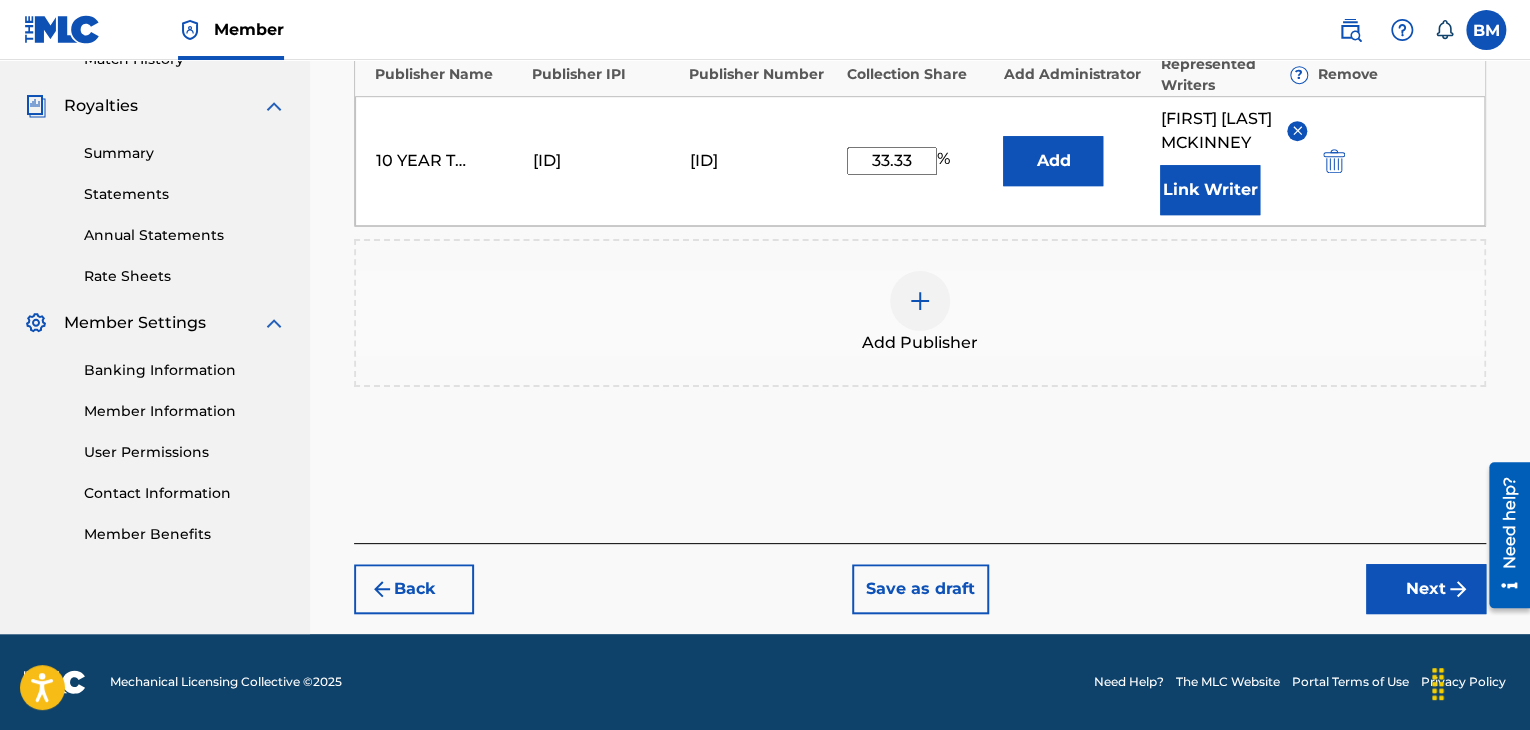 scroll, scrollTop: 590, scrollLeft: 0, axis: vertical 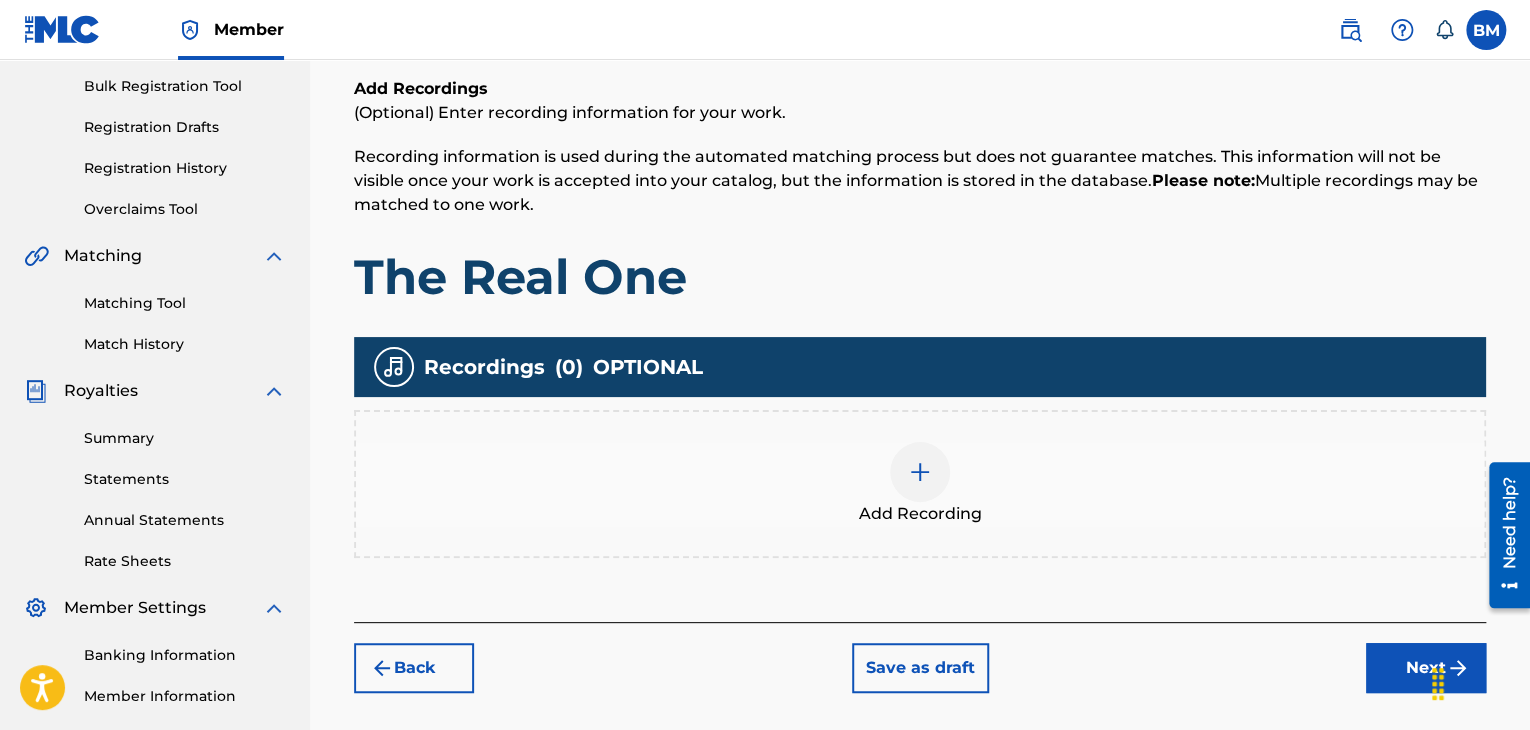 click at bounding box center [920, 472] 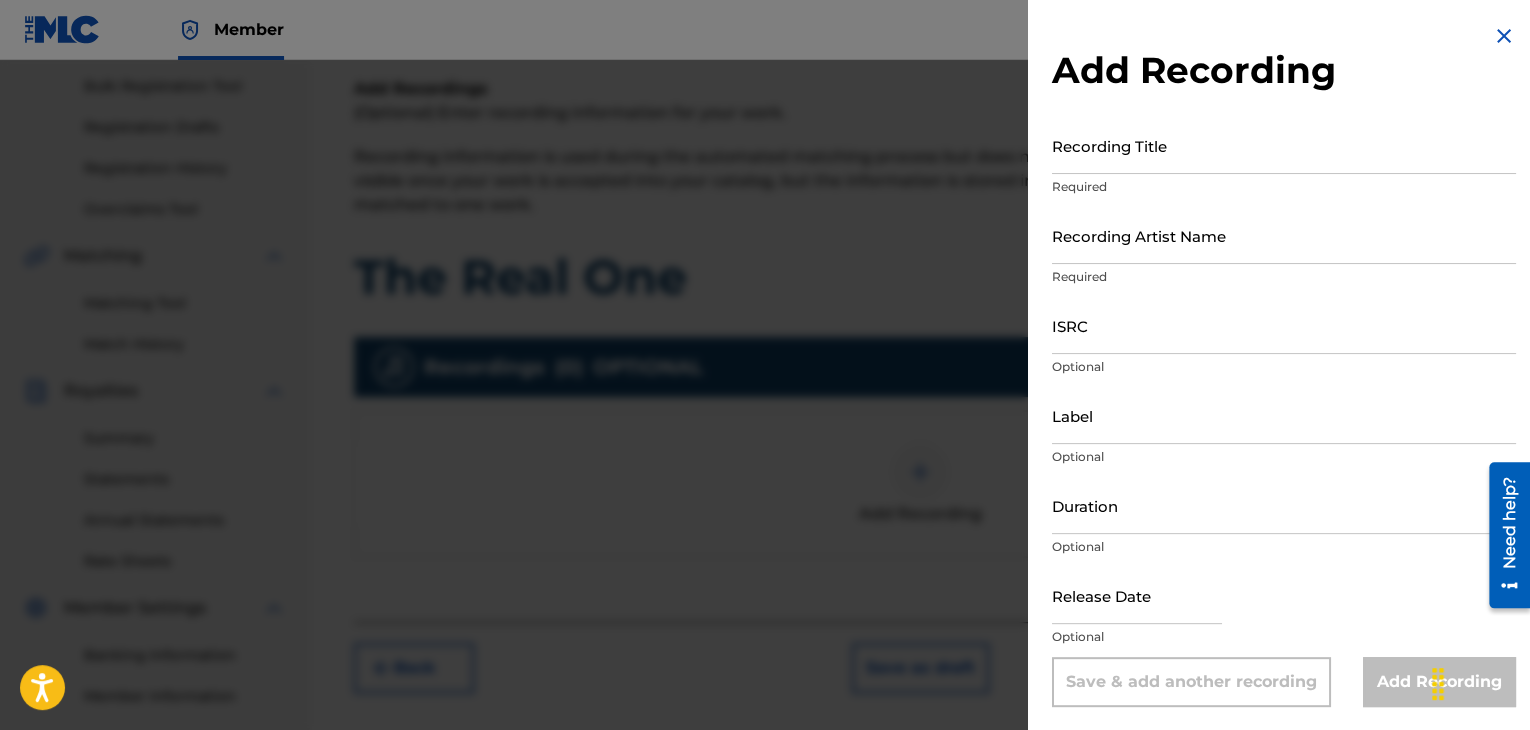 click at bounding box center (765, 425) 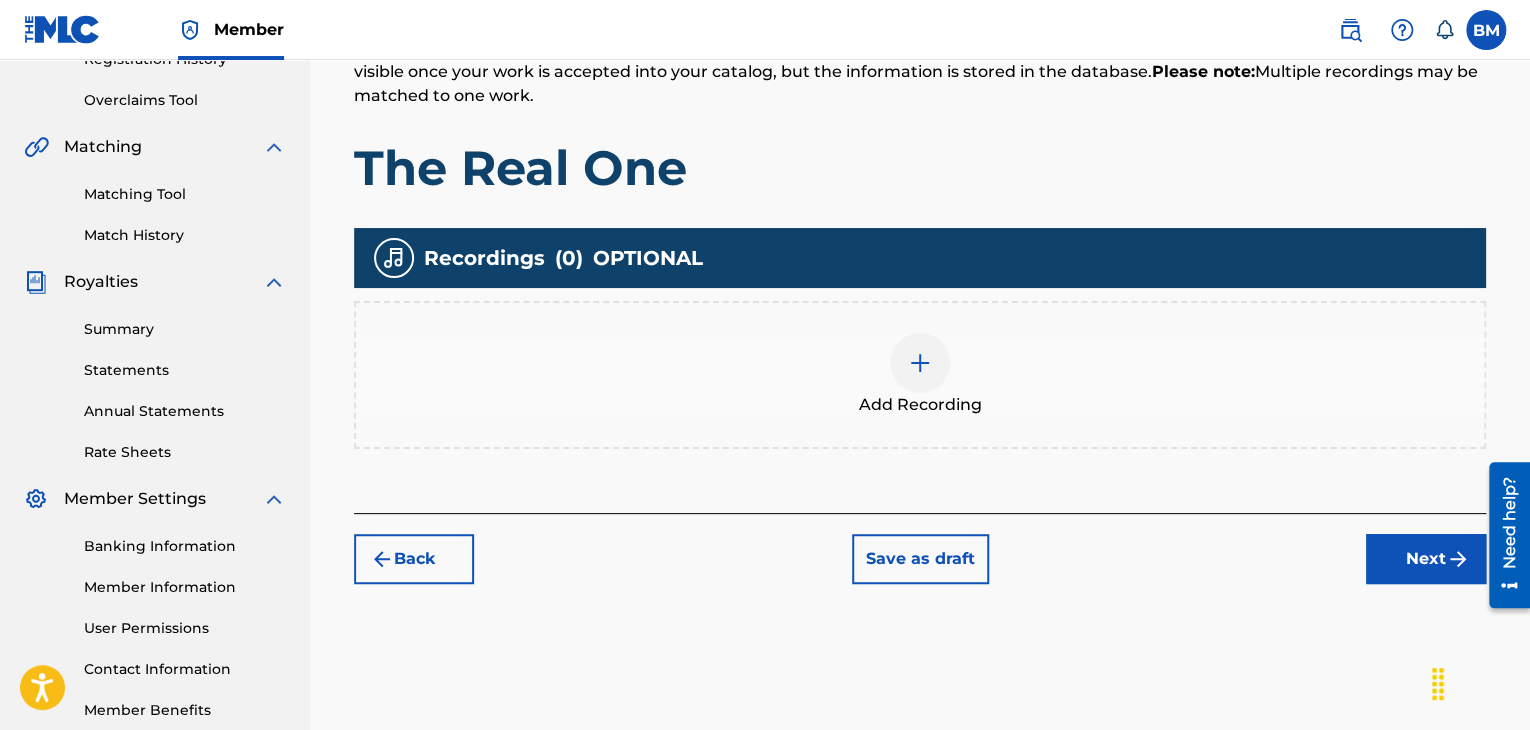 scroll, scrollTop: 510, scrollLeft: 0, axis: vertical 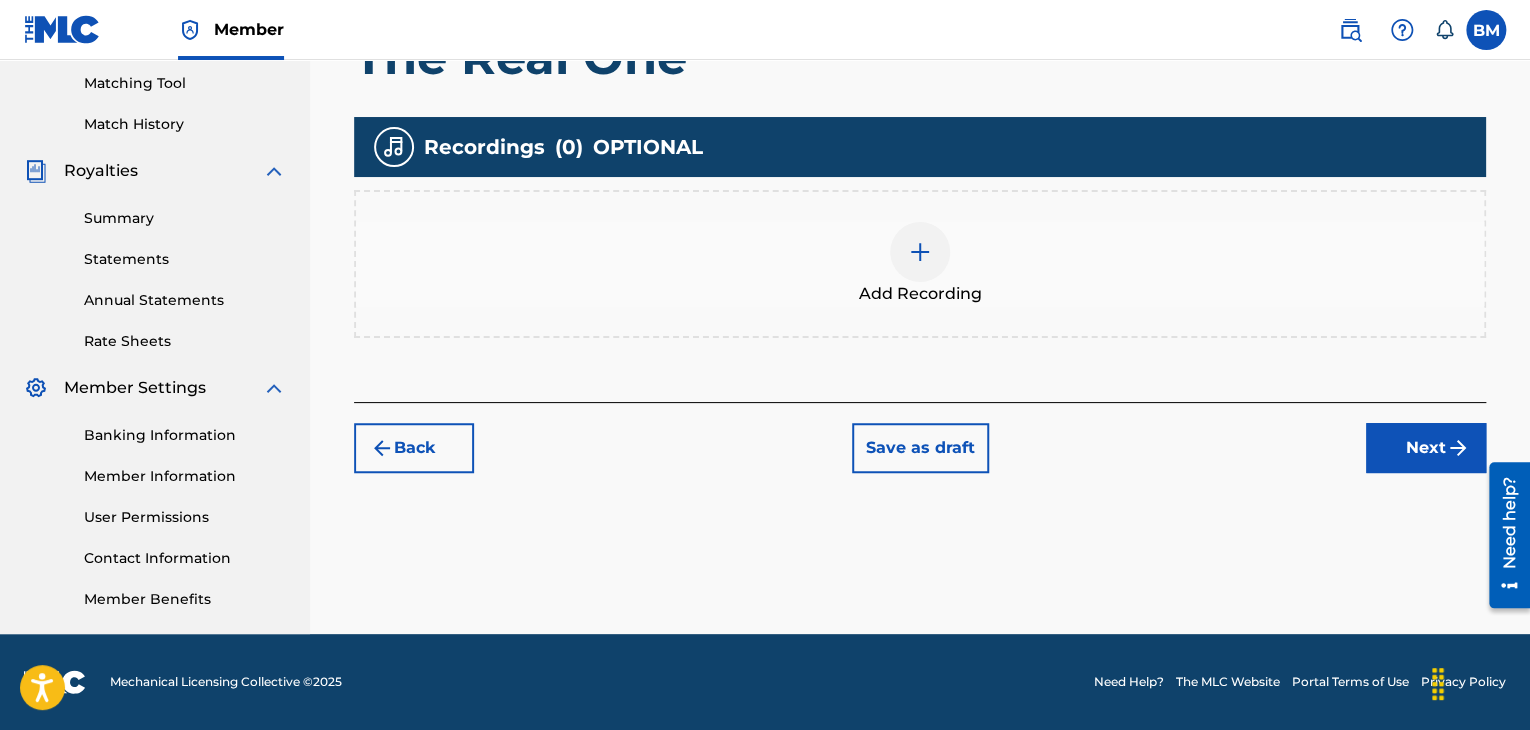 click at bounding box center [920, 252] 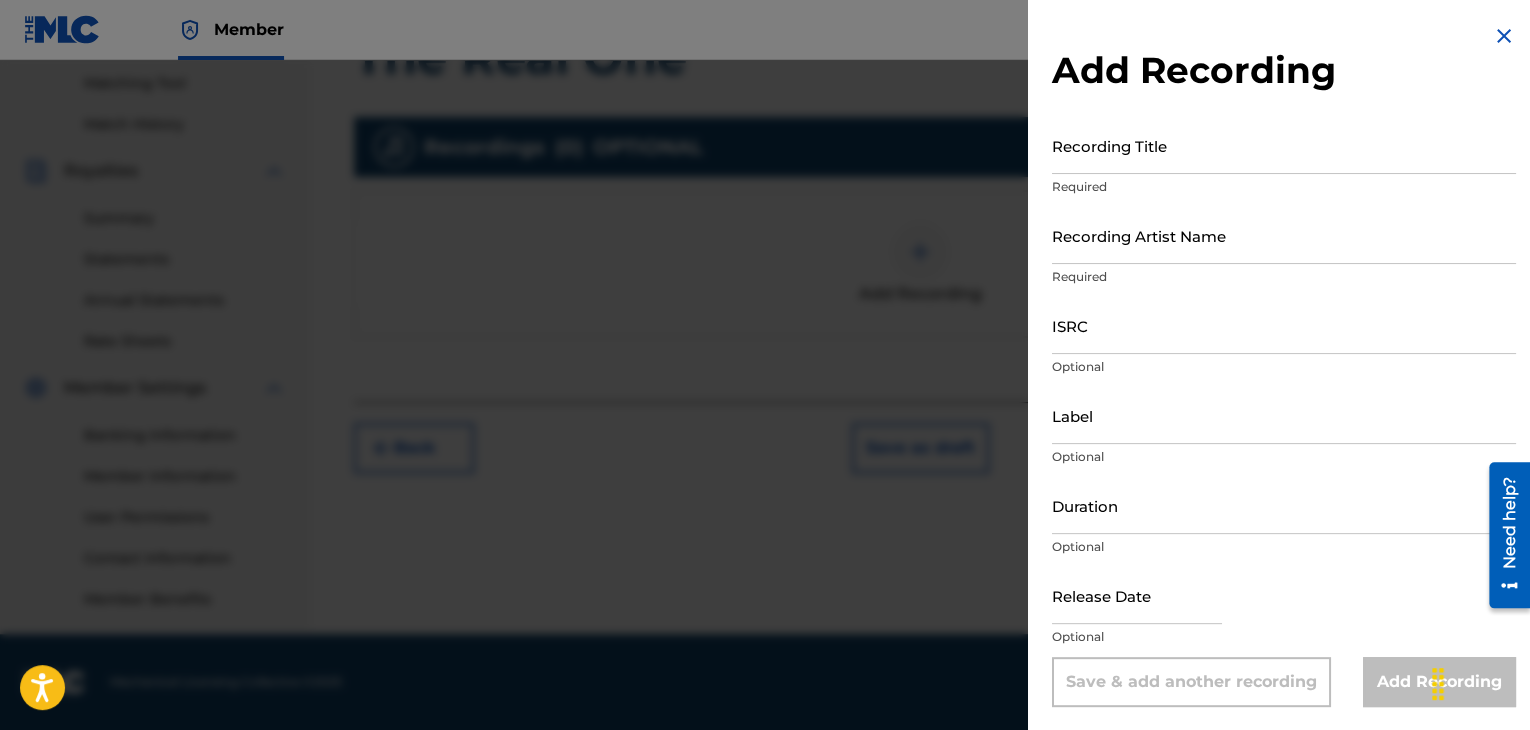 scroll, scrollTop: 1, scrollLeft: 0, axis: vertical 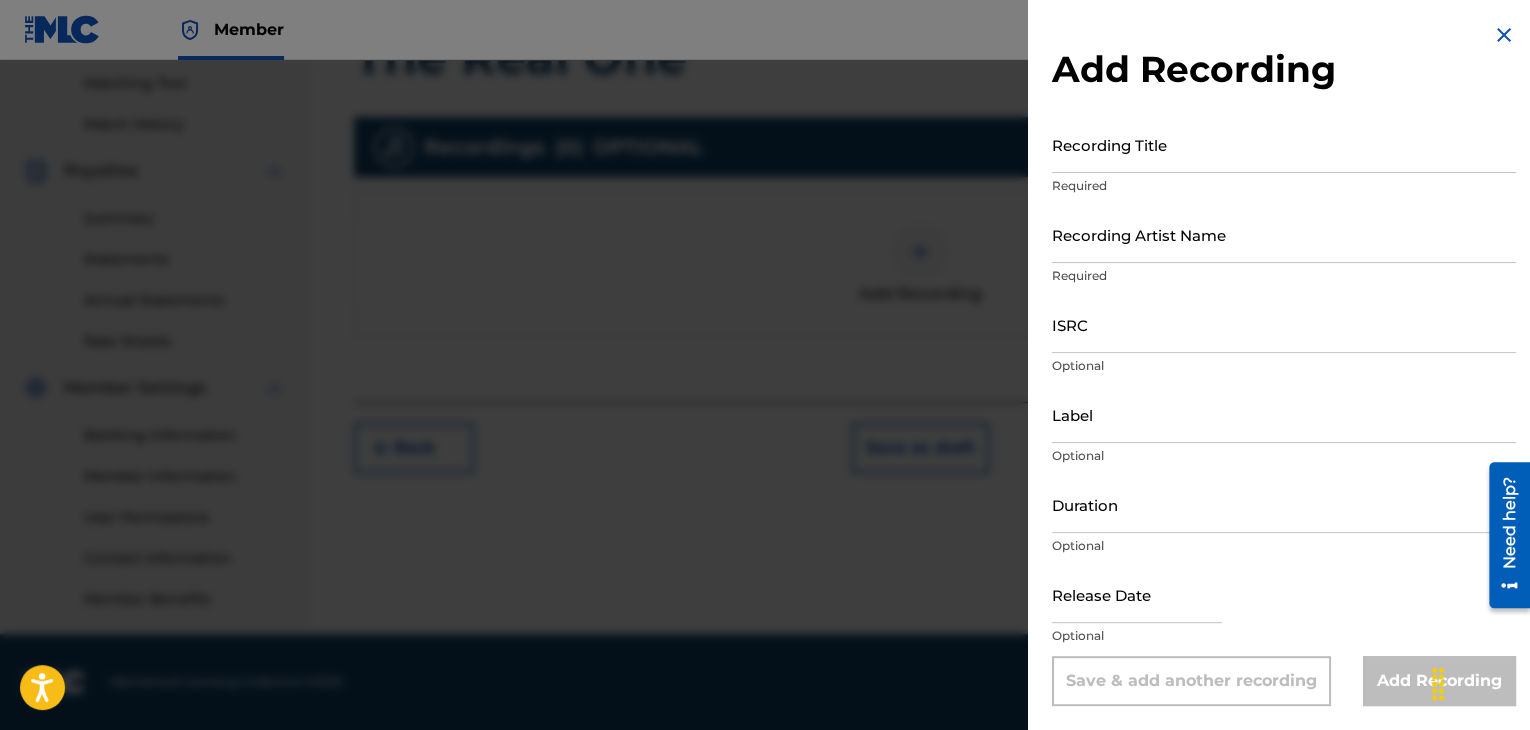 click on "Recording Title" at bounding box center [1284, 144] 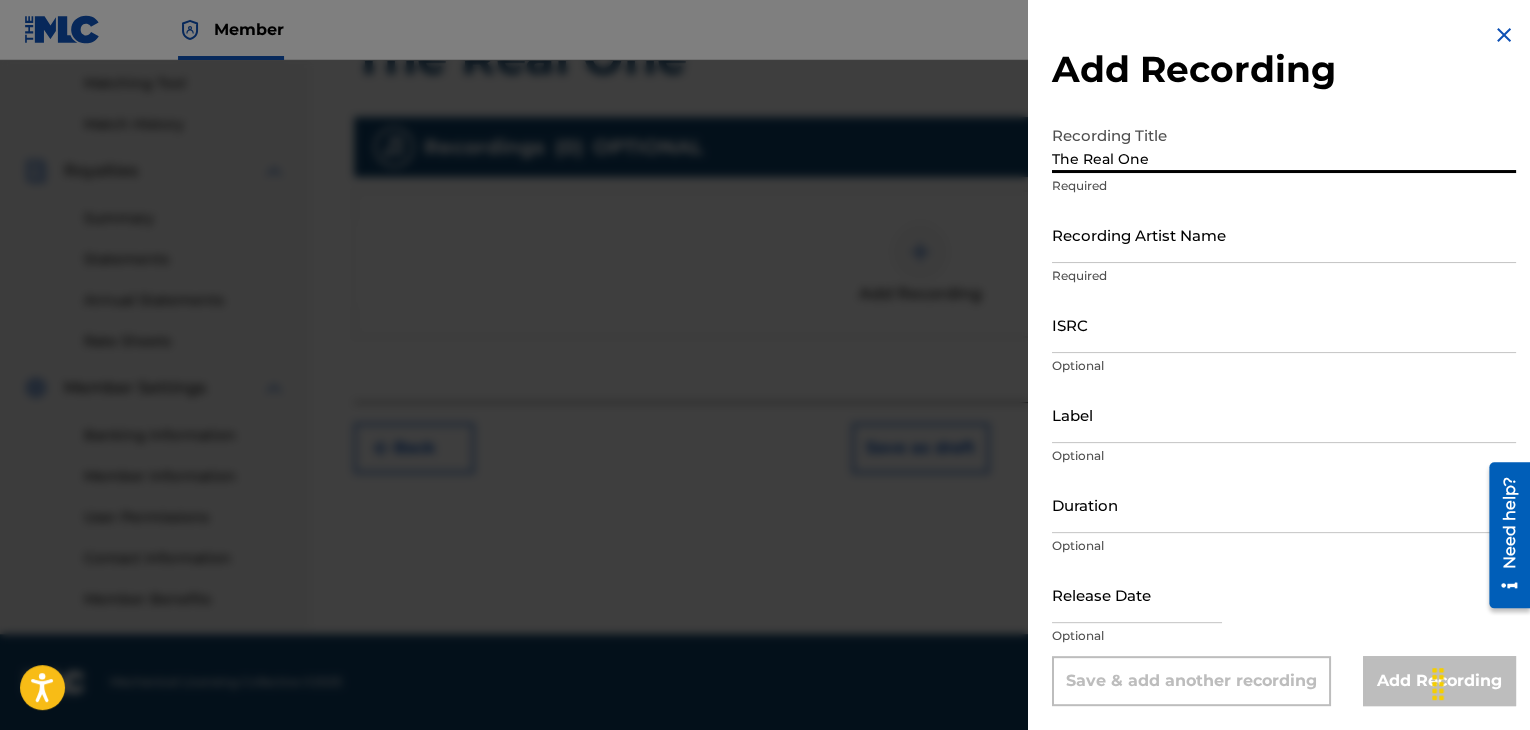 type on "The Real One" 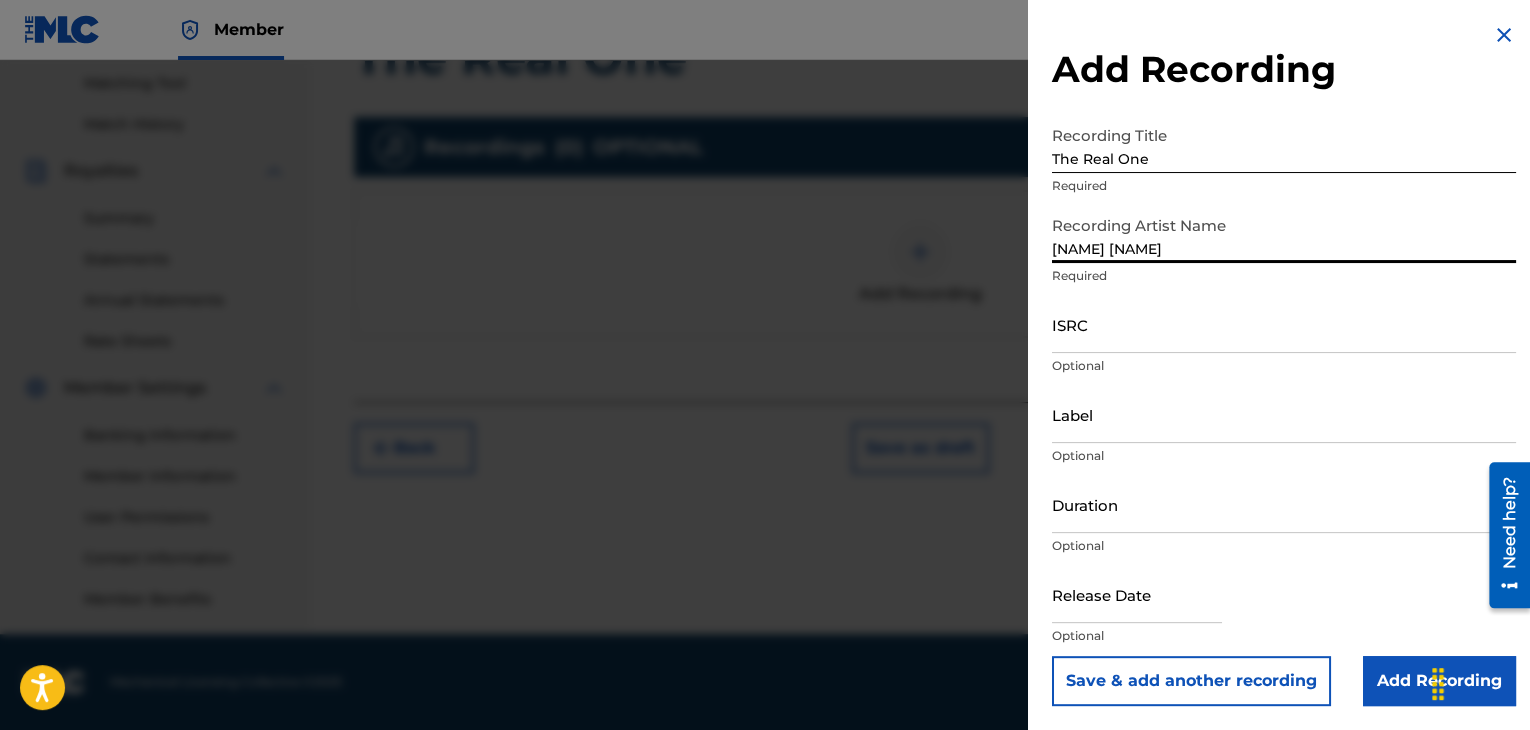 type on "[NAME] [NAME]" 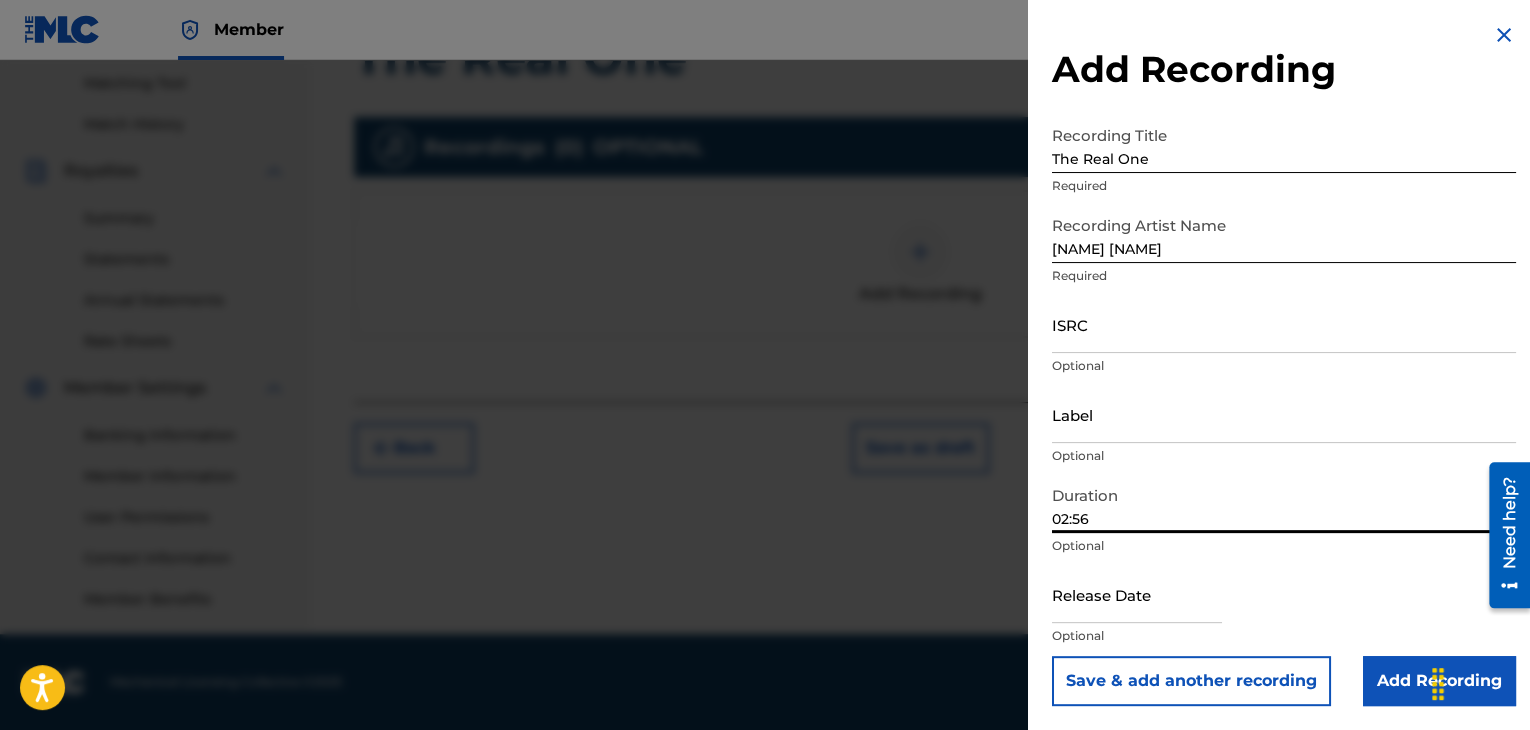 type on "02:56" 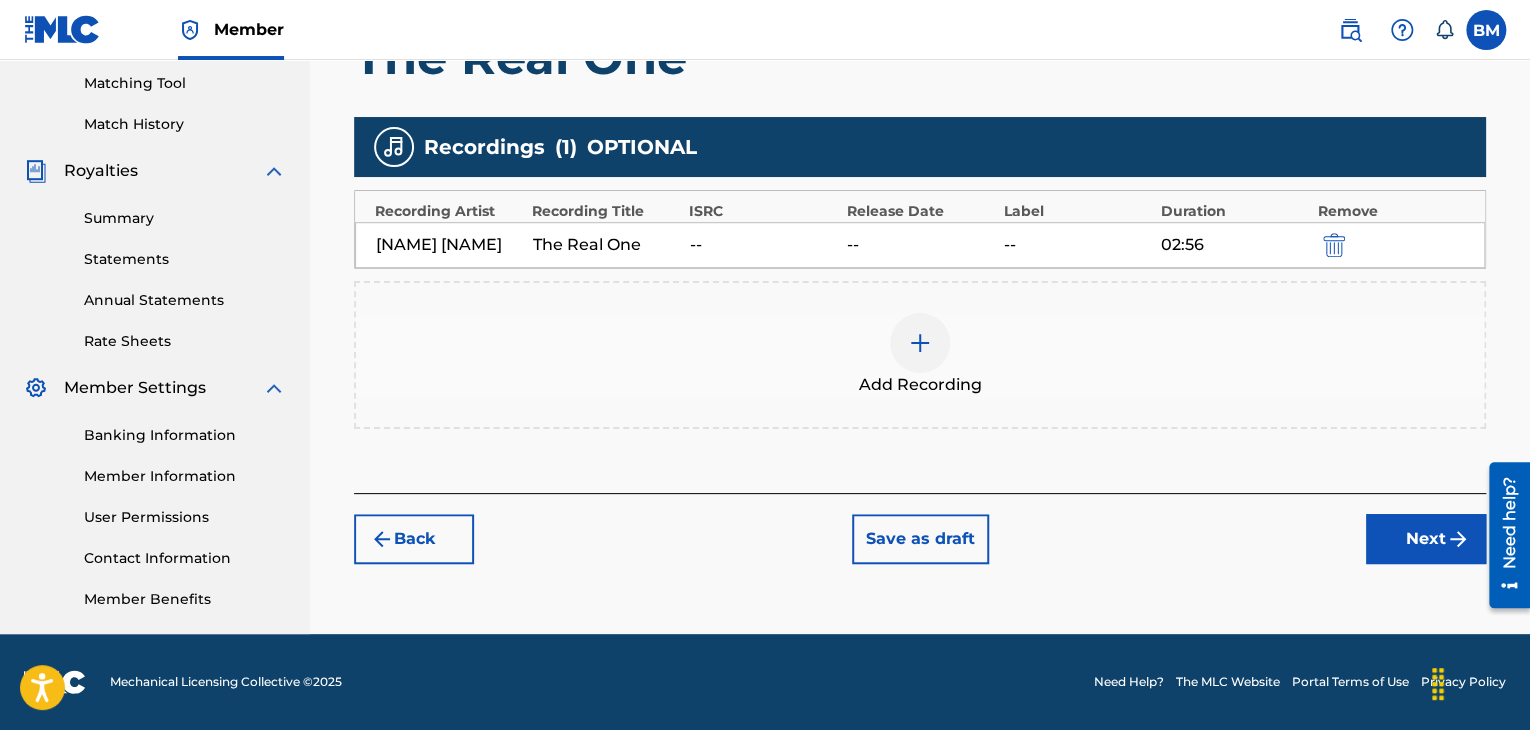 click on "Next" at bounding box center (1426, 539) 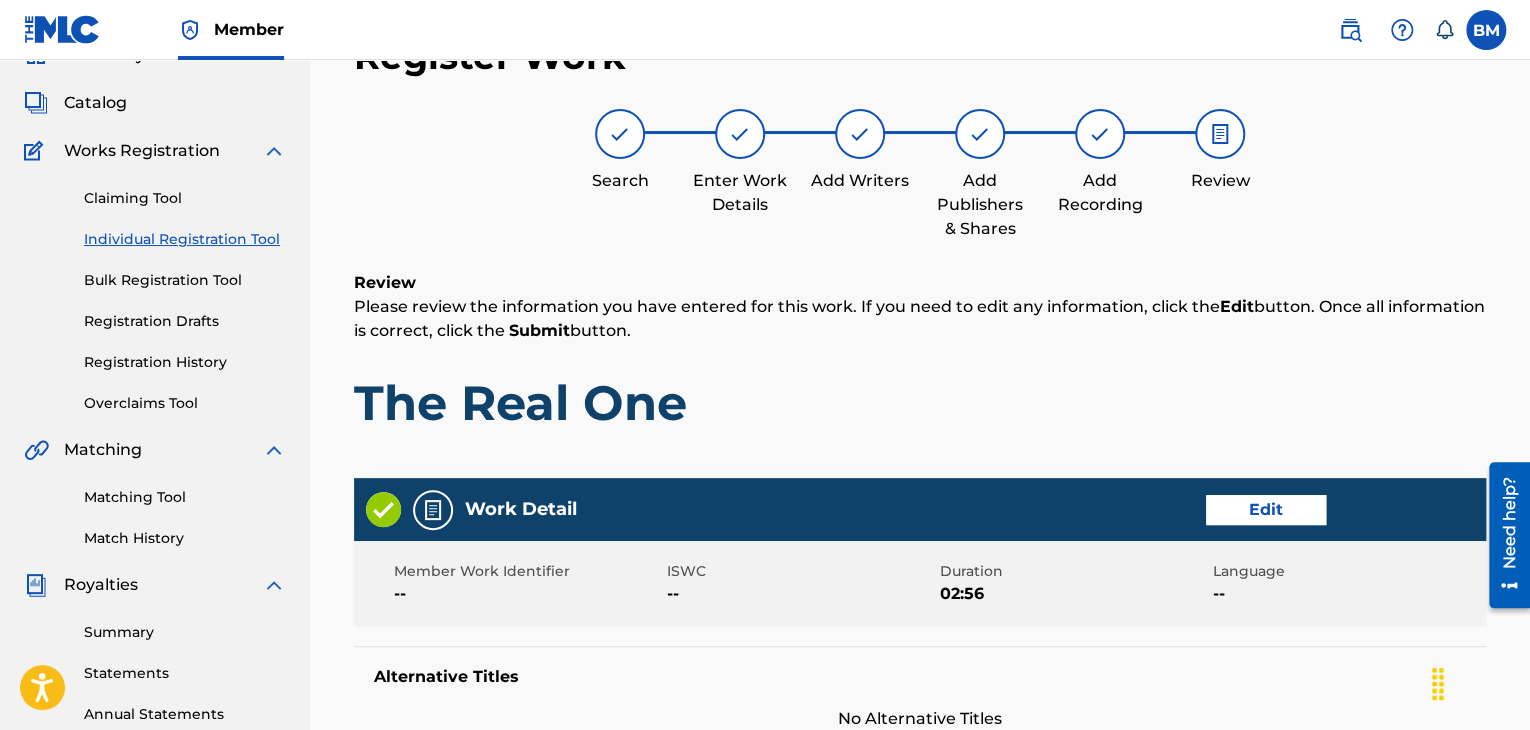 scroll, scrollTop: 90, scrollLeft: 0, axis: vertical 